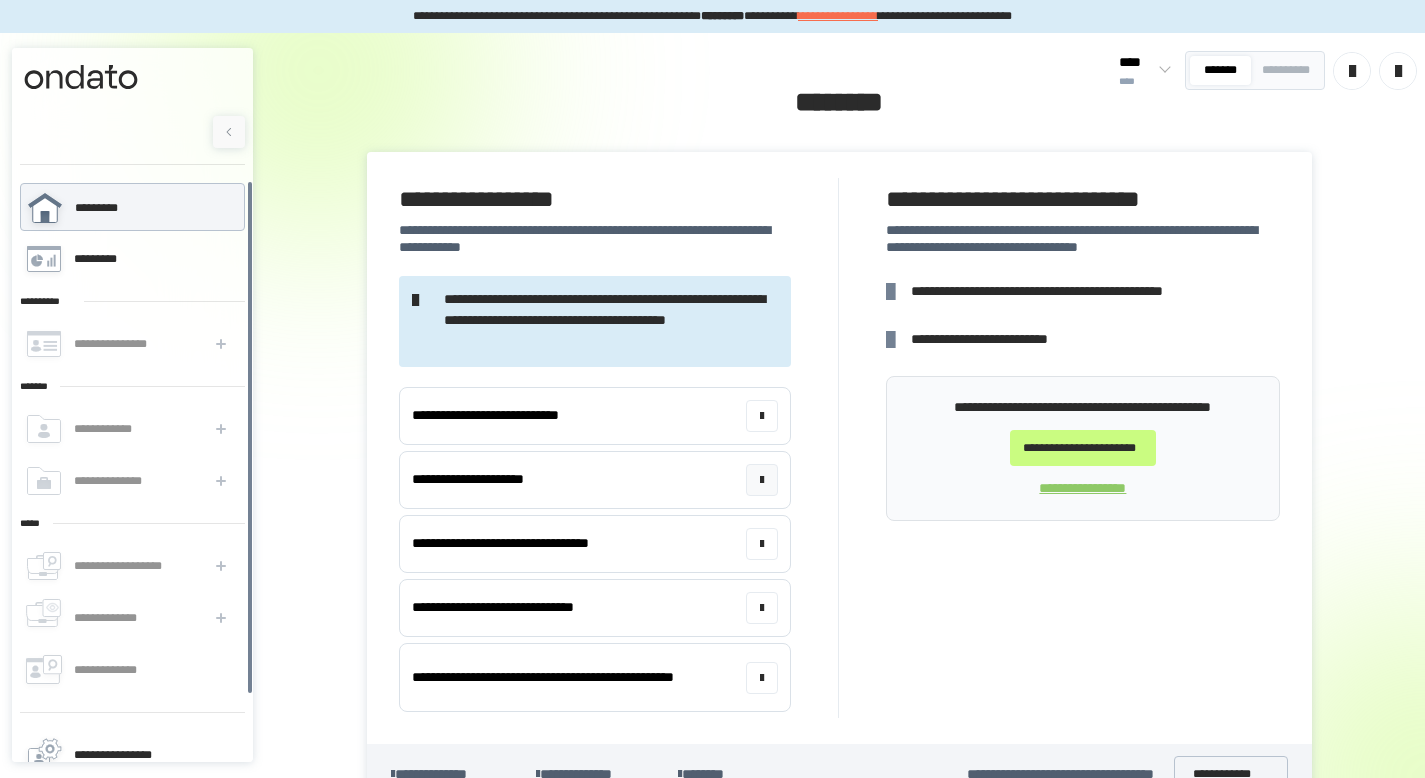 scroll, scrollTop: 34, scrollLeft: 0, axis: vertical 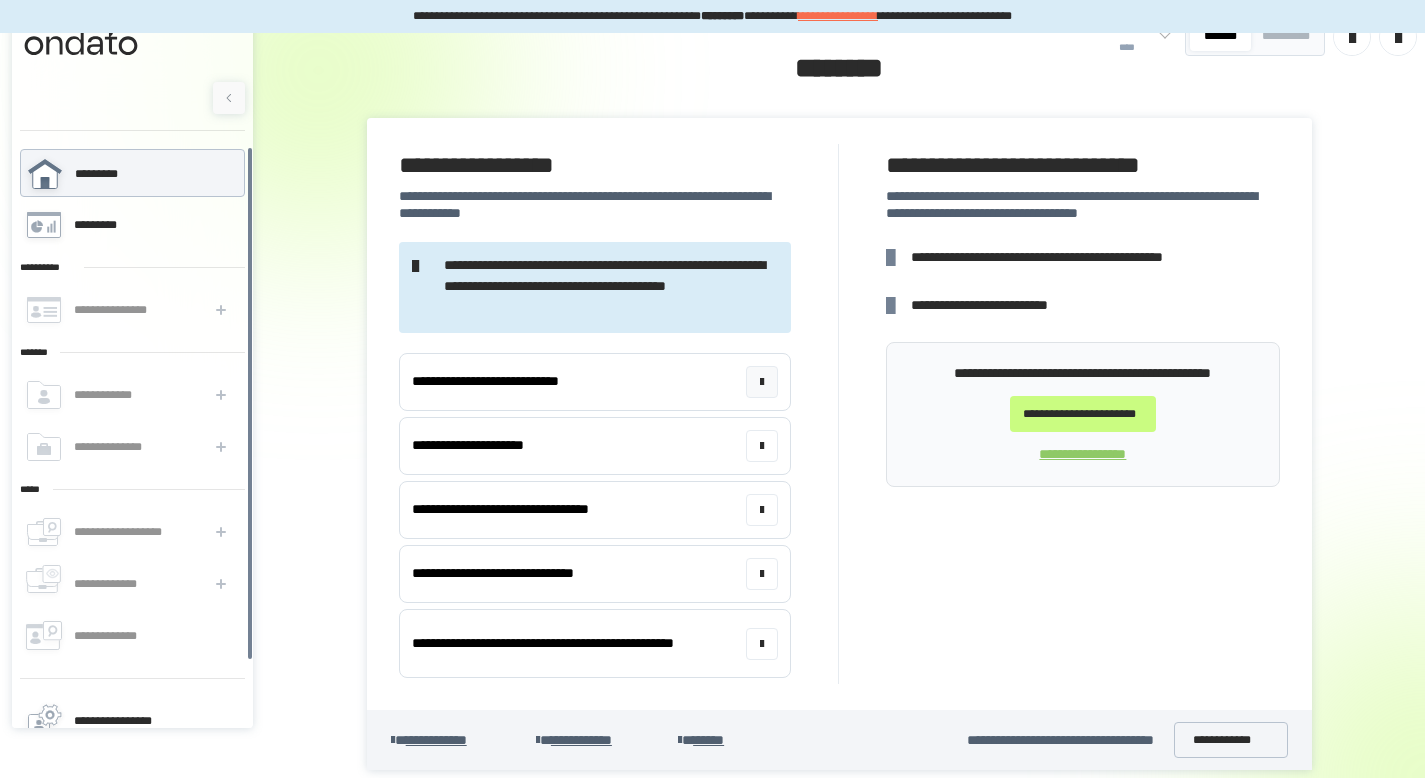 click at bounding box center (762, 382) 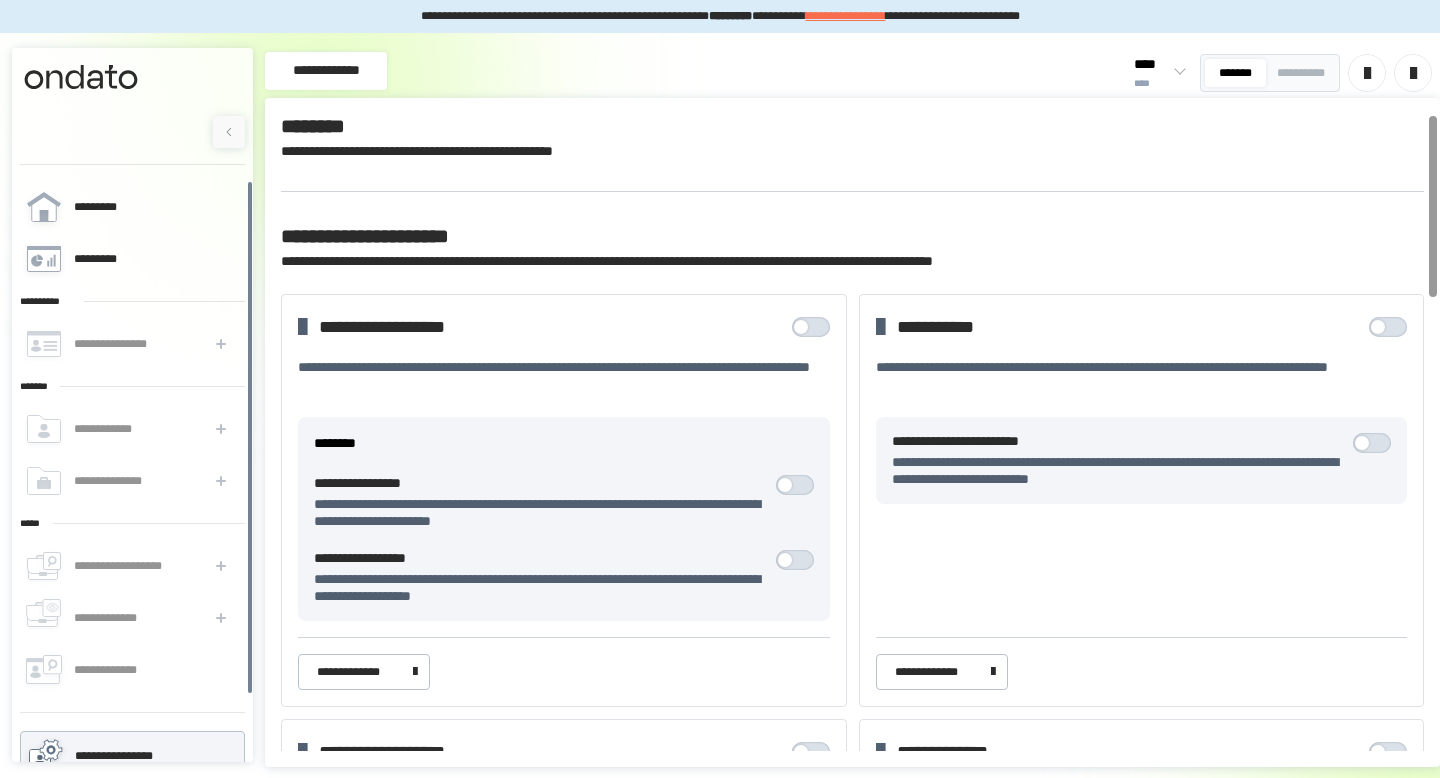 scroll, scrollTop: 0, scrollLeft: 0, axis: both 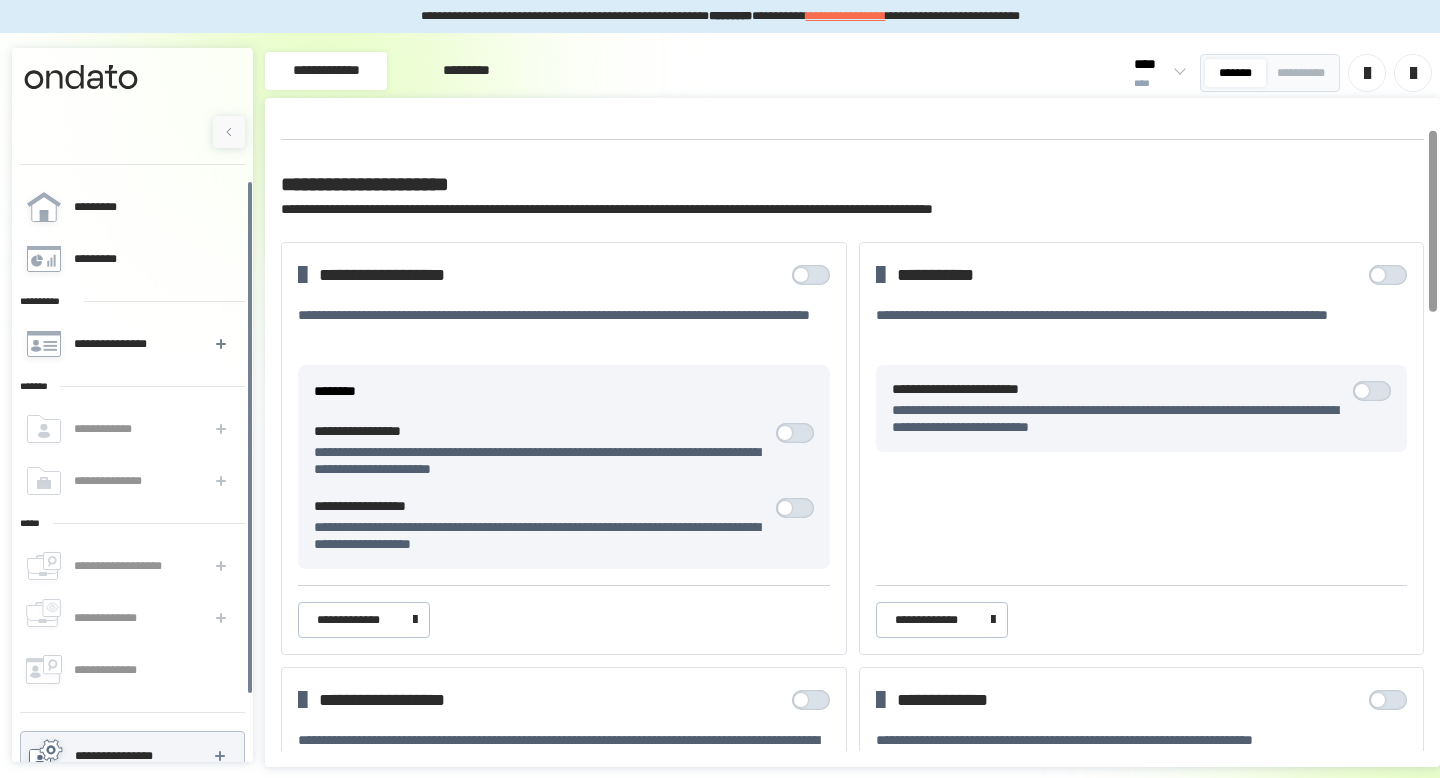 click at bounding box center [800, 508] 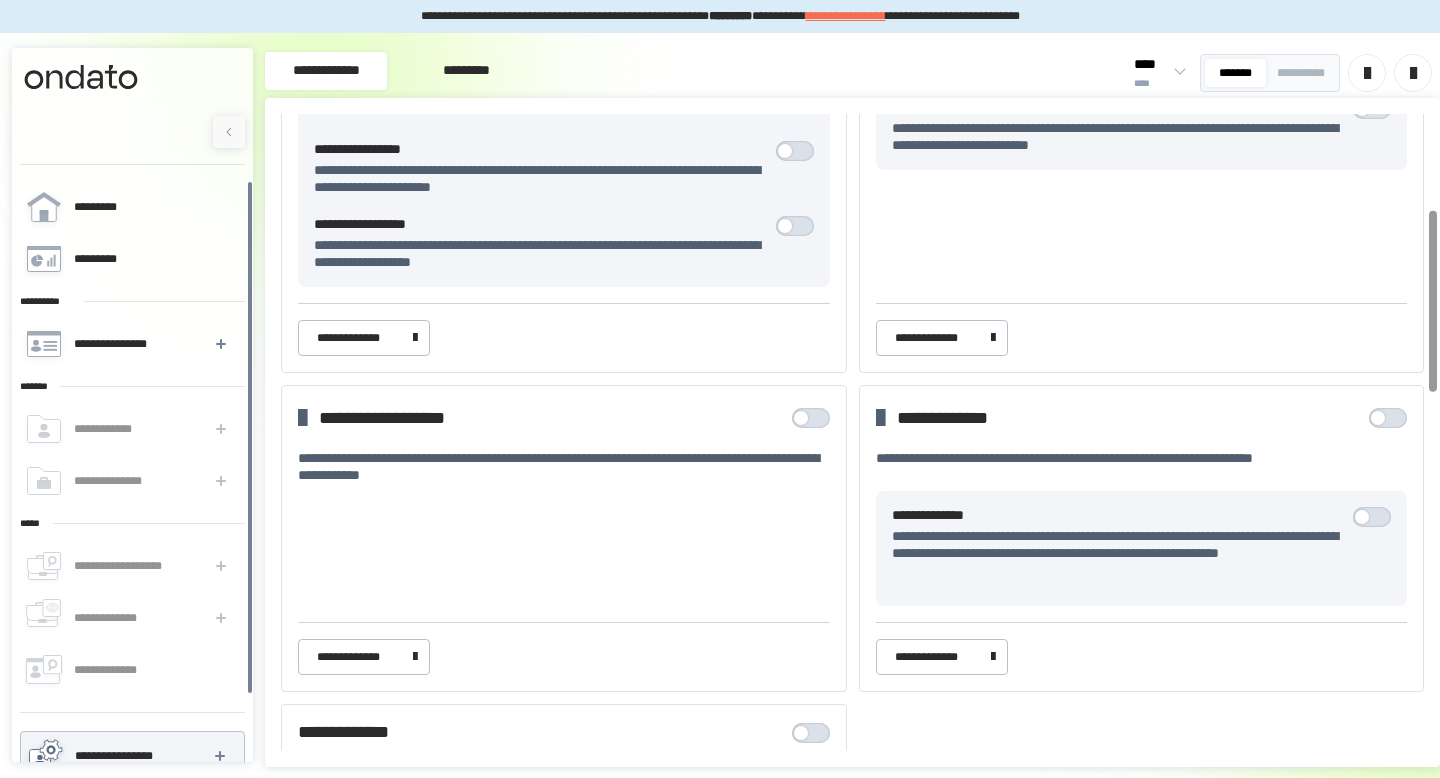 click at bounding box center [801, 418] 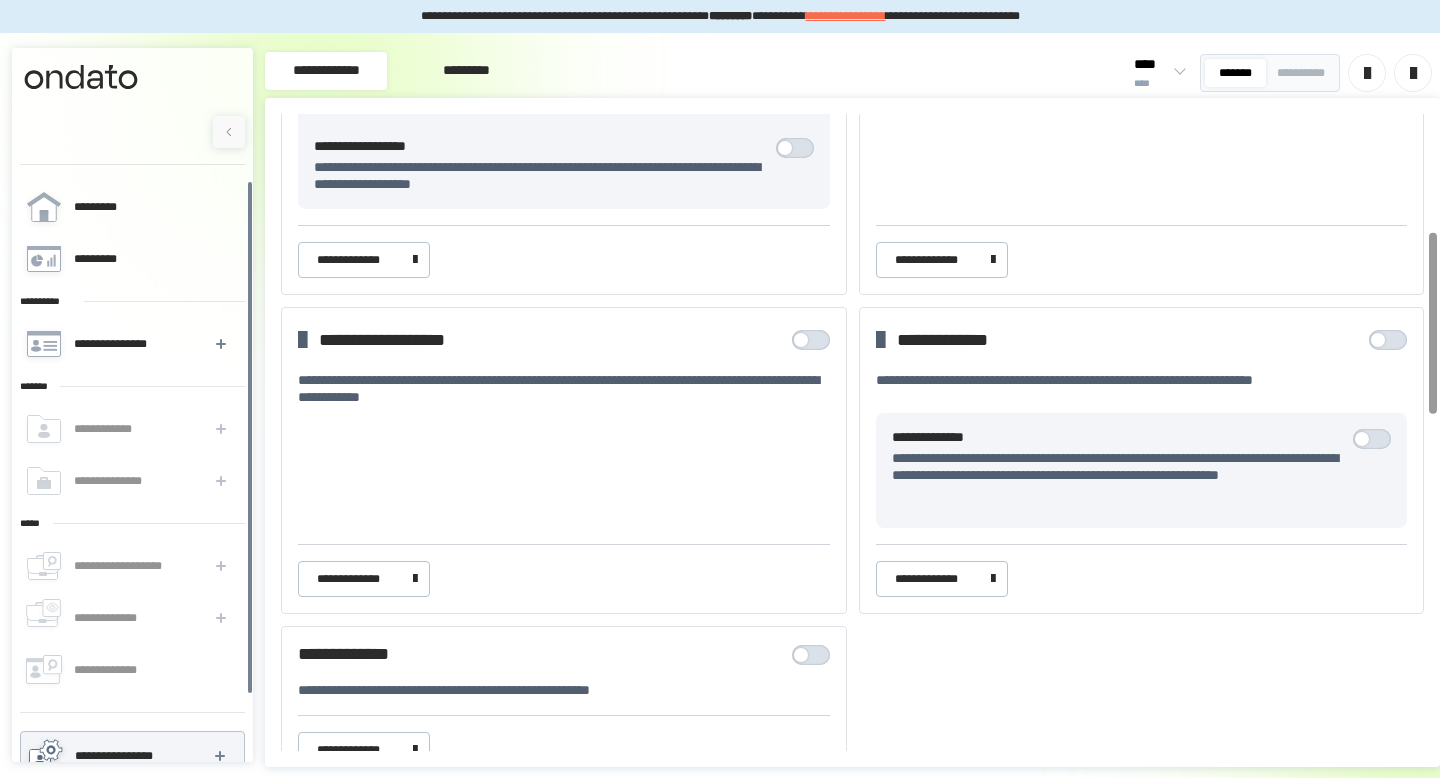 click at bounding box center [1362, 439] 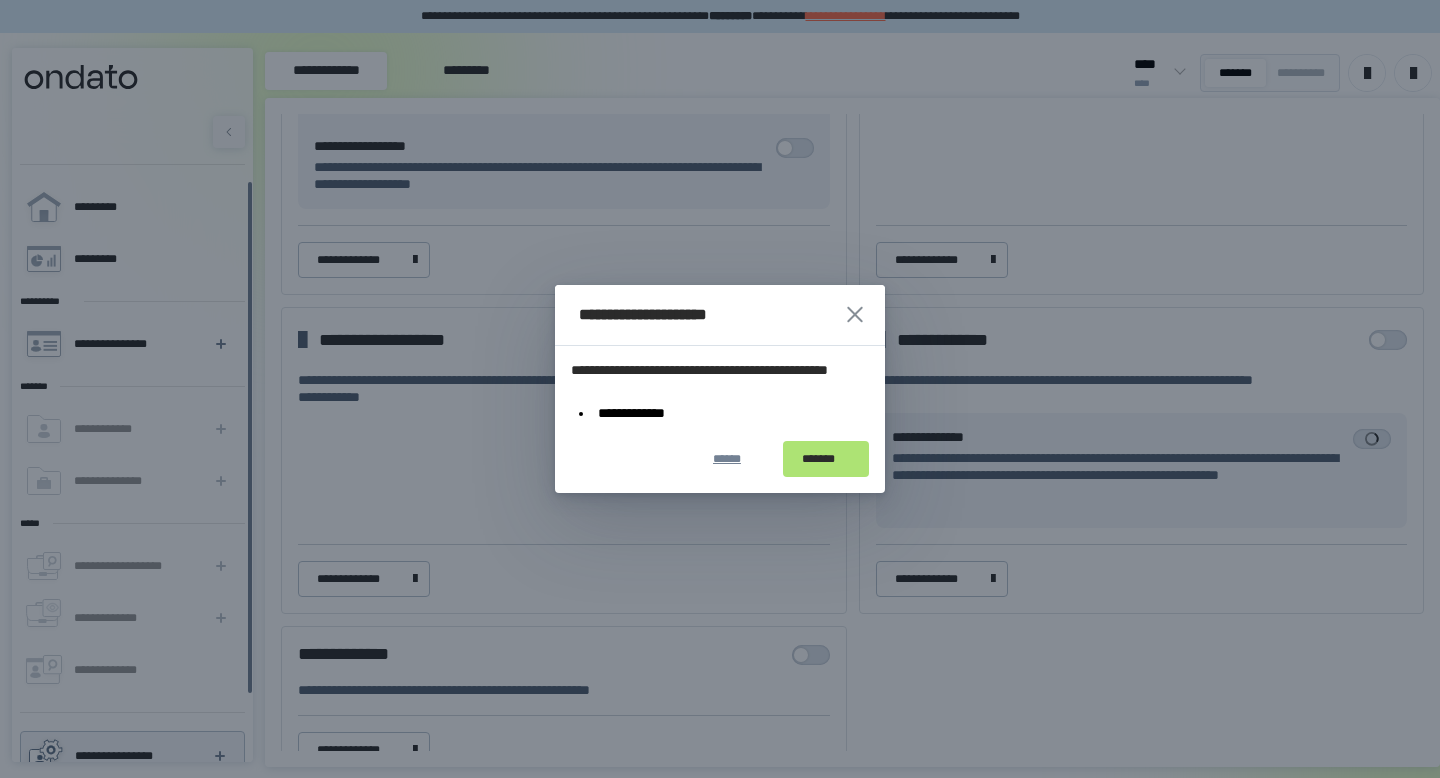 click on "*******" at bounding box center (826, 459) 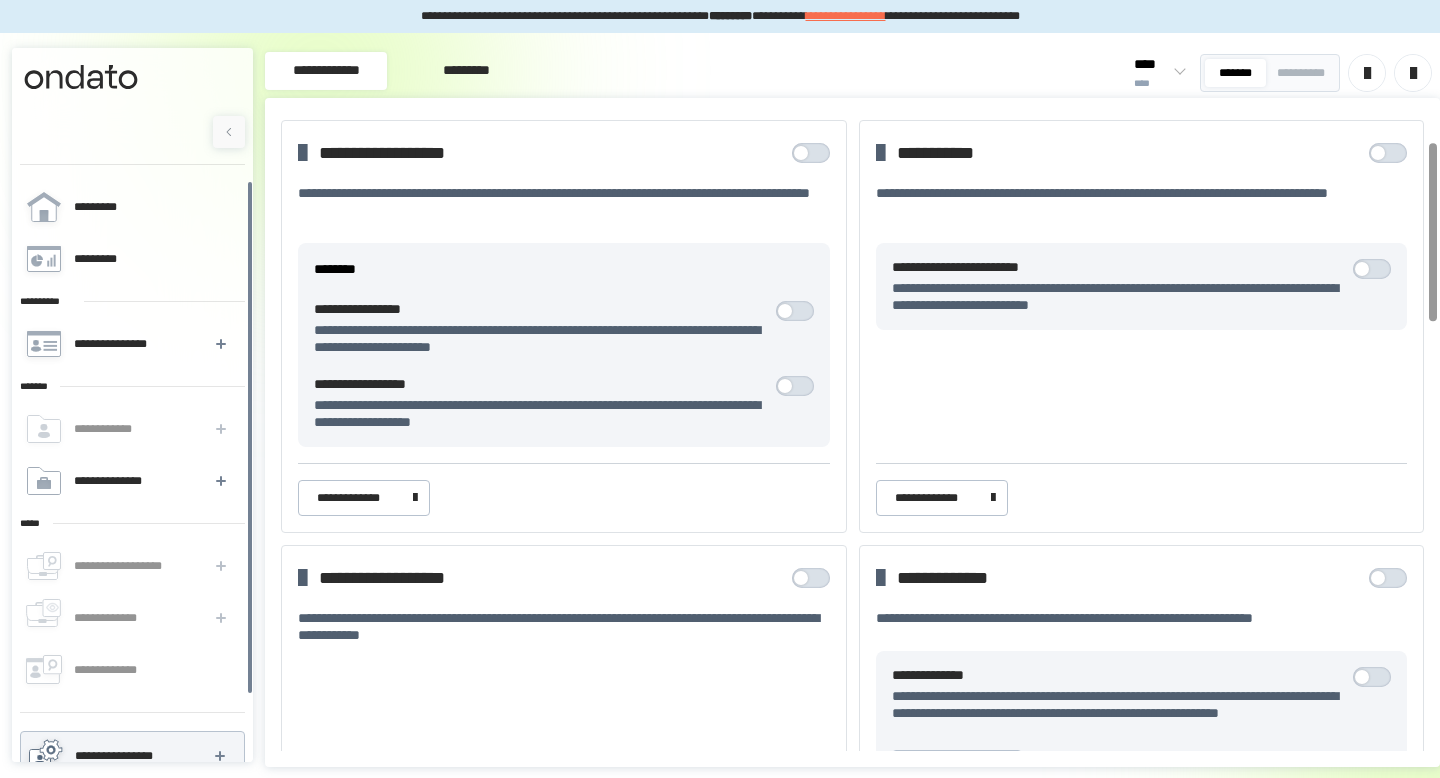 scroll, scrollTop: 98, scrollLeft: 0, axis: vertical 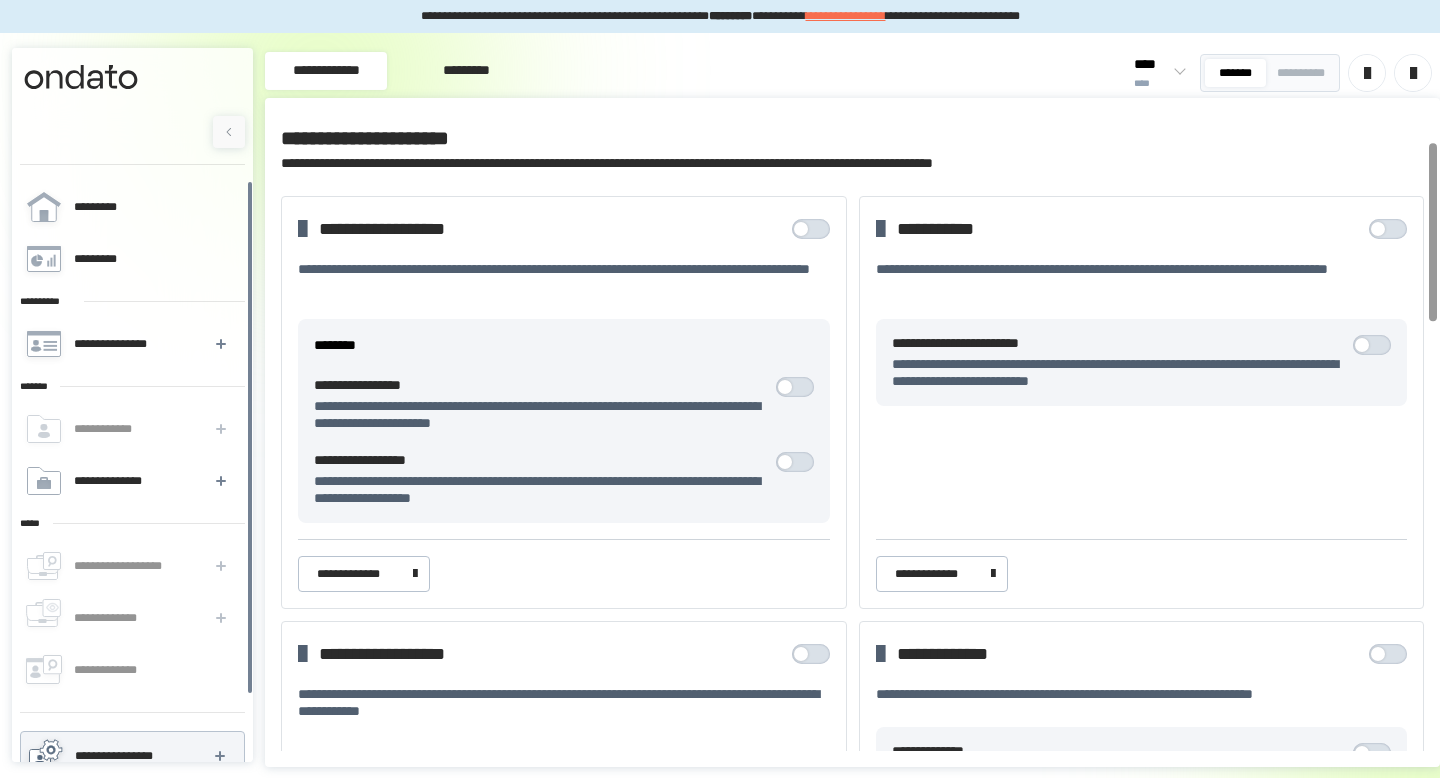 click at bounding box center [1378, 229] 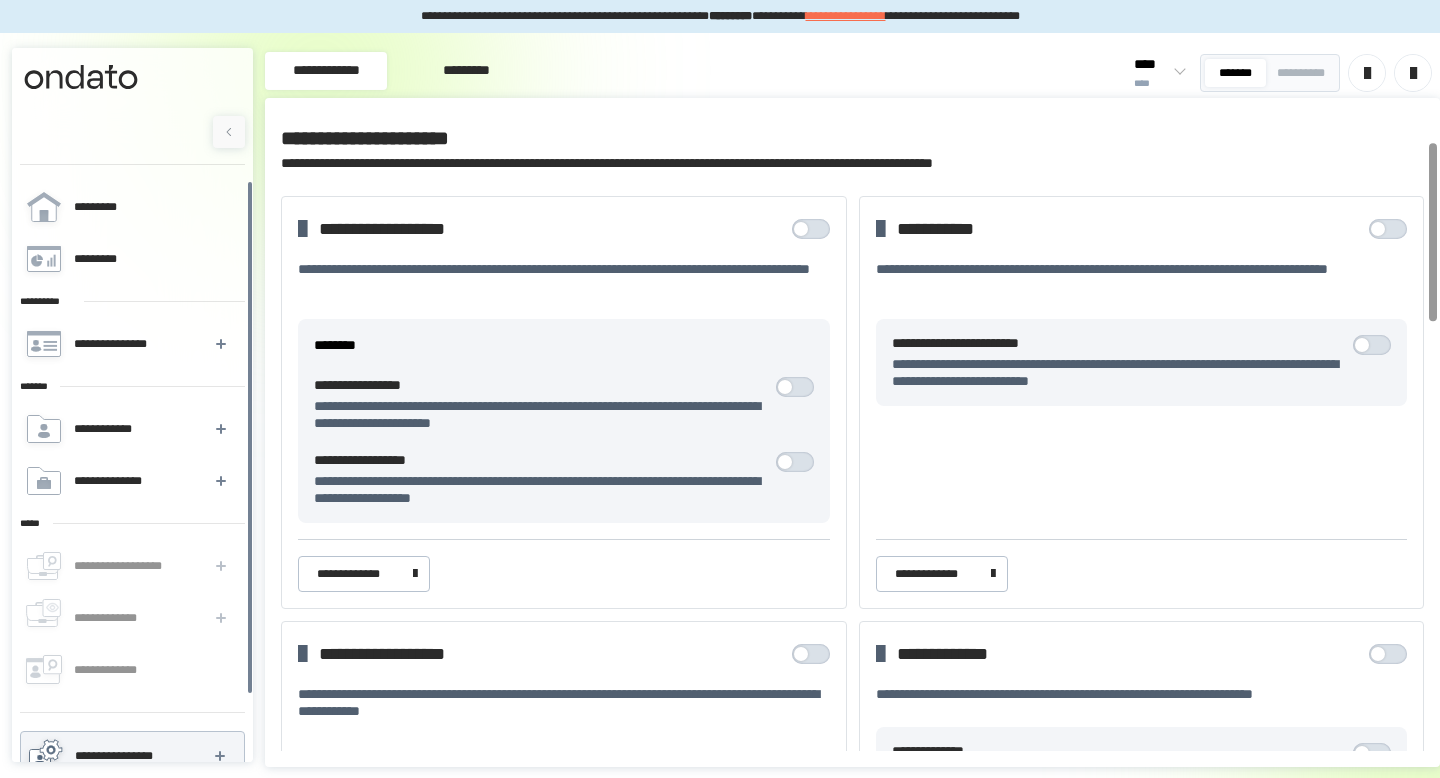 click at bounding box center (1362, 345) 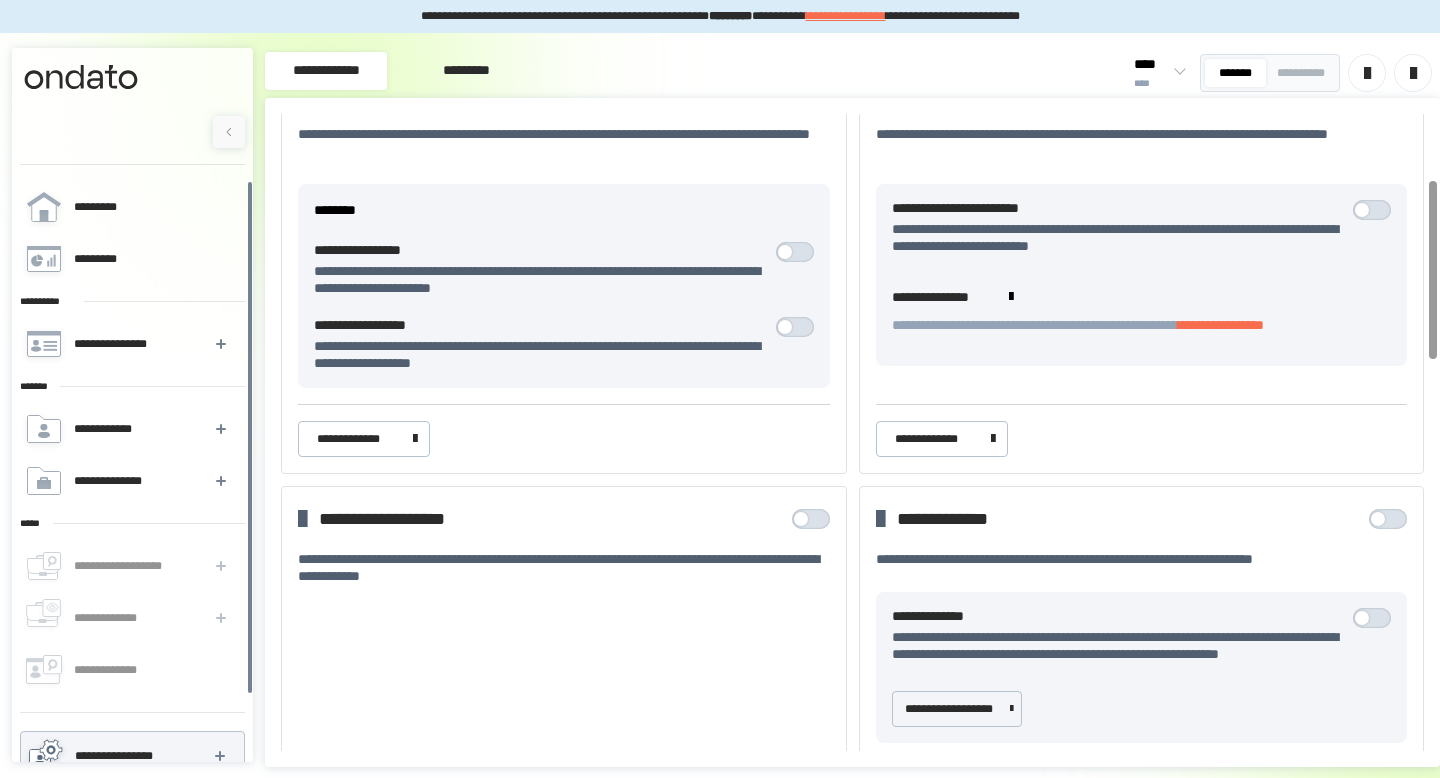 scroll, scrollTop: 103, scrollLeft: 0, axis: vertical 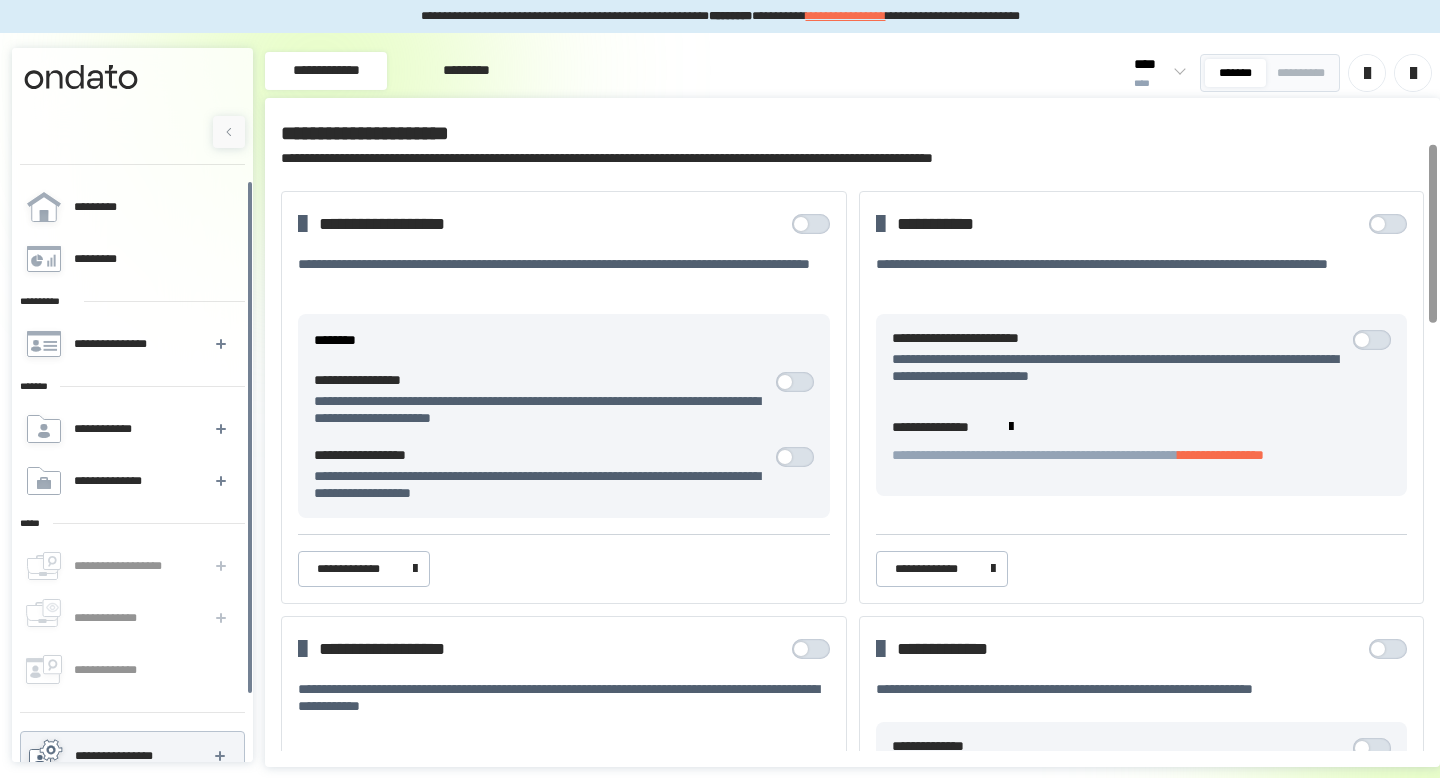 click on "*********" at bounding box center [466, 71] 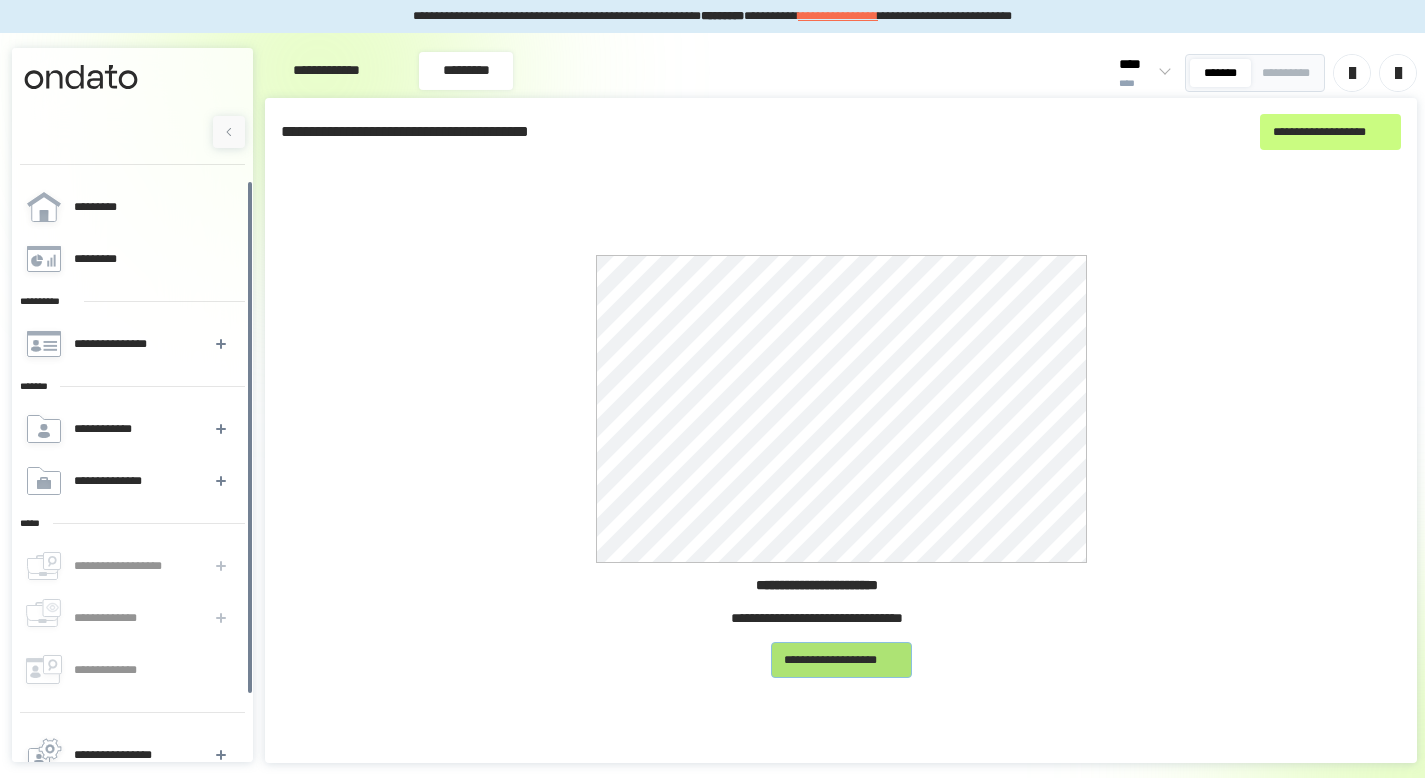 click on "**********" at bounding box center [841, 660] 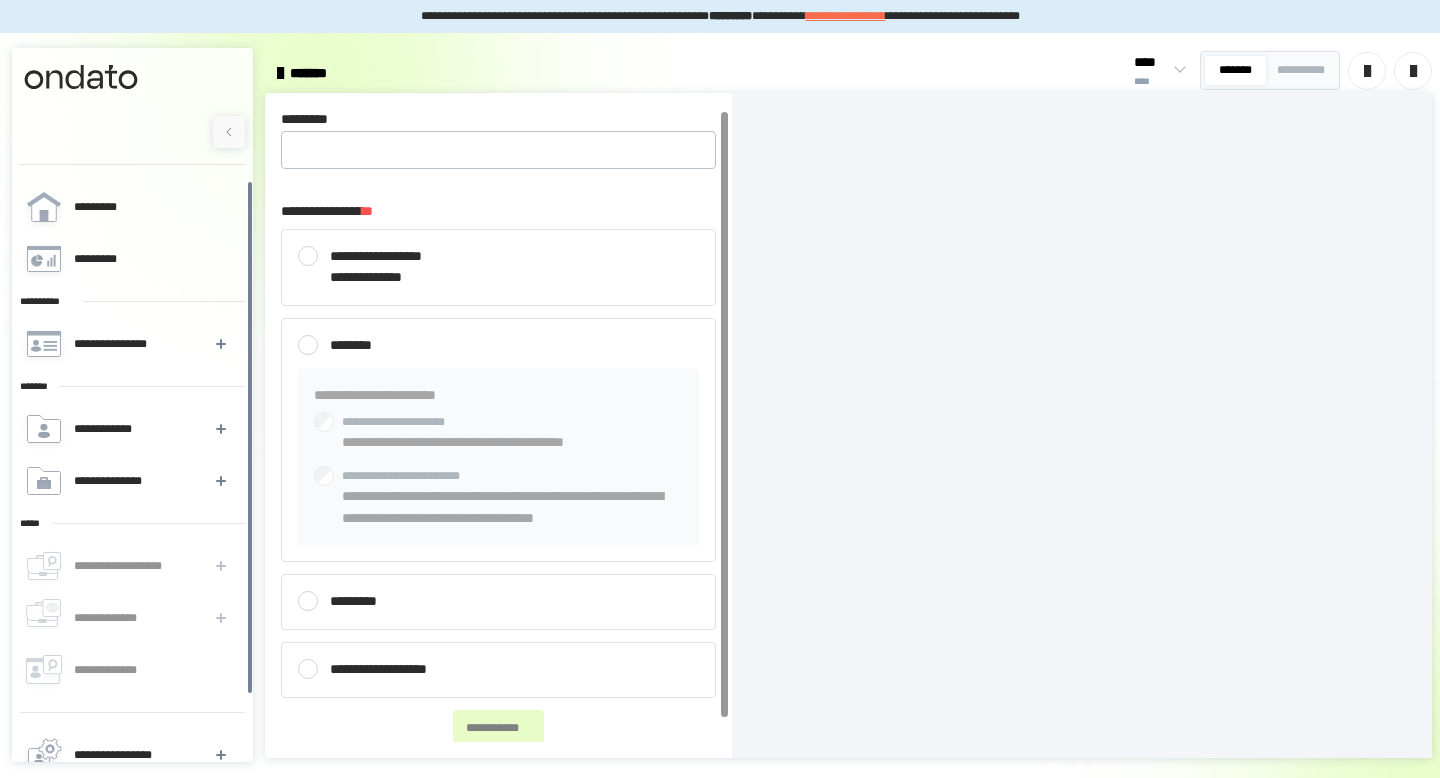 click on "********" at bounding box center (498, 346) 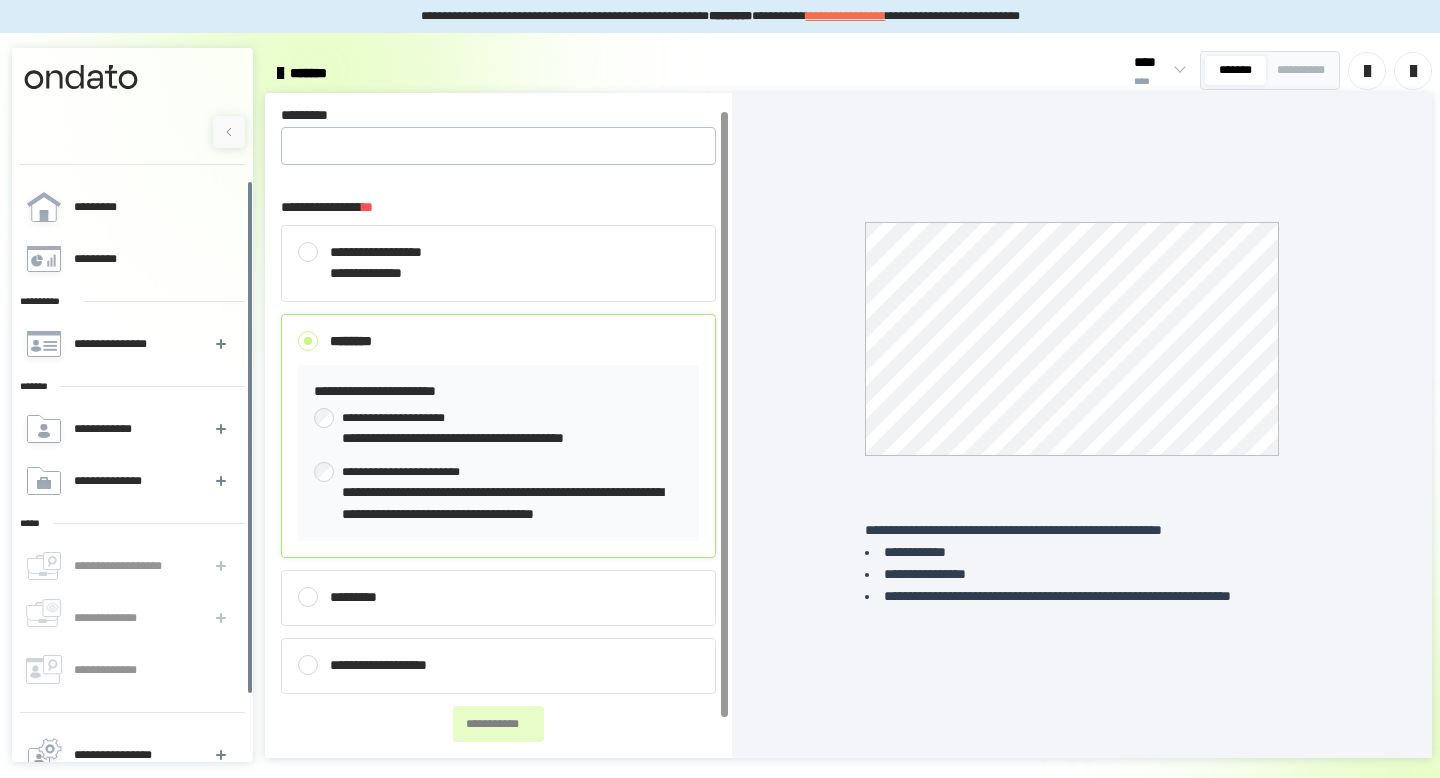 scroll, scrollTop: 0, scrollLeft: 0, axis: both 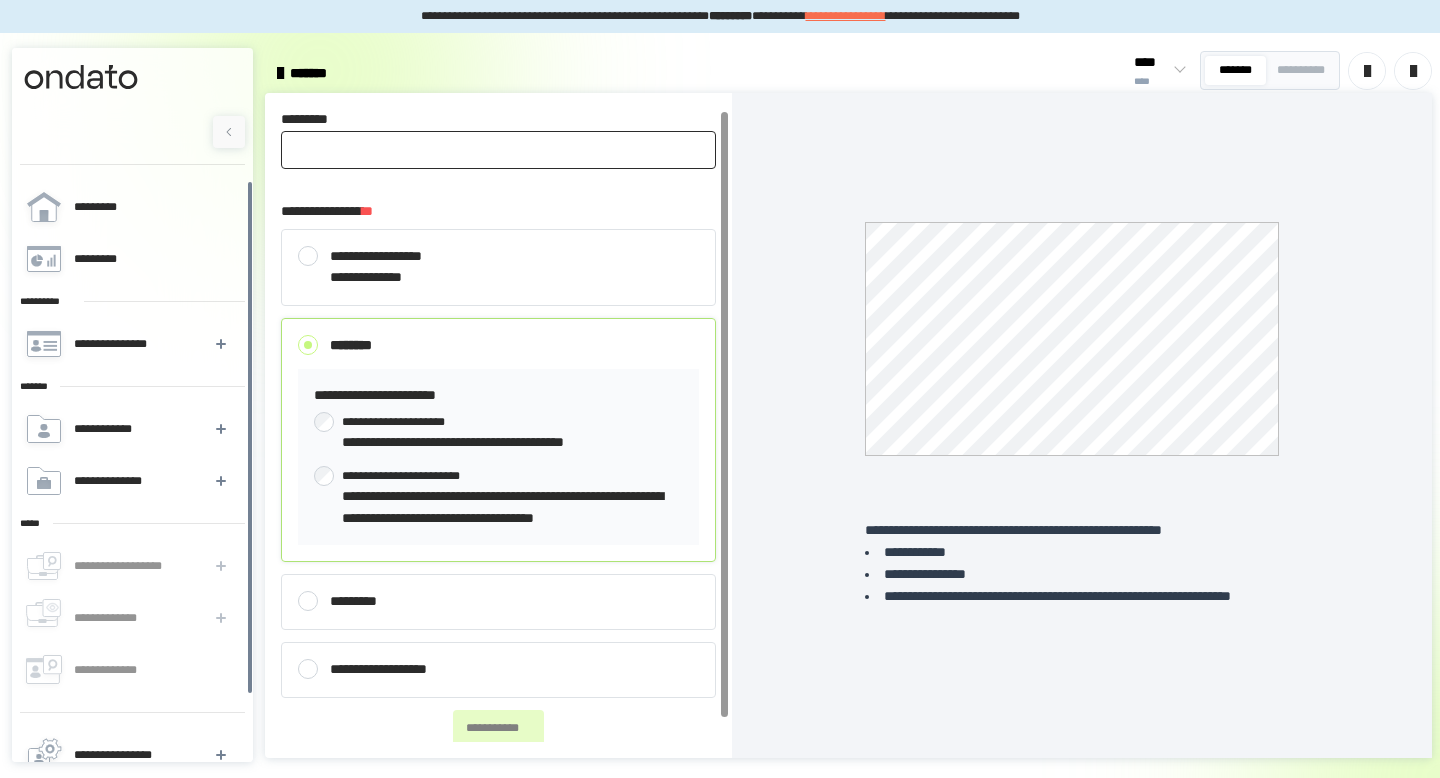 click on "*********" at bounding box center [498, 150] 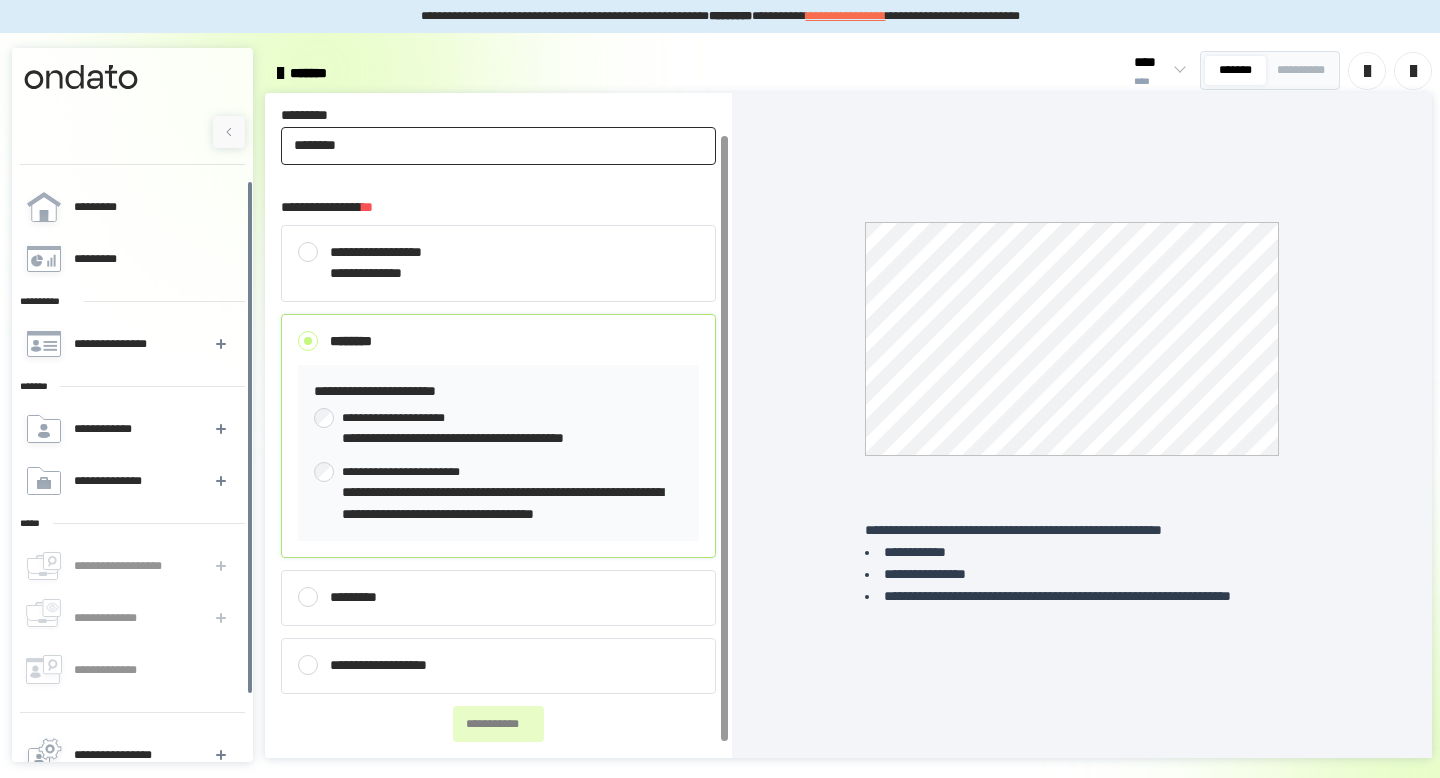 scroll, scrollTop: 25, scrollLeft: 0, axis: vertical 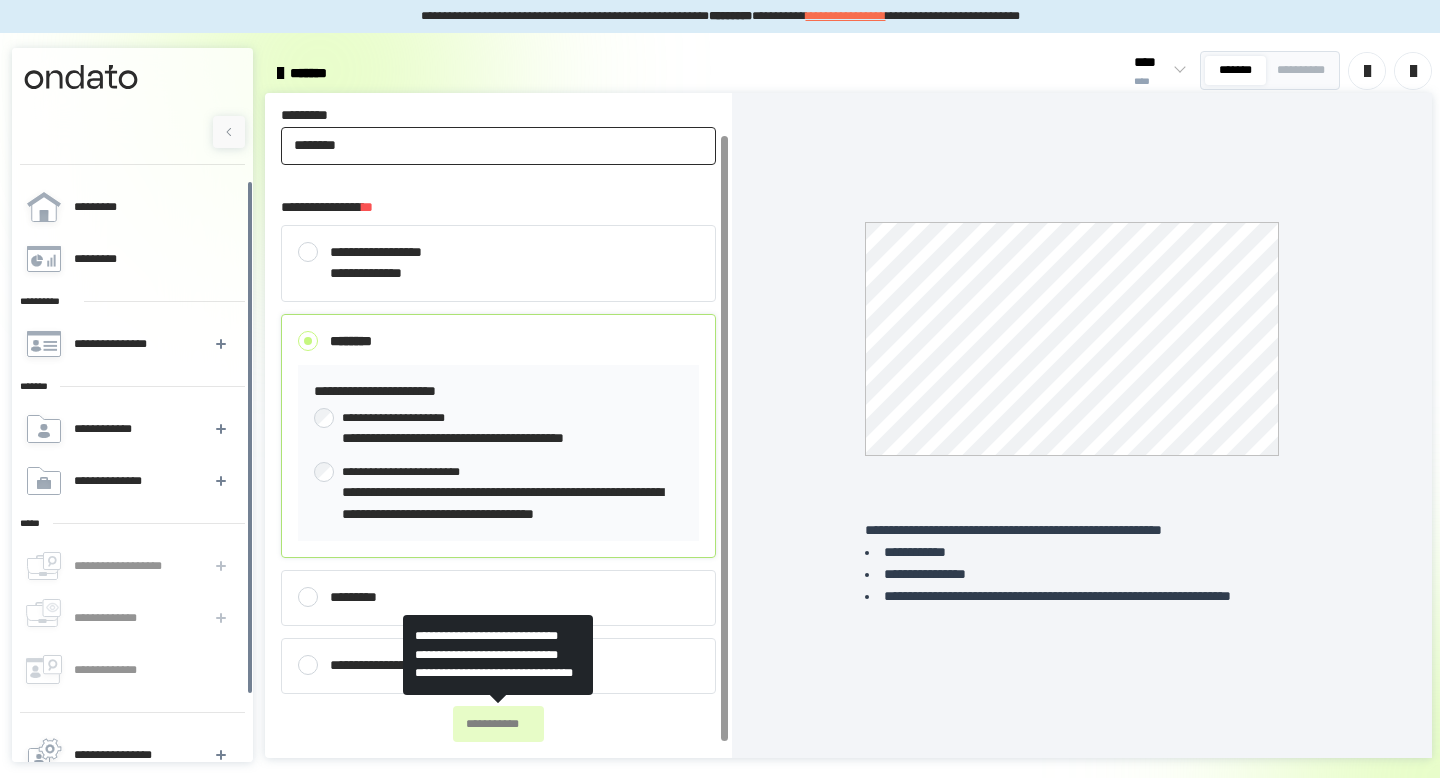 type on "********" 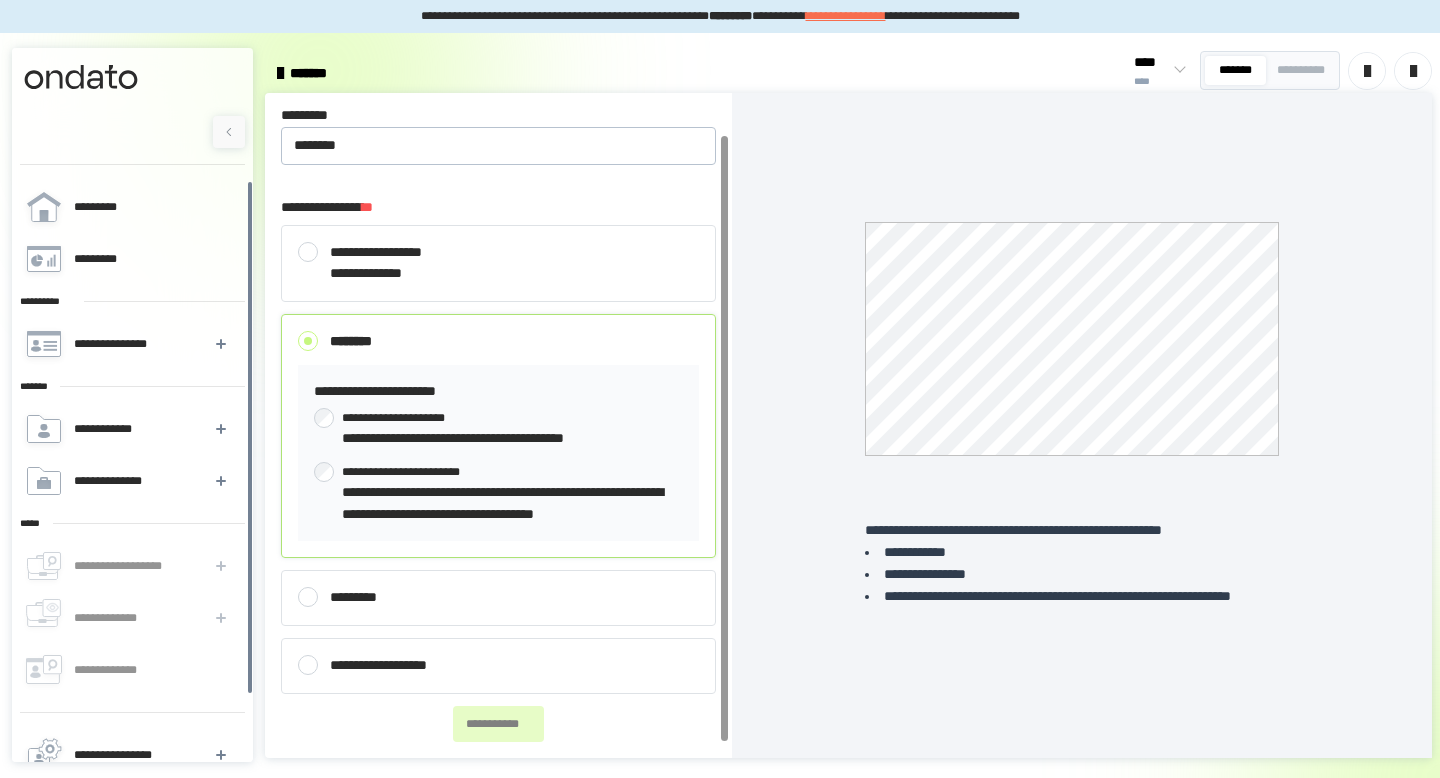 scroll, scrollTop: 0, scrollLeft: 0, axis: both 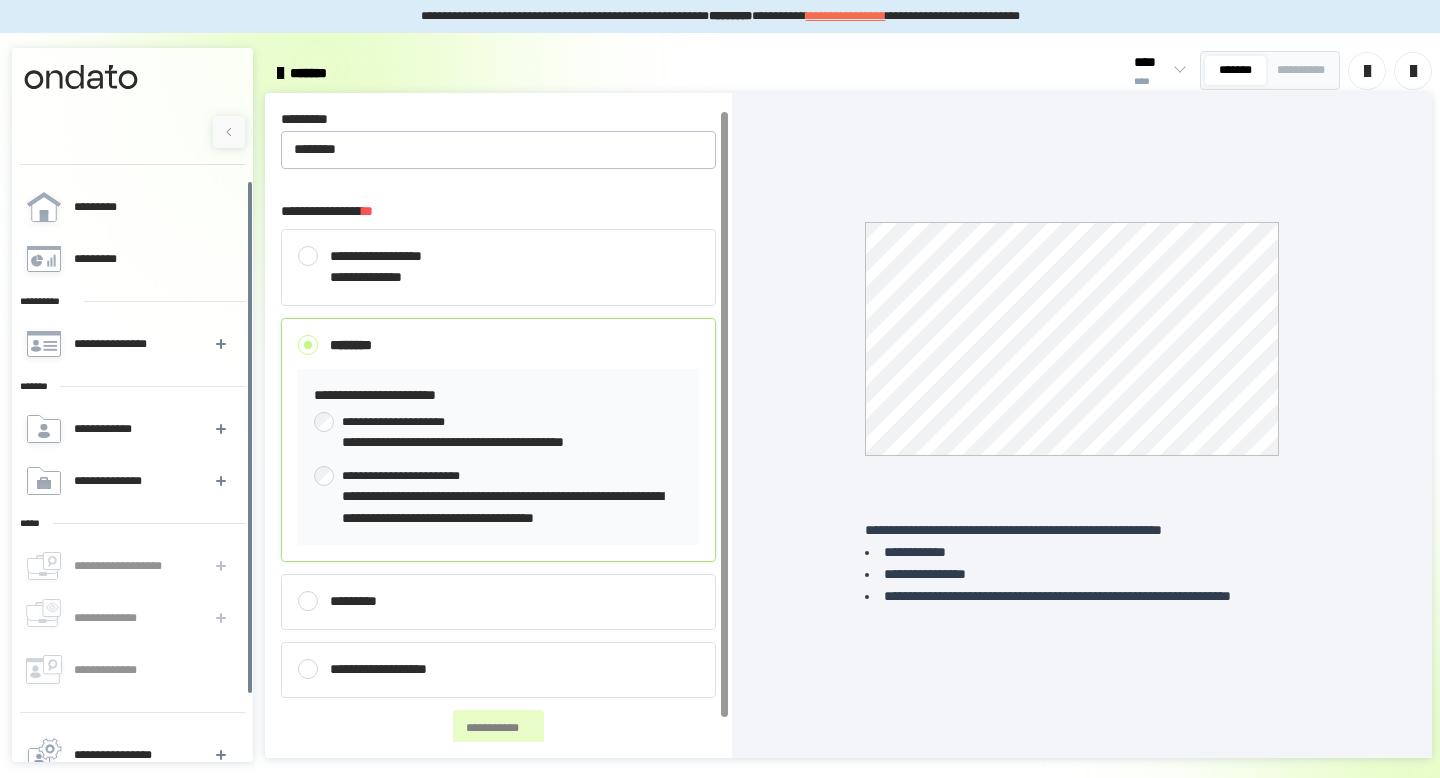 click at bounding box center [308, 256] 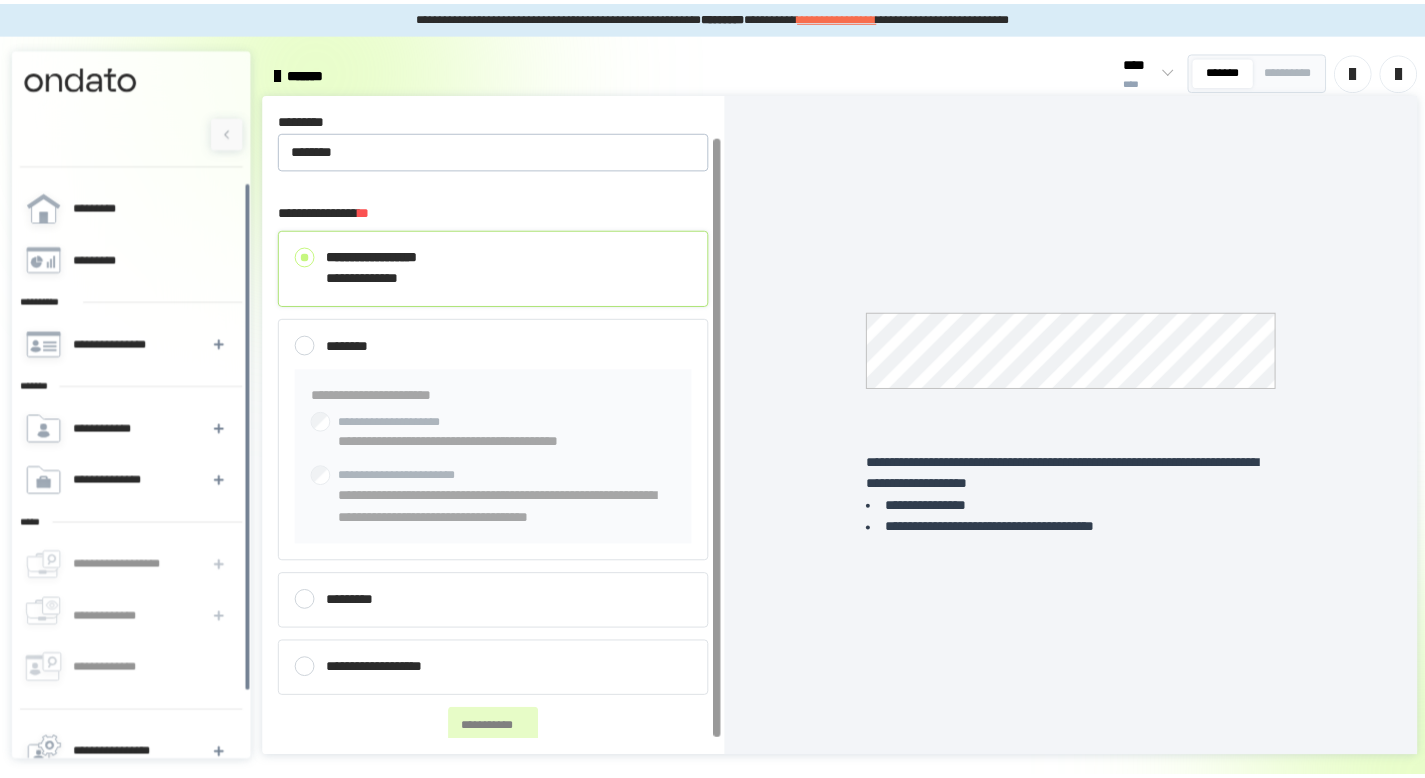 scroll, scrollTop: 25, scrollLeft: 0, axis: vertical 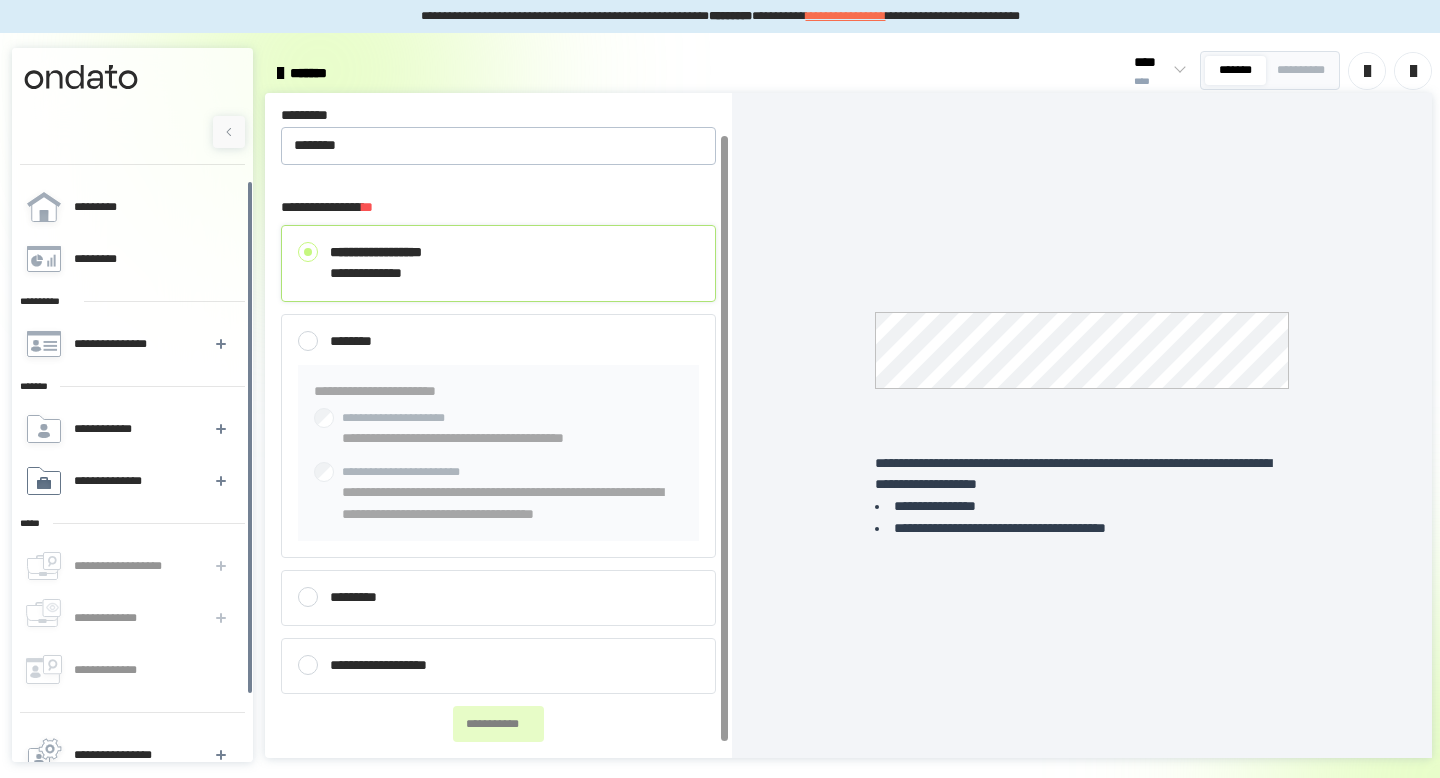click on "**********" at bounding box center [118, 481] 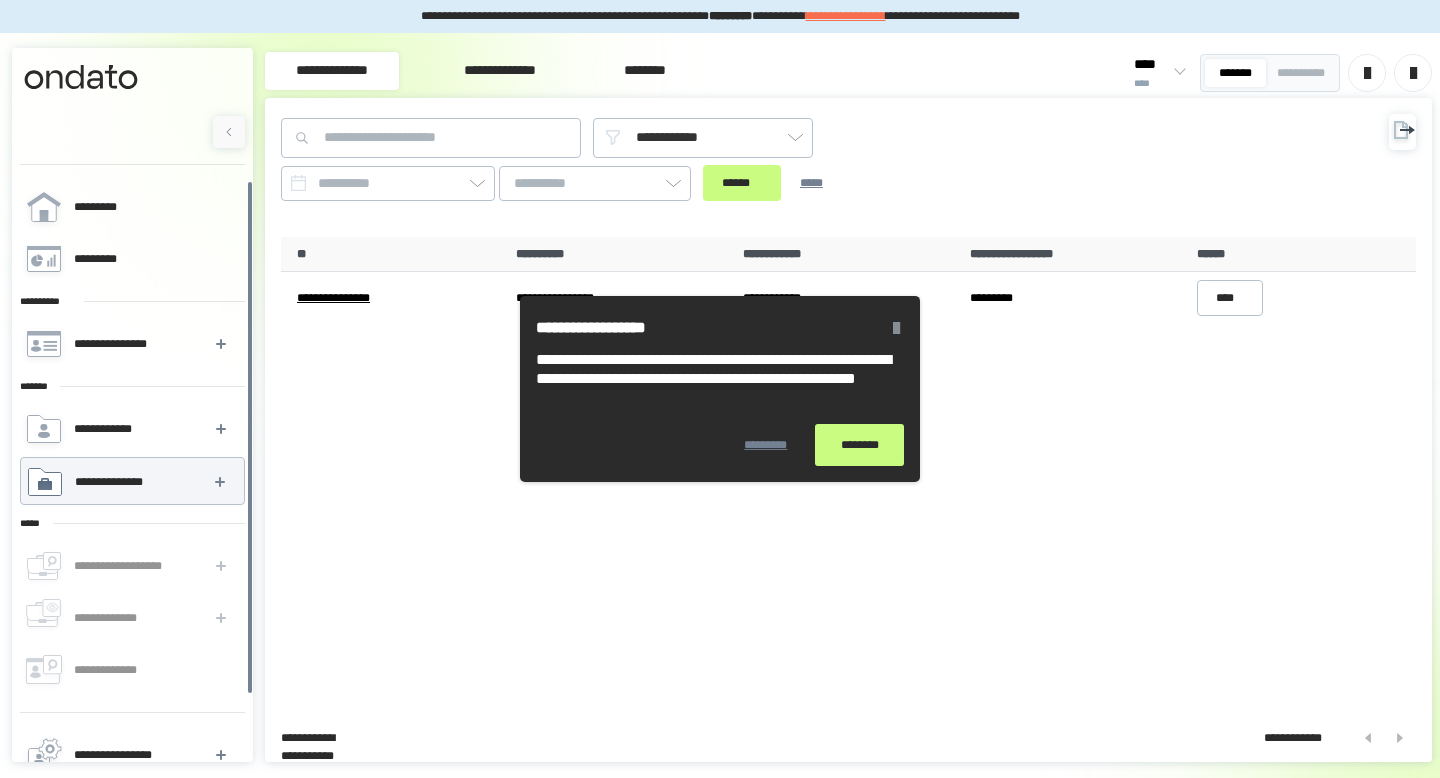 click at bounding box center (896, 328) 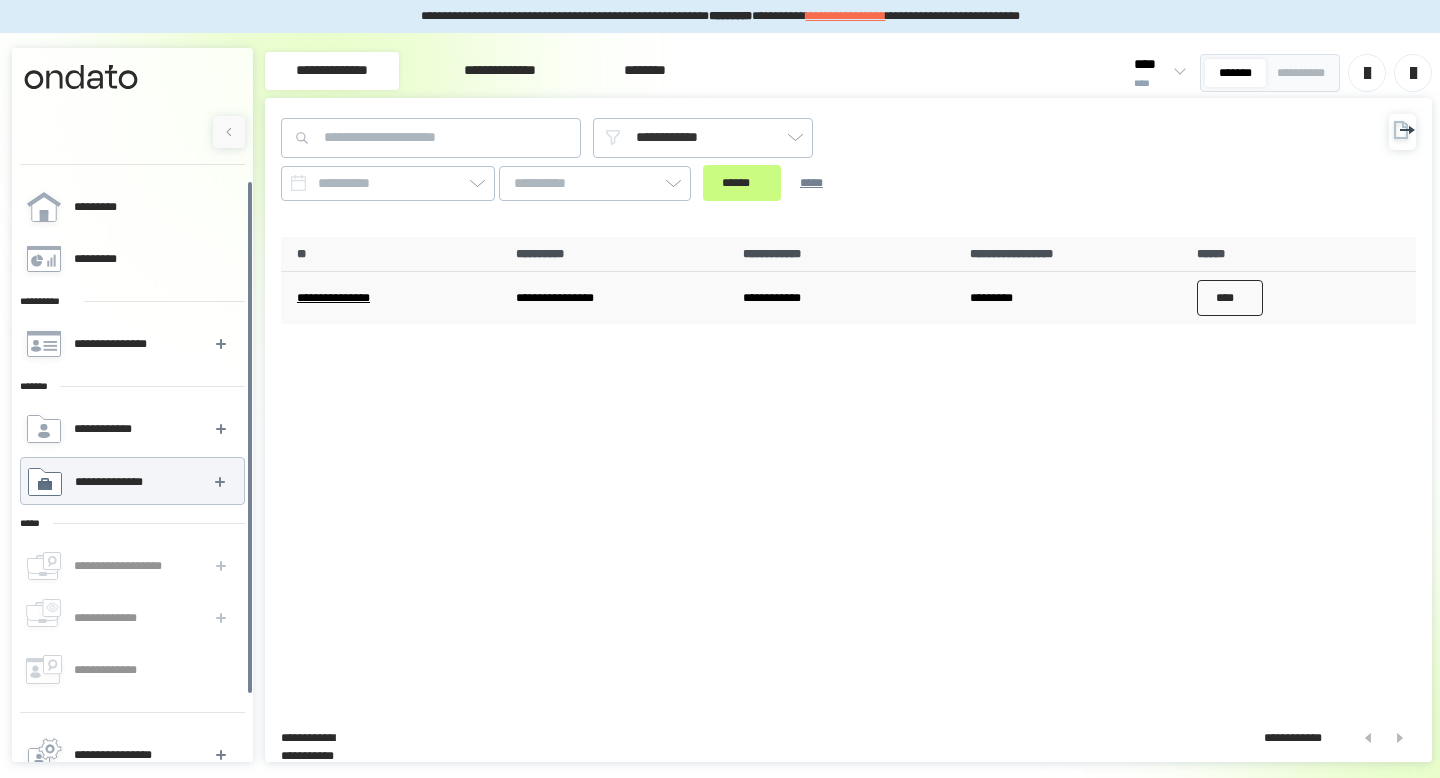 click on "****" at bounding box center (1230, 298) 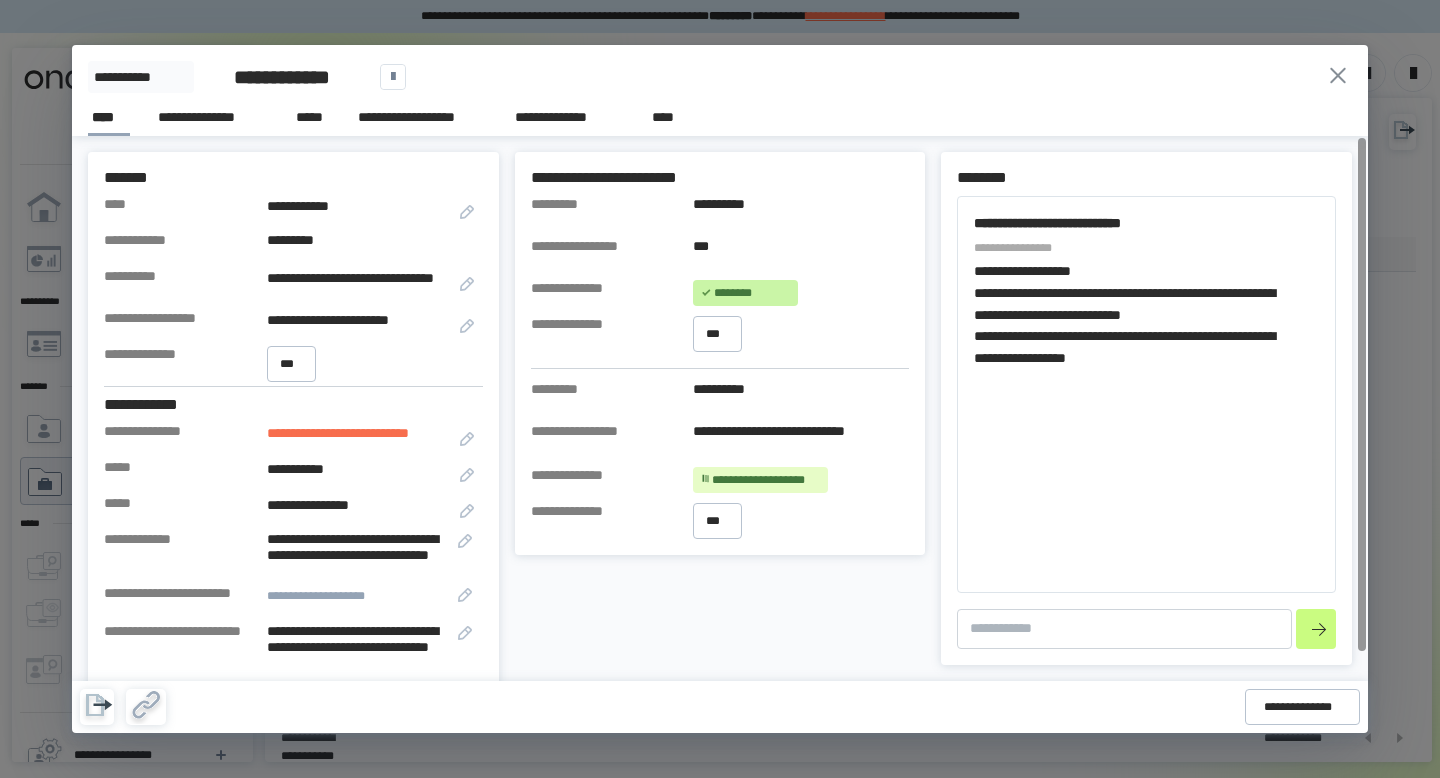 type on "*" 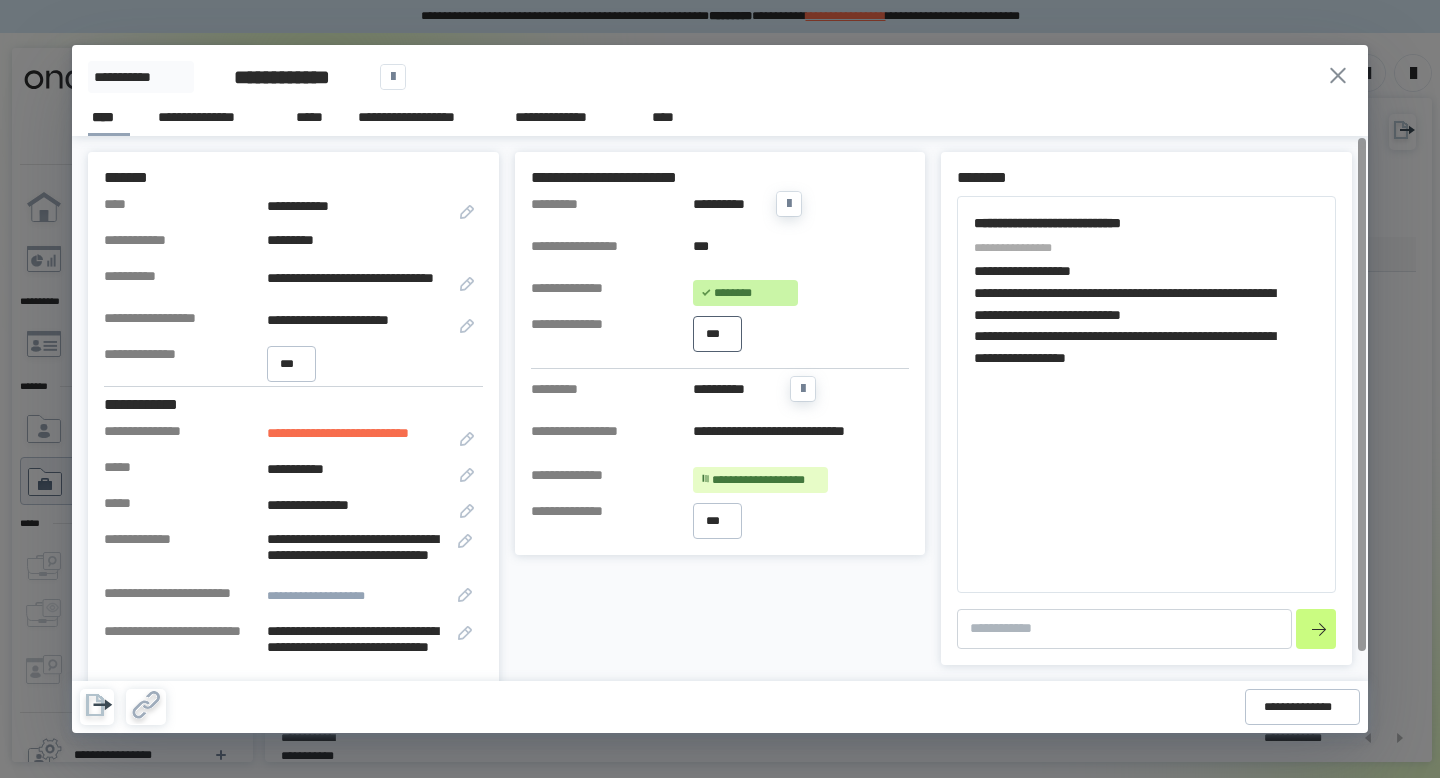 click on "***" at bounding box center (717, 334) 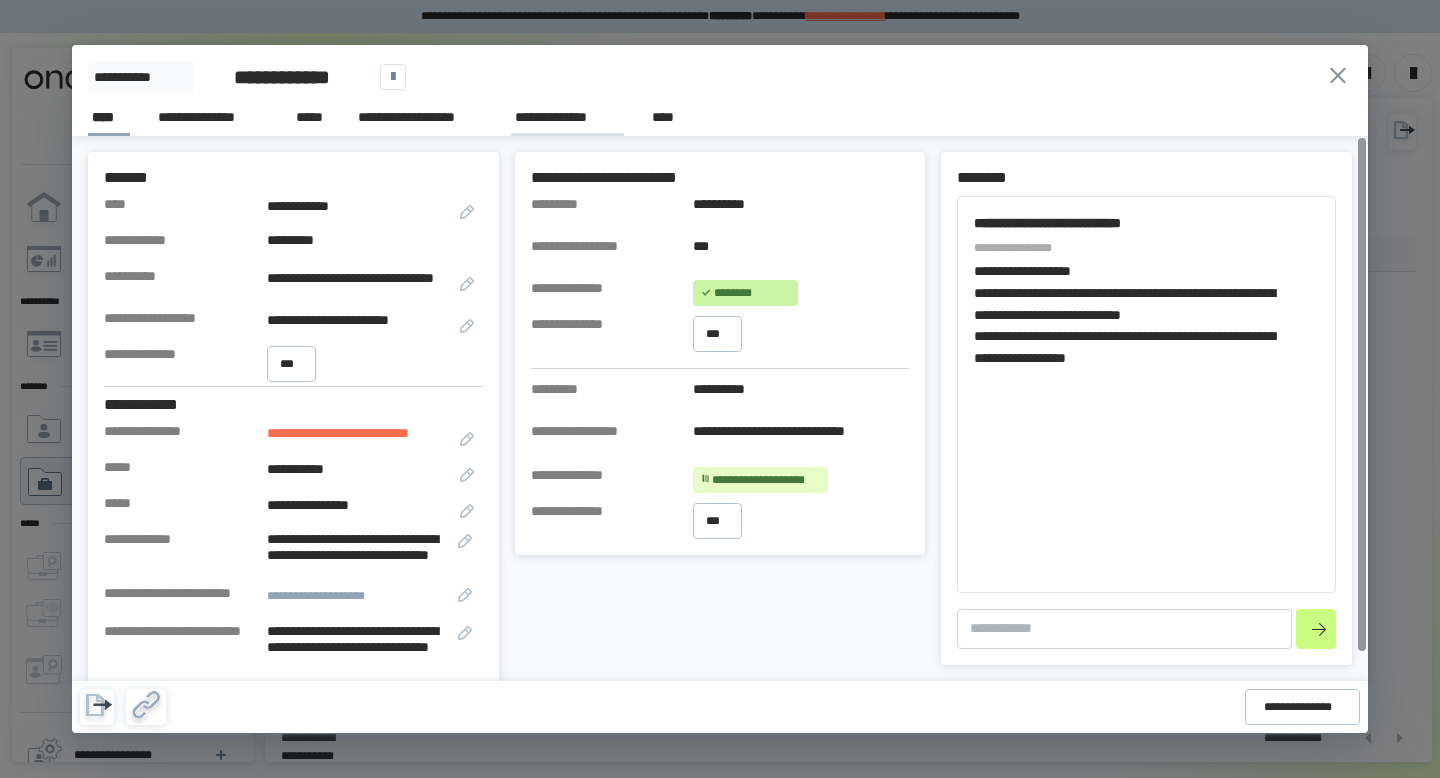 click on "**********" at bounding box center [567, 117] 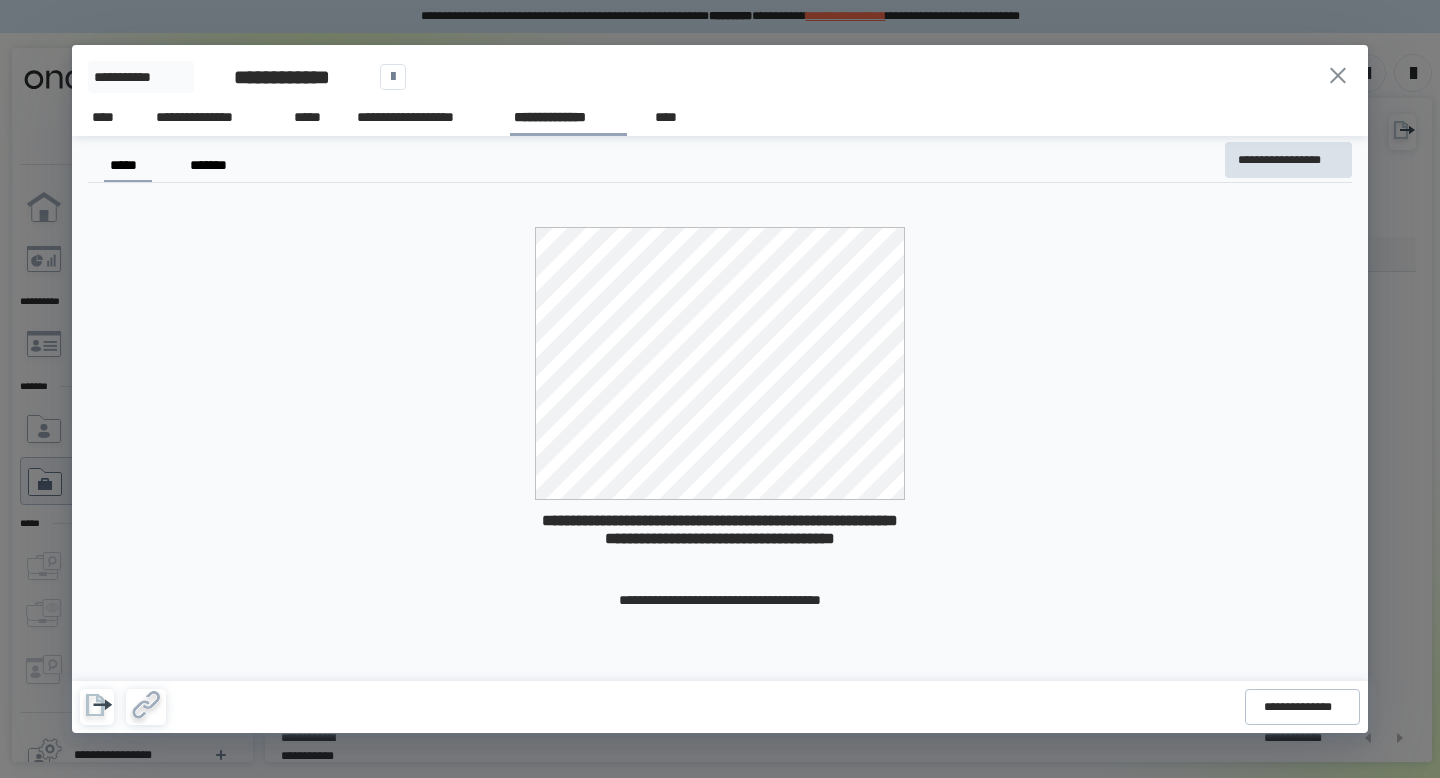 click 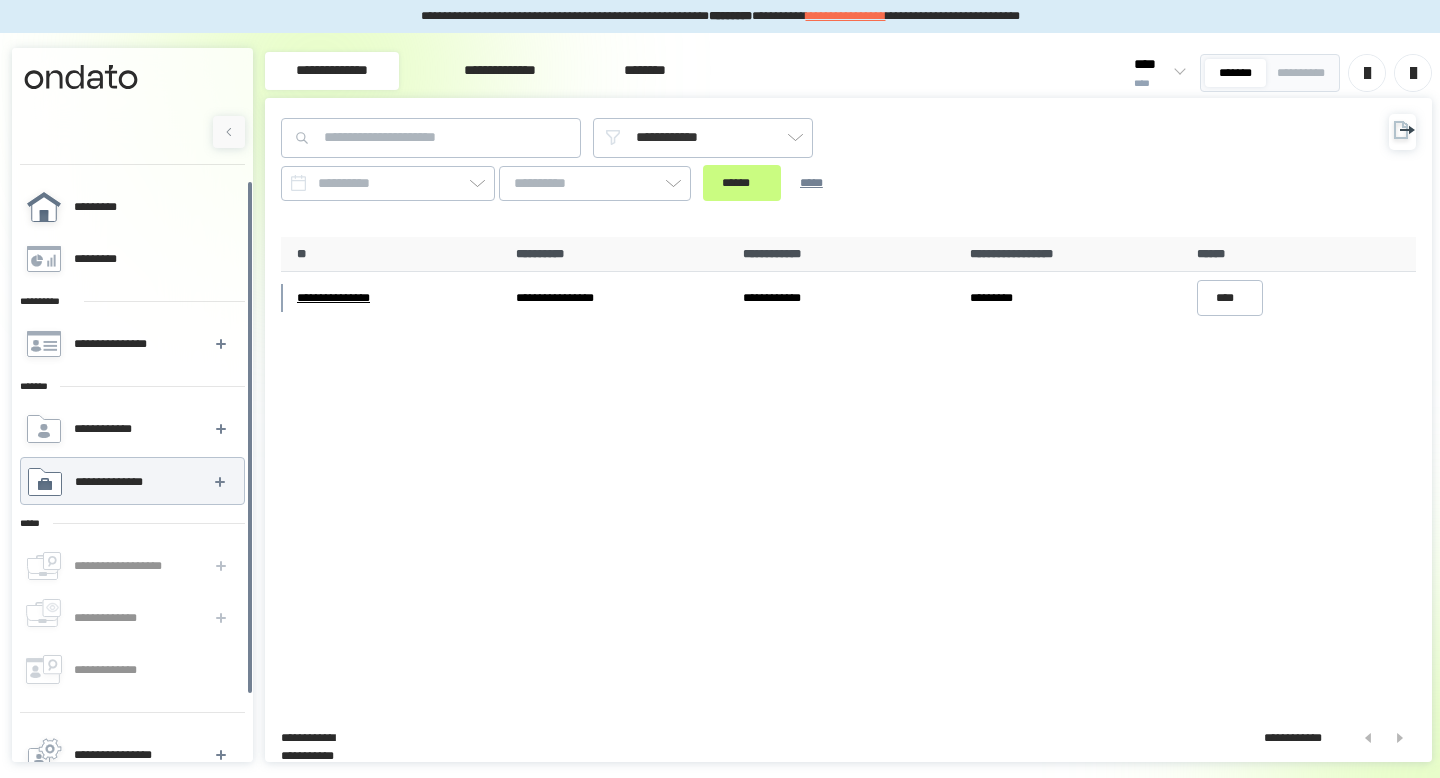 click on "*********" at bounding box center (132, 207) 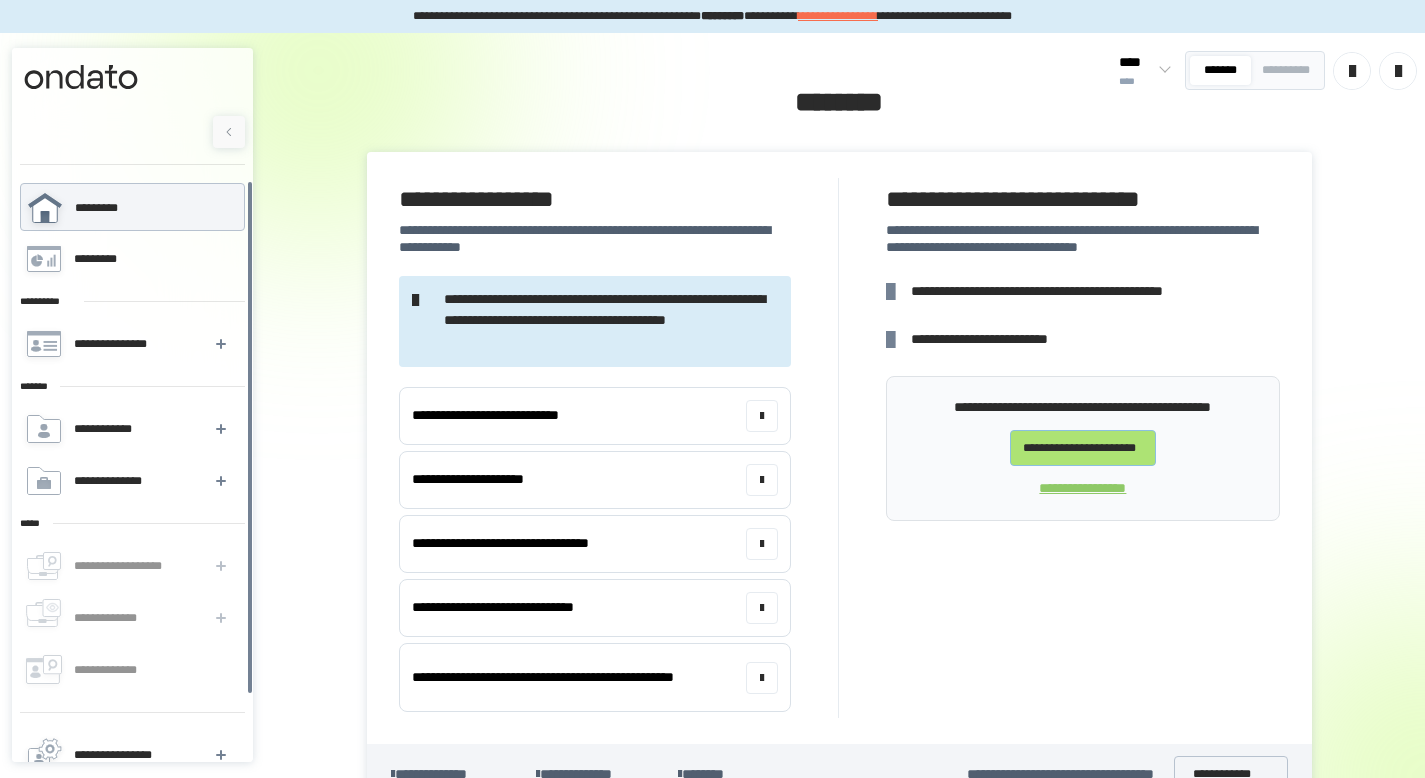 click on "**********" at bounding box center [1083, 448] 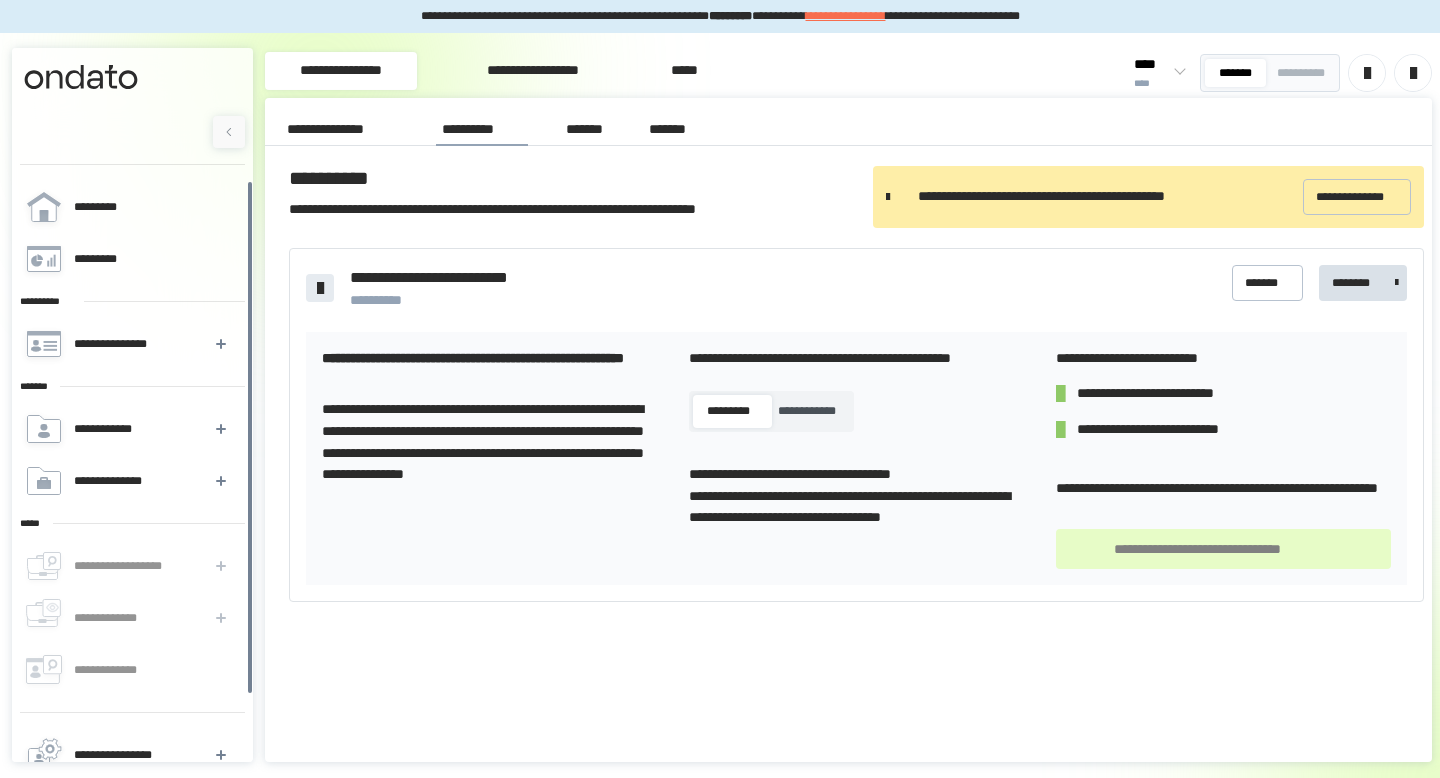 click on "*********" at bounding box center (728, 411) 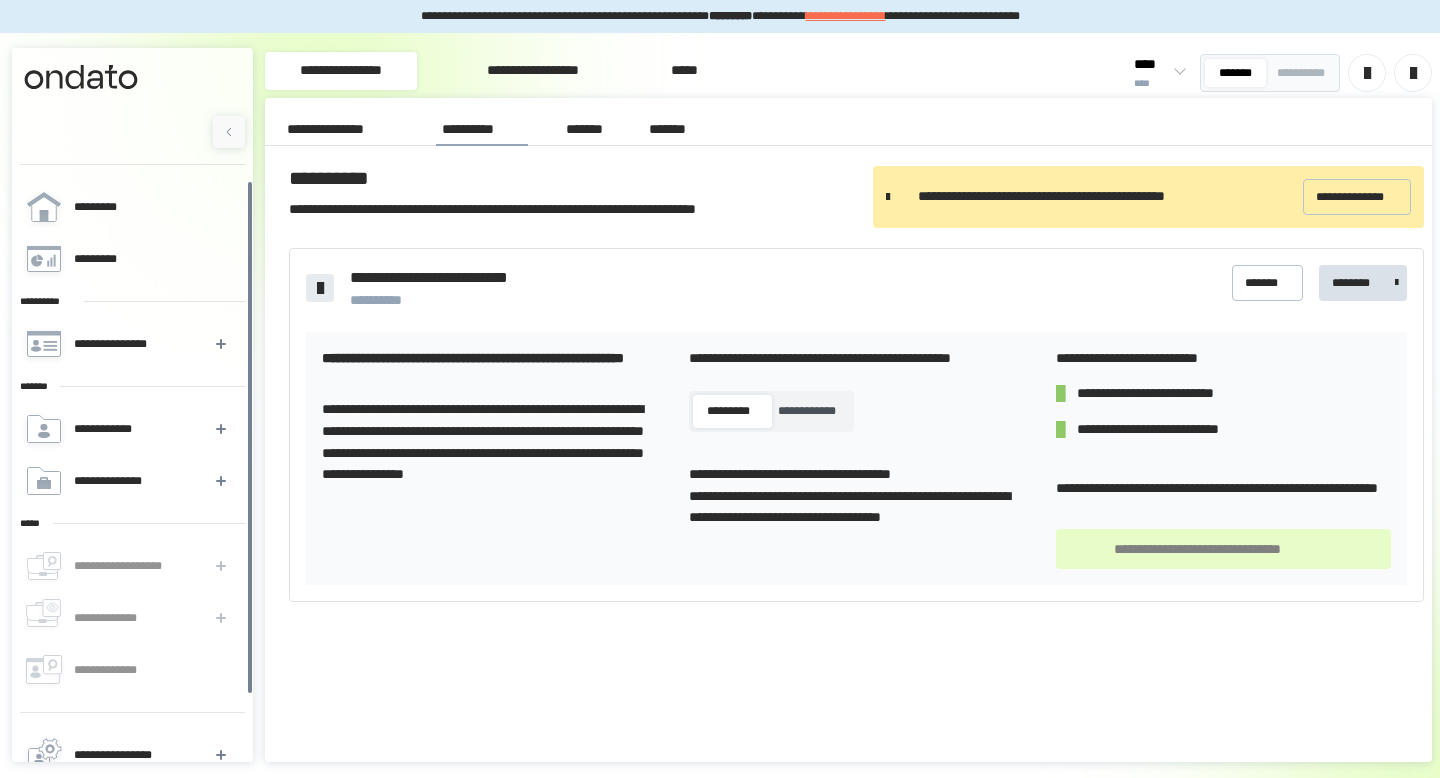 click on "*******" at bounding box center [586, 129] 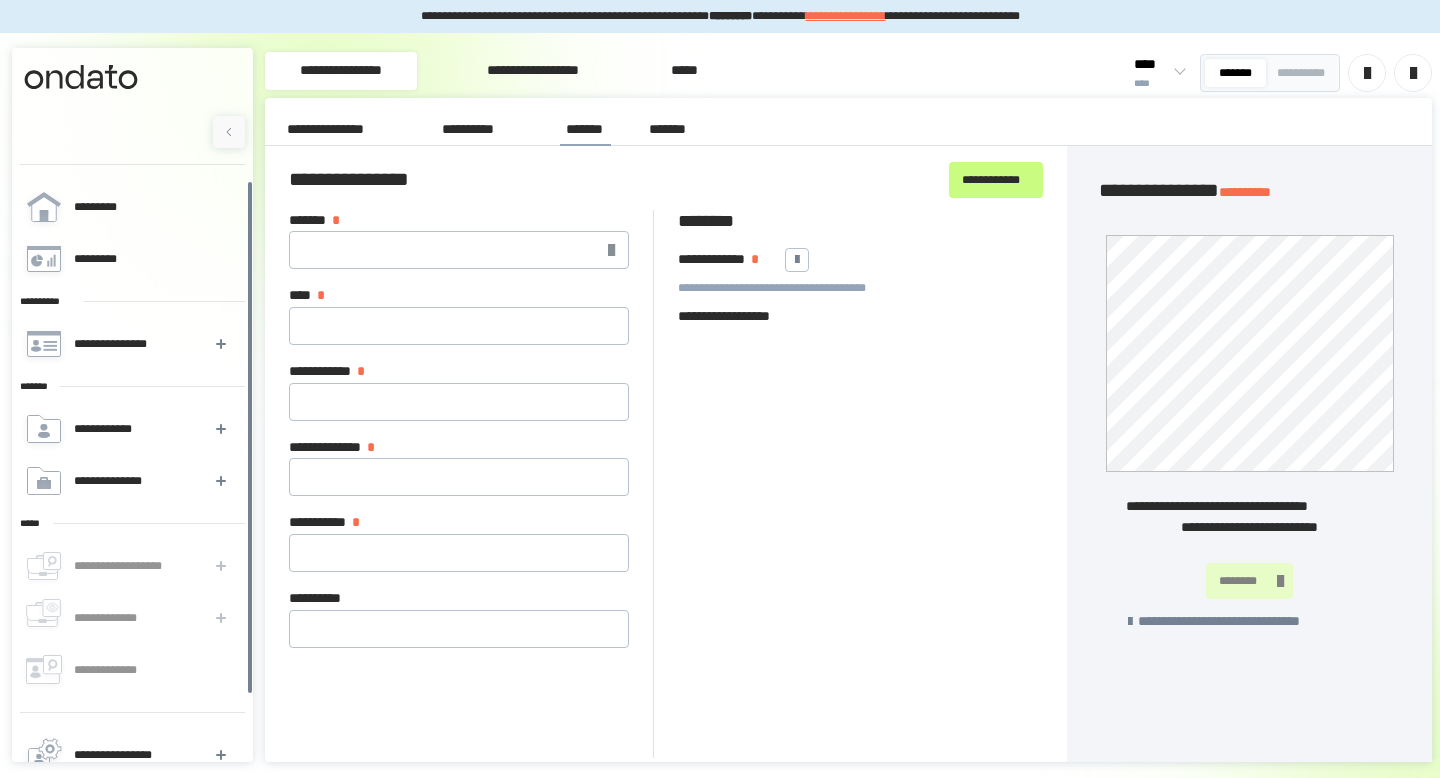 click on "*******" at bounding box center (672, 129) 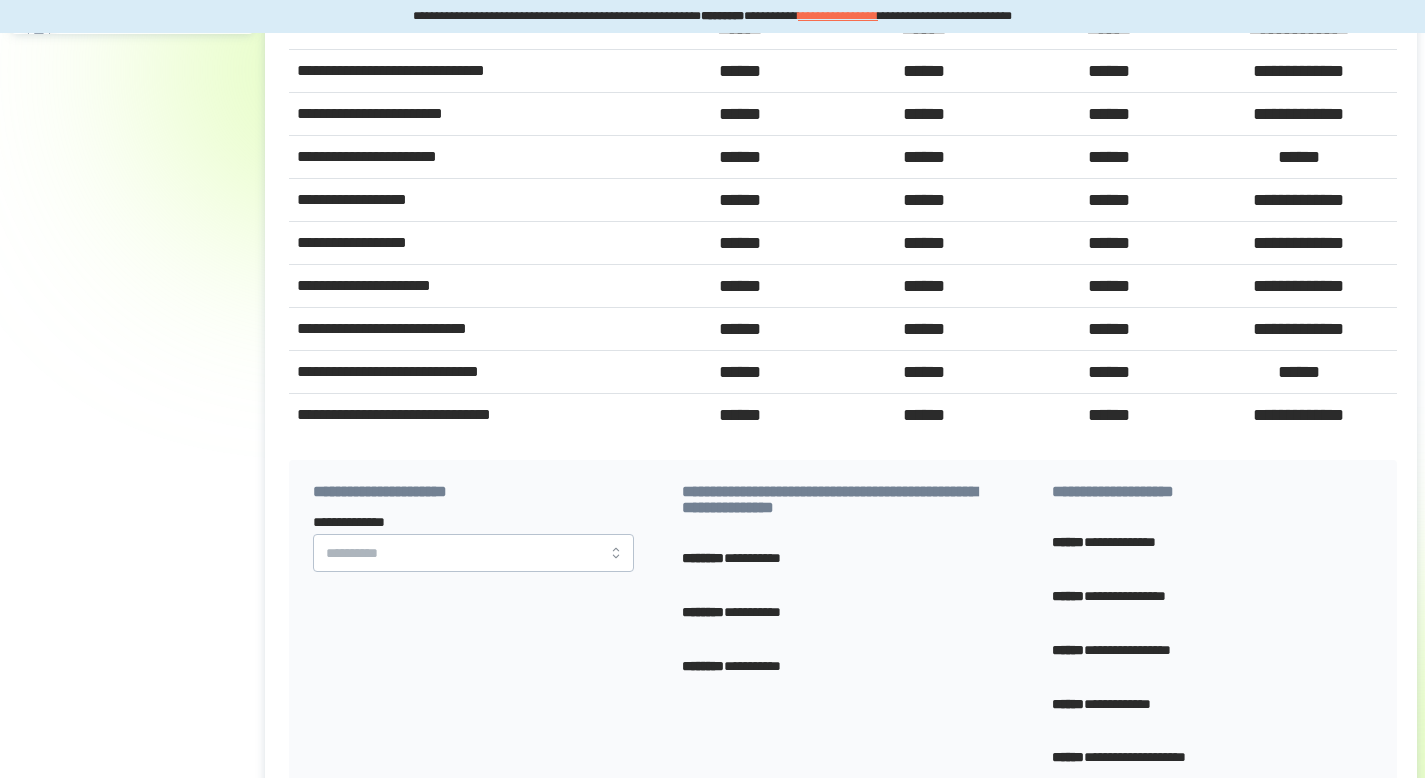 scroll, scrollTop: 801, scrollLeft: 0, axis: vertical 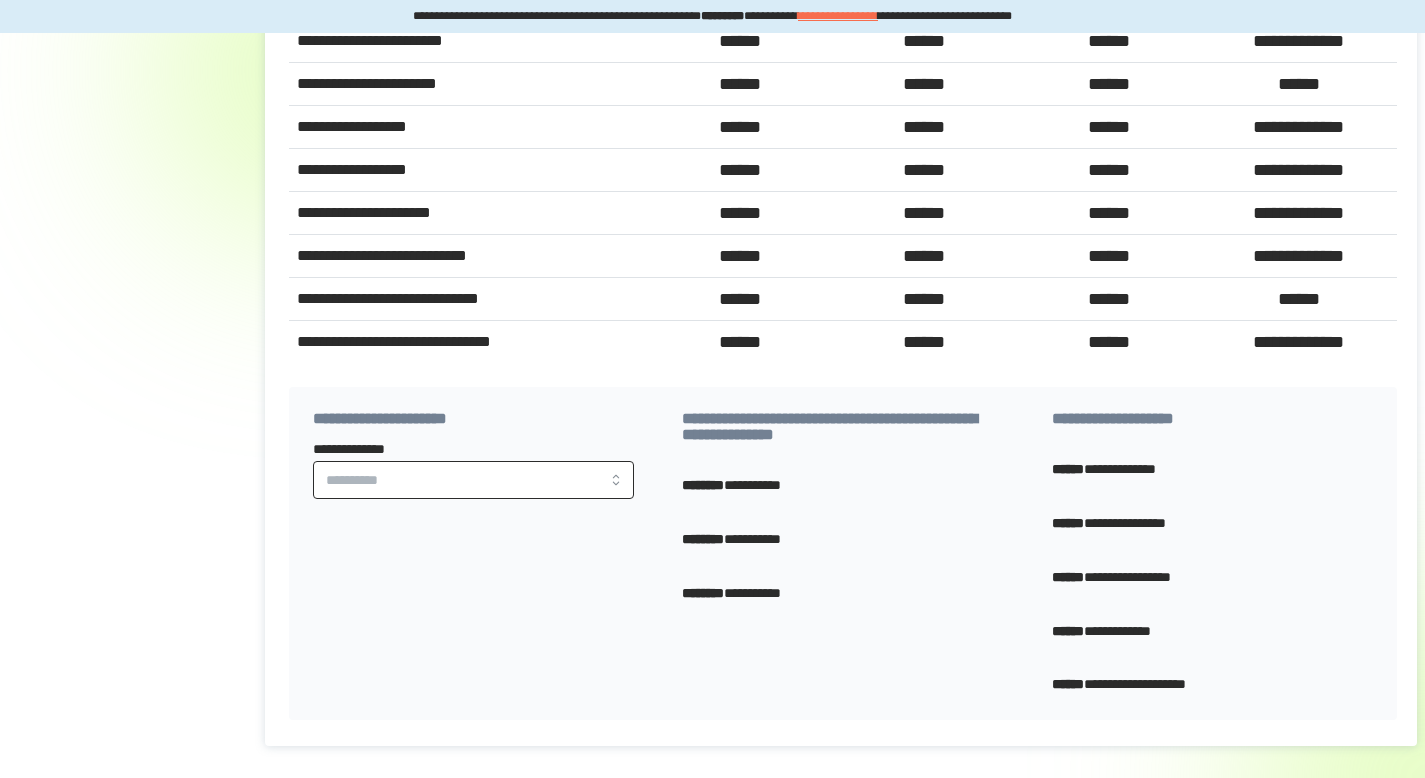 click on "**********" at bounding box center [473, 480] 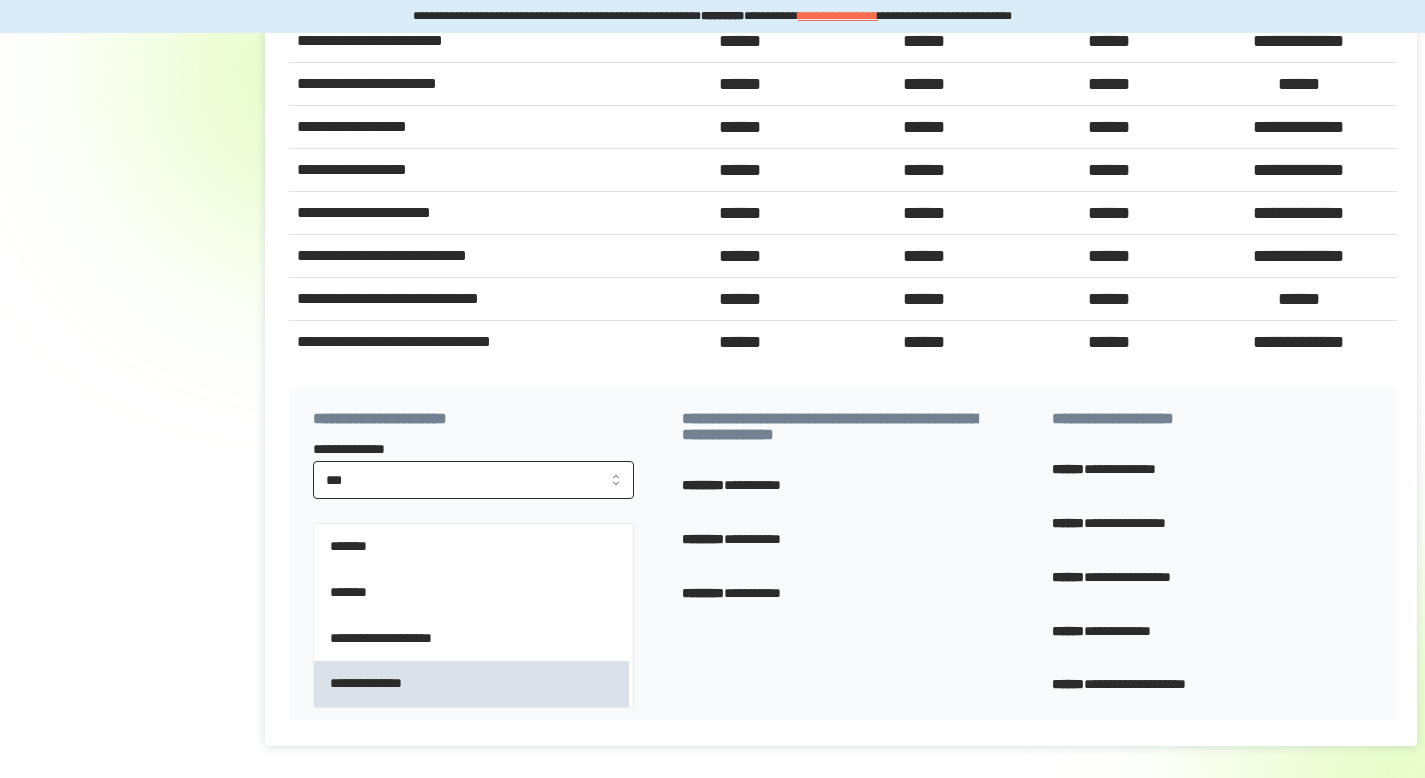 click on "**********" at bounding box center [471, 684] 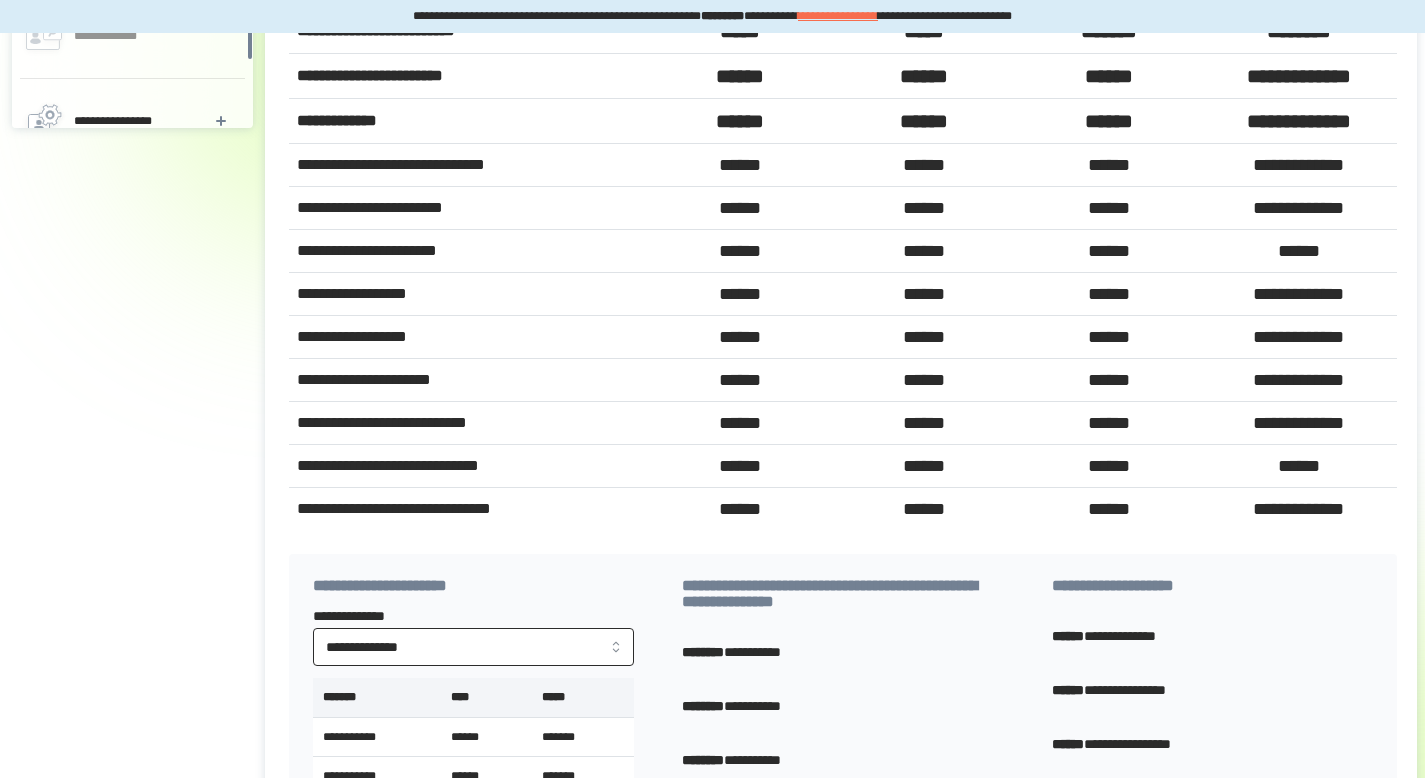 scroll, scrollTop: 474, scrollLeft: 0, axis: vertical 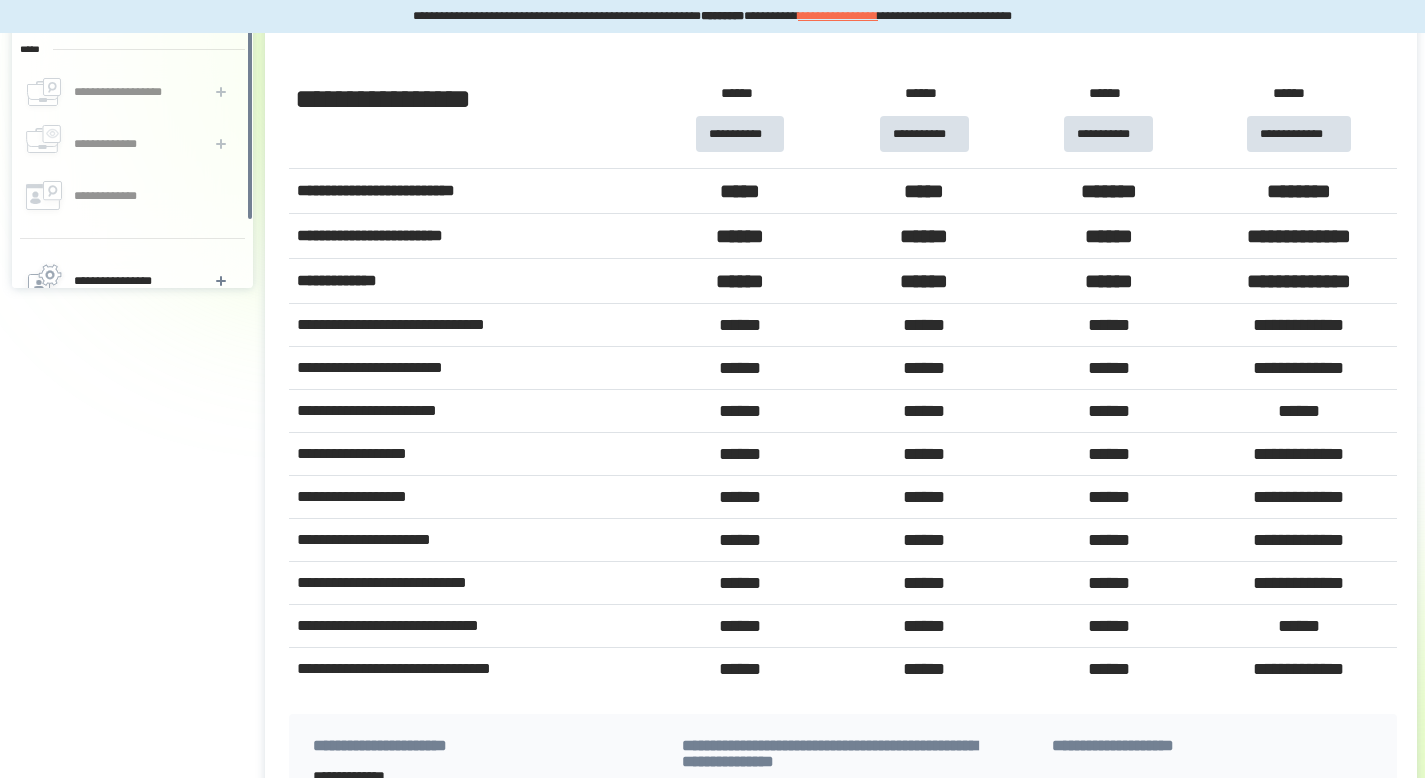 type on "**********" 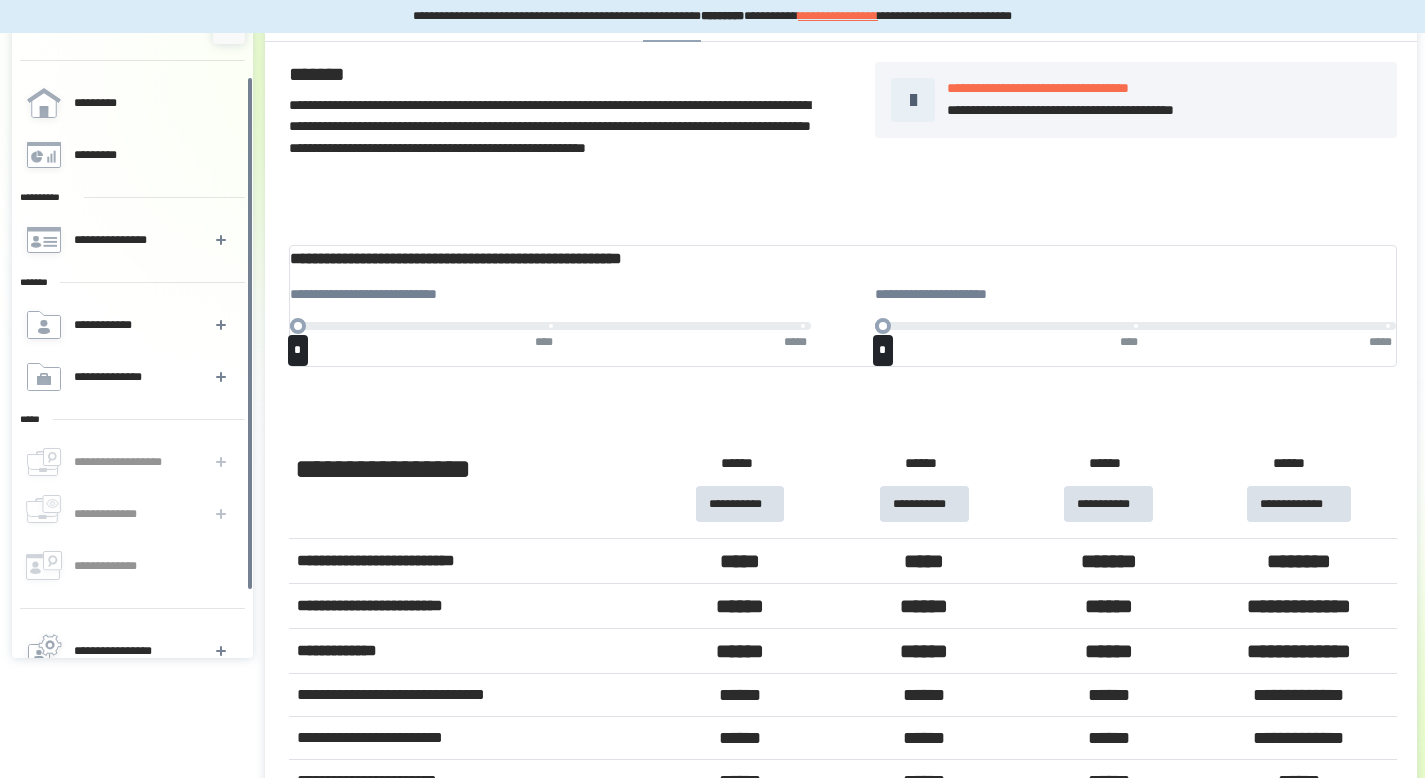 scroll, scrollTop: 0, scrollLeft: 0, axis: both 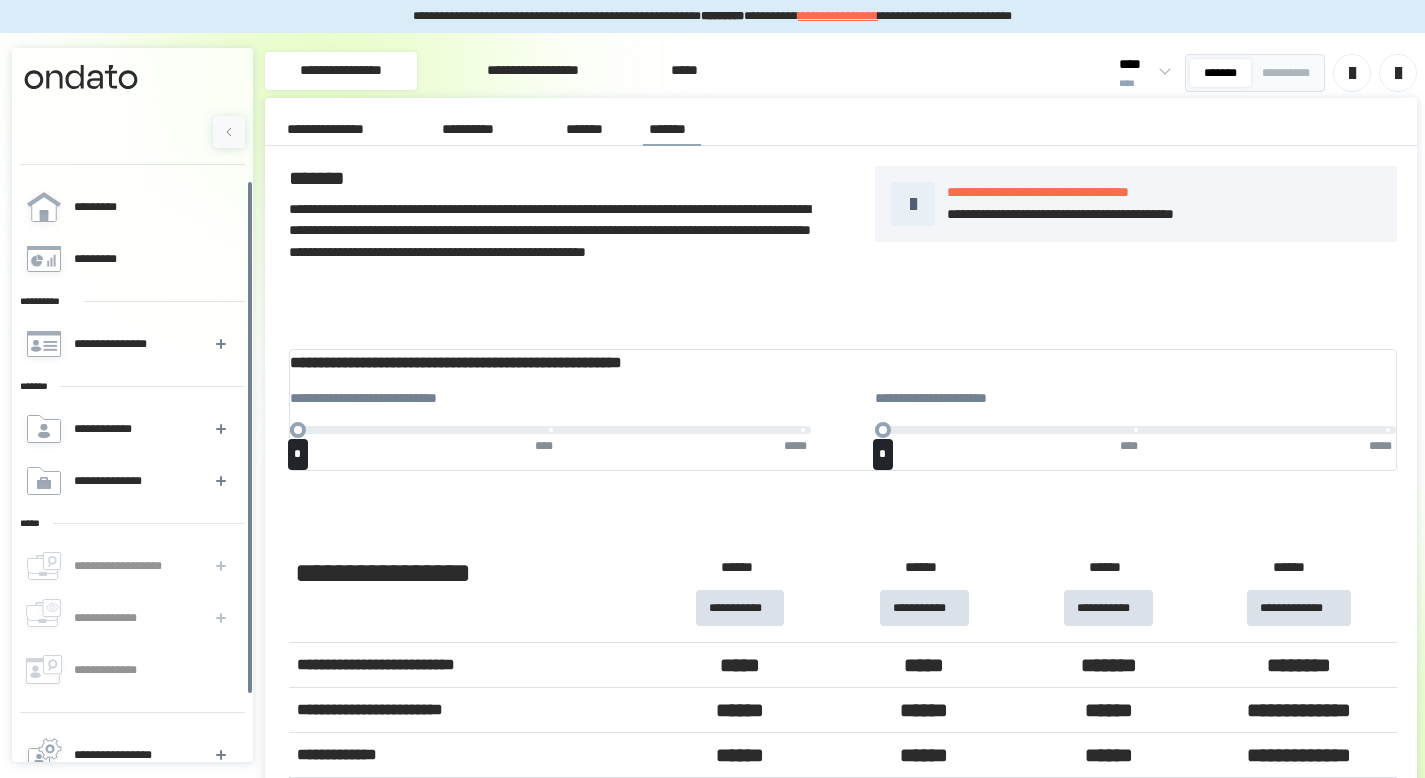 click on "**********" at bounding box center [533, 71] 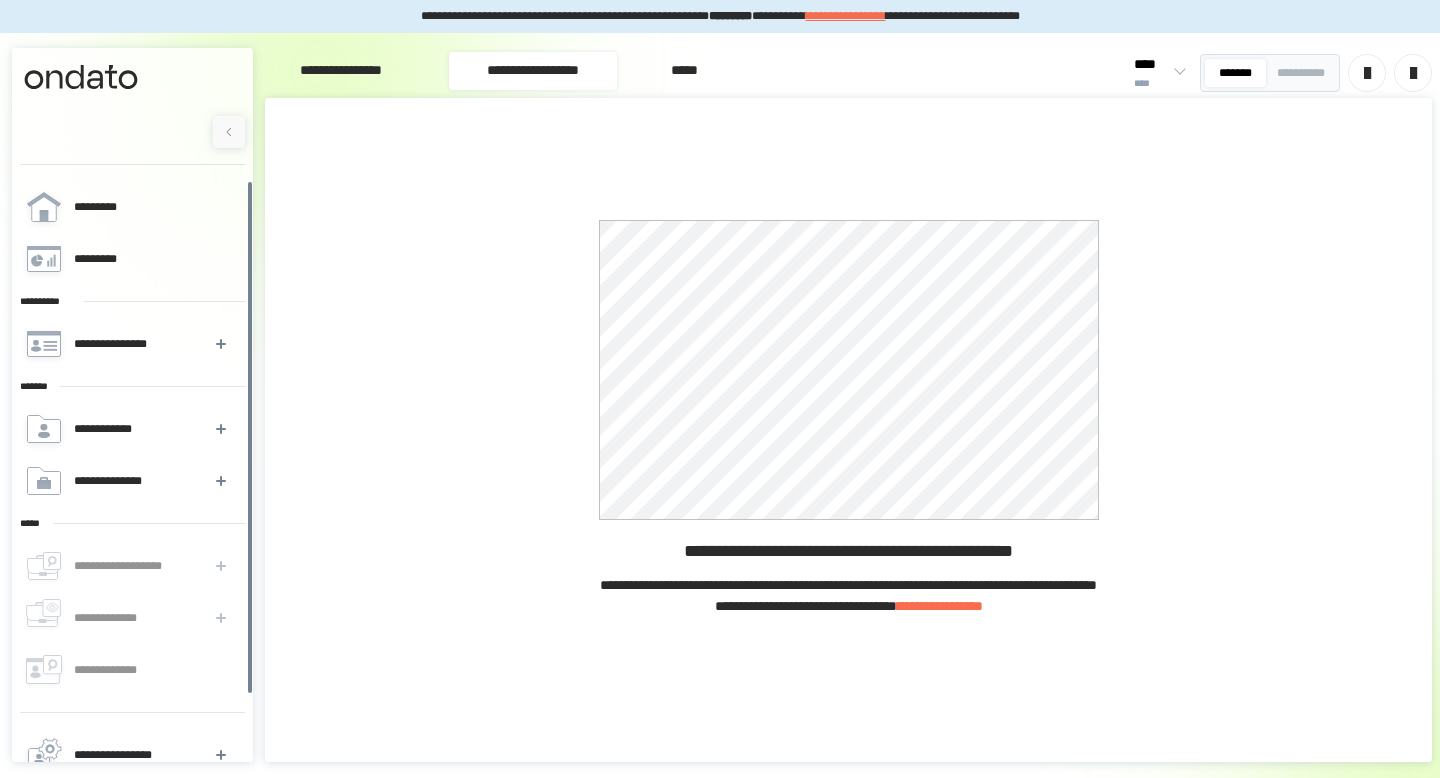 click on "*****" at bounding box center (684, 71) 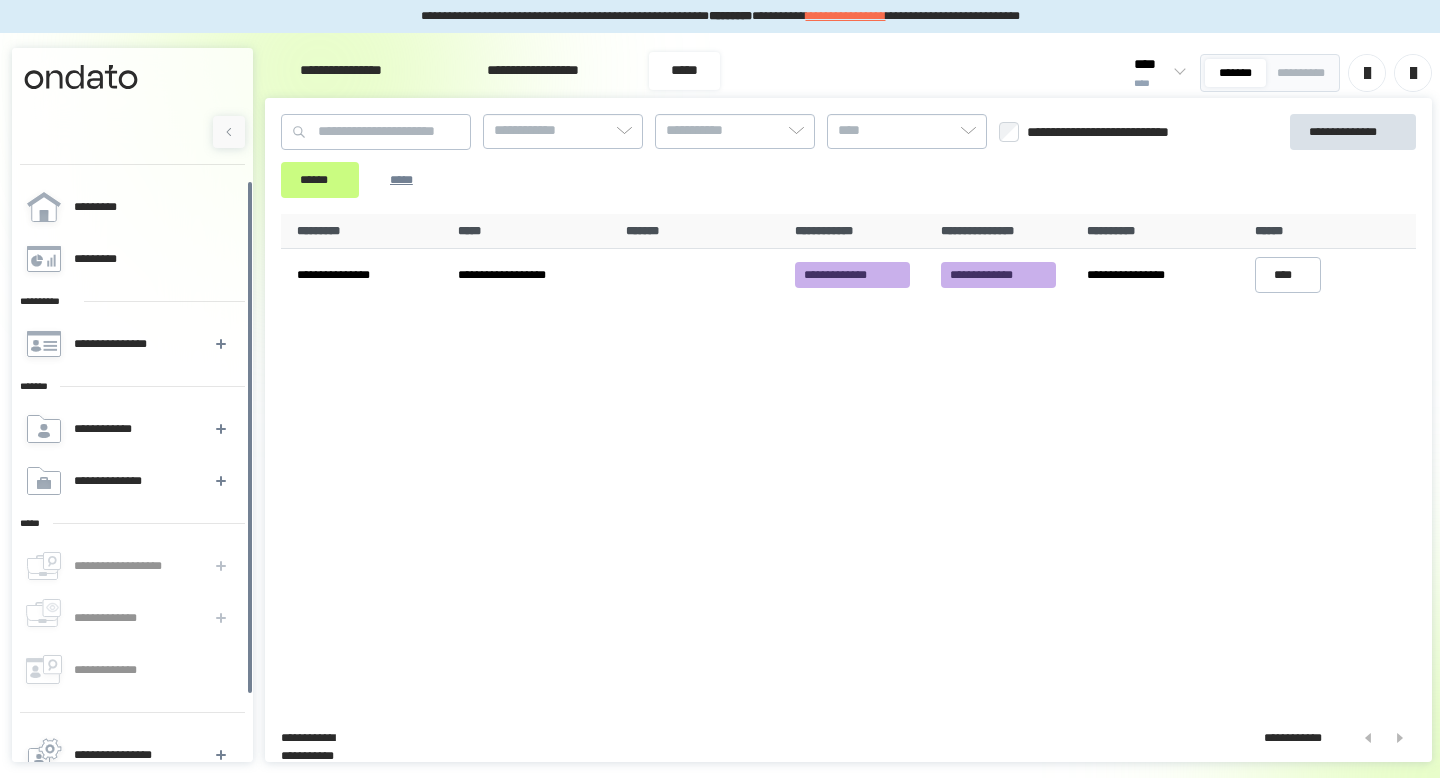click on "**********" at bounding box center (341, 71) 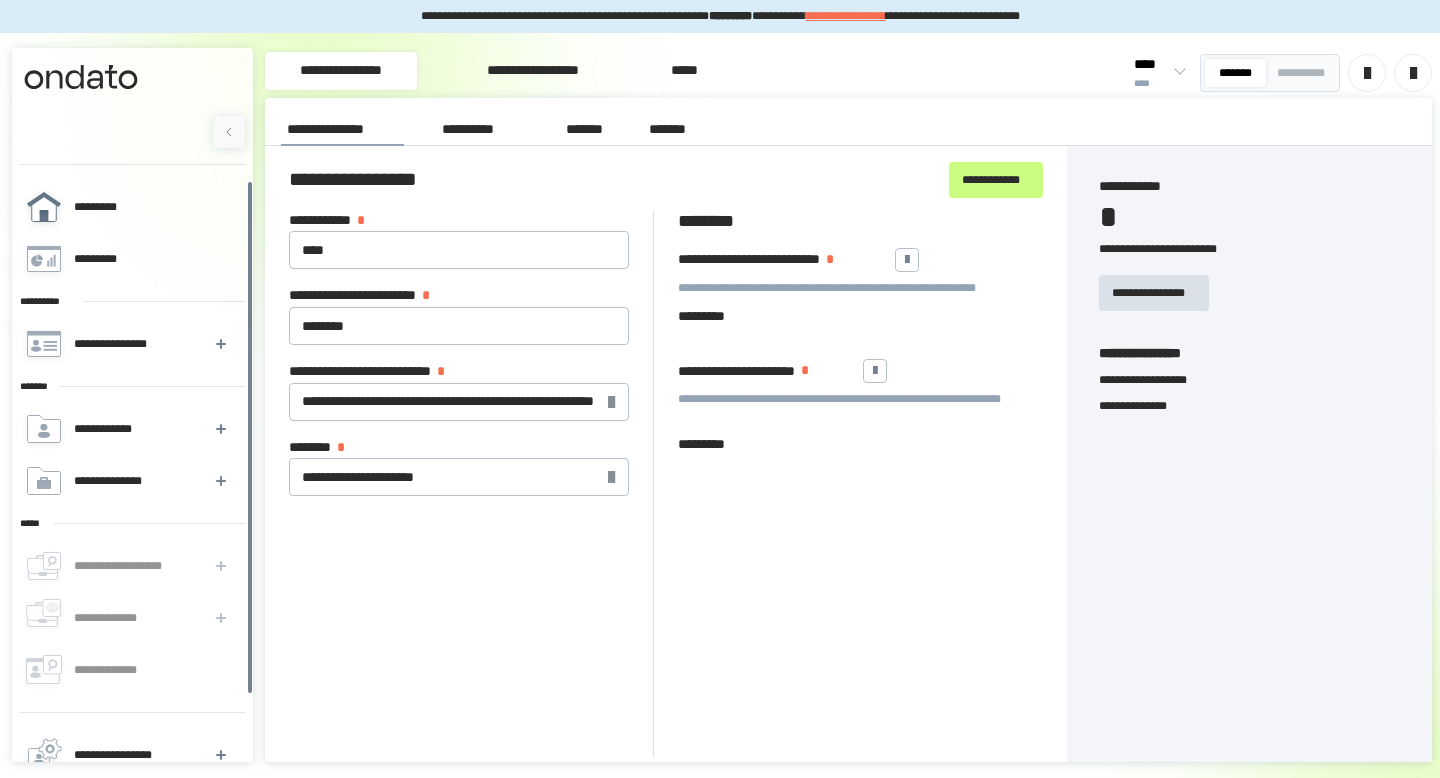 click on "*********" at bounding box center [107, 207] 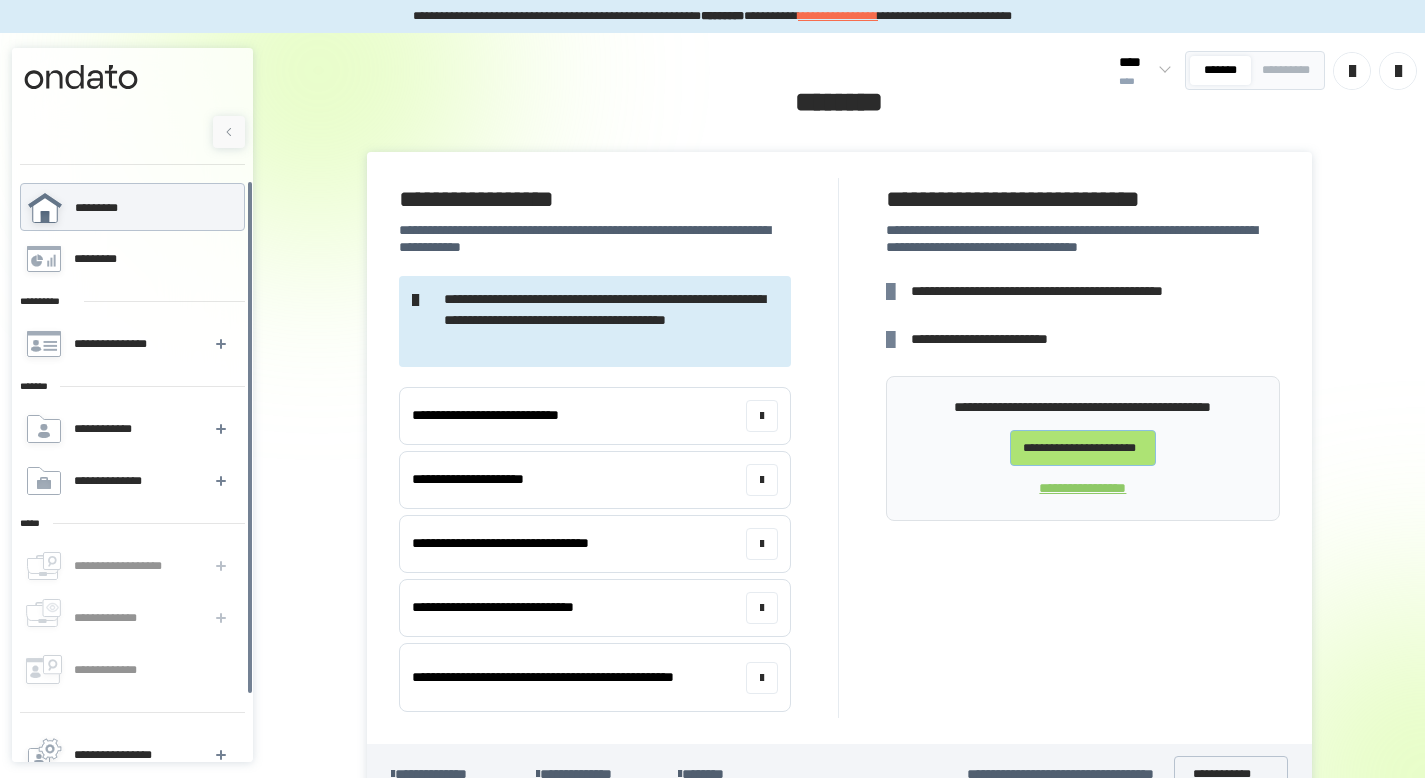 click on "**********" at bounding box center (1083, 448) 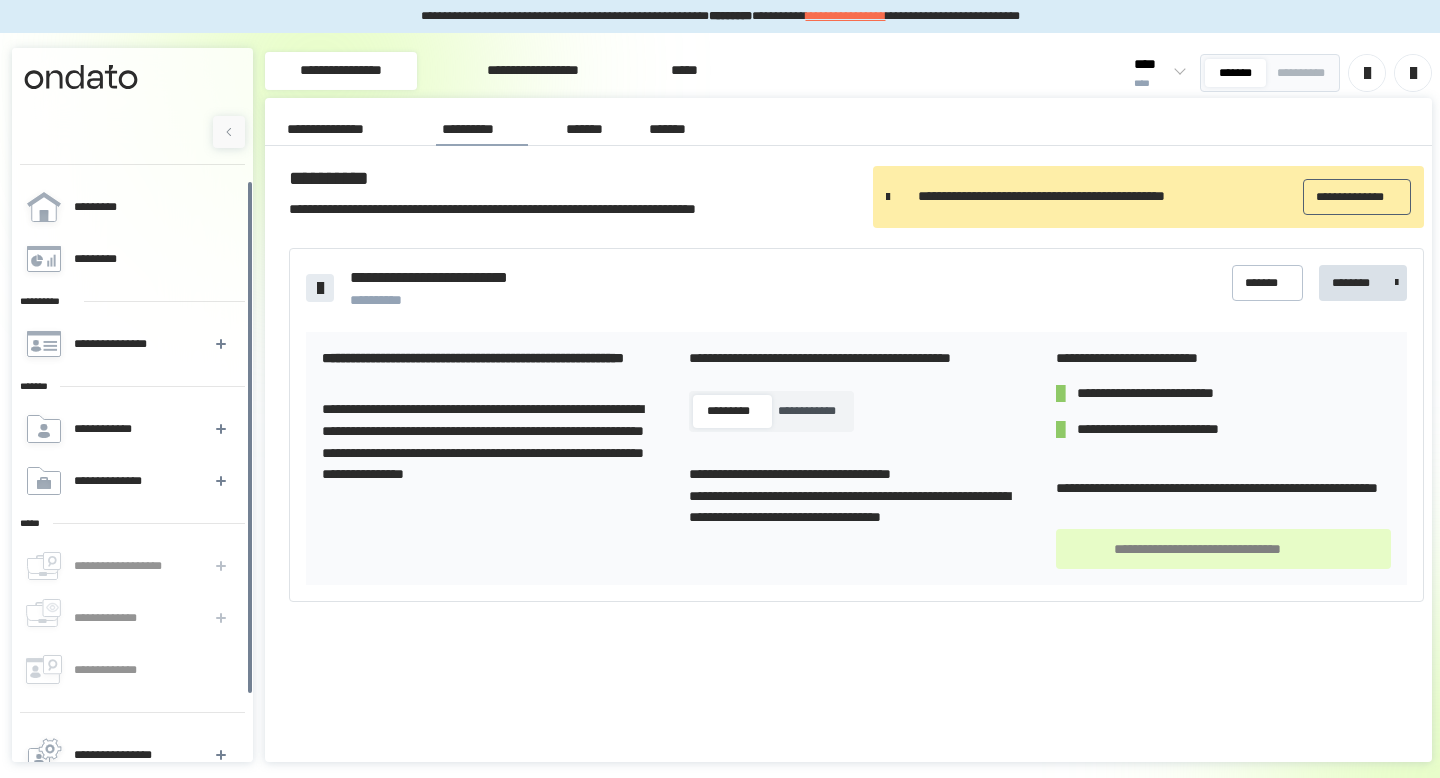 click on "**********" at bounding box center [1357, 197] 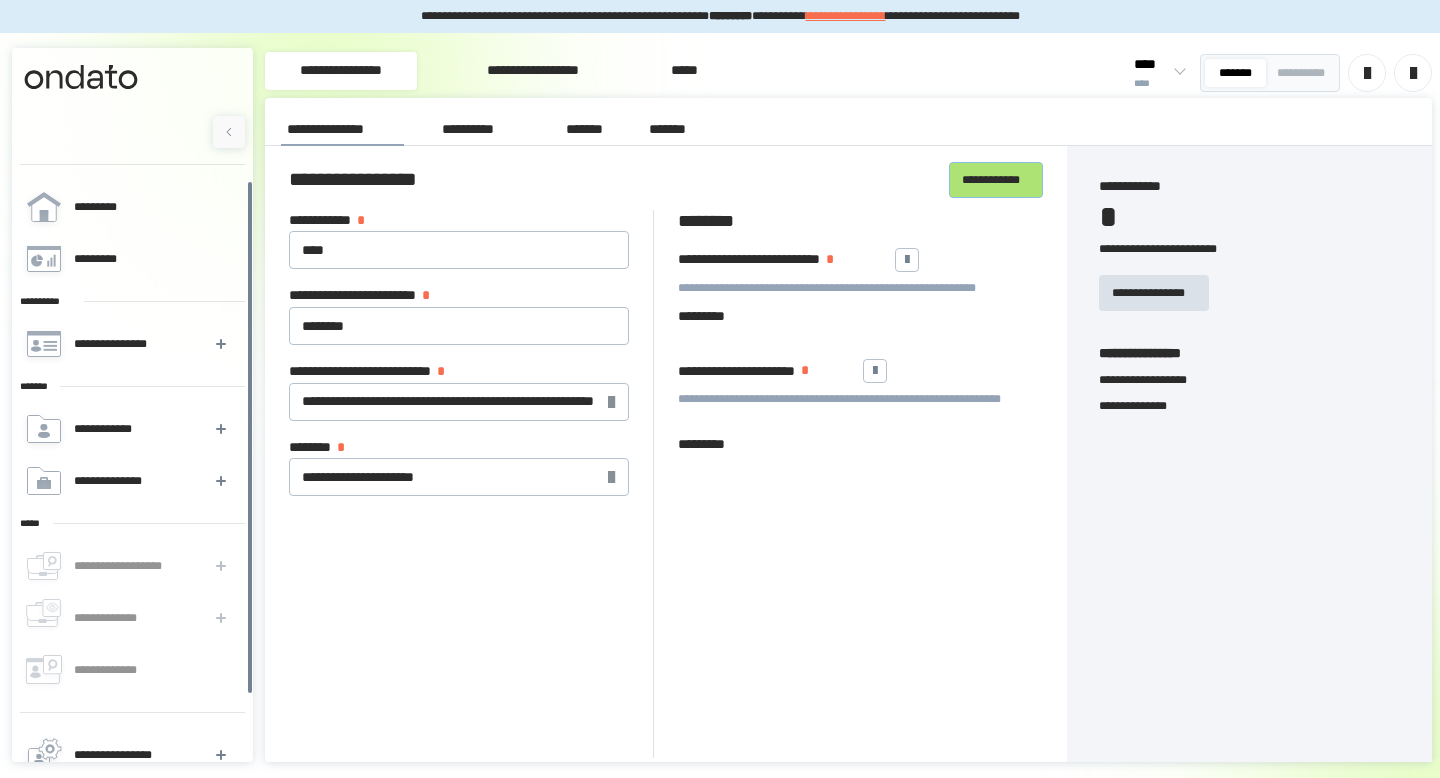click on "**********" at bounding box center [996, 180] 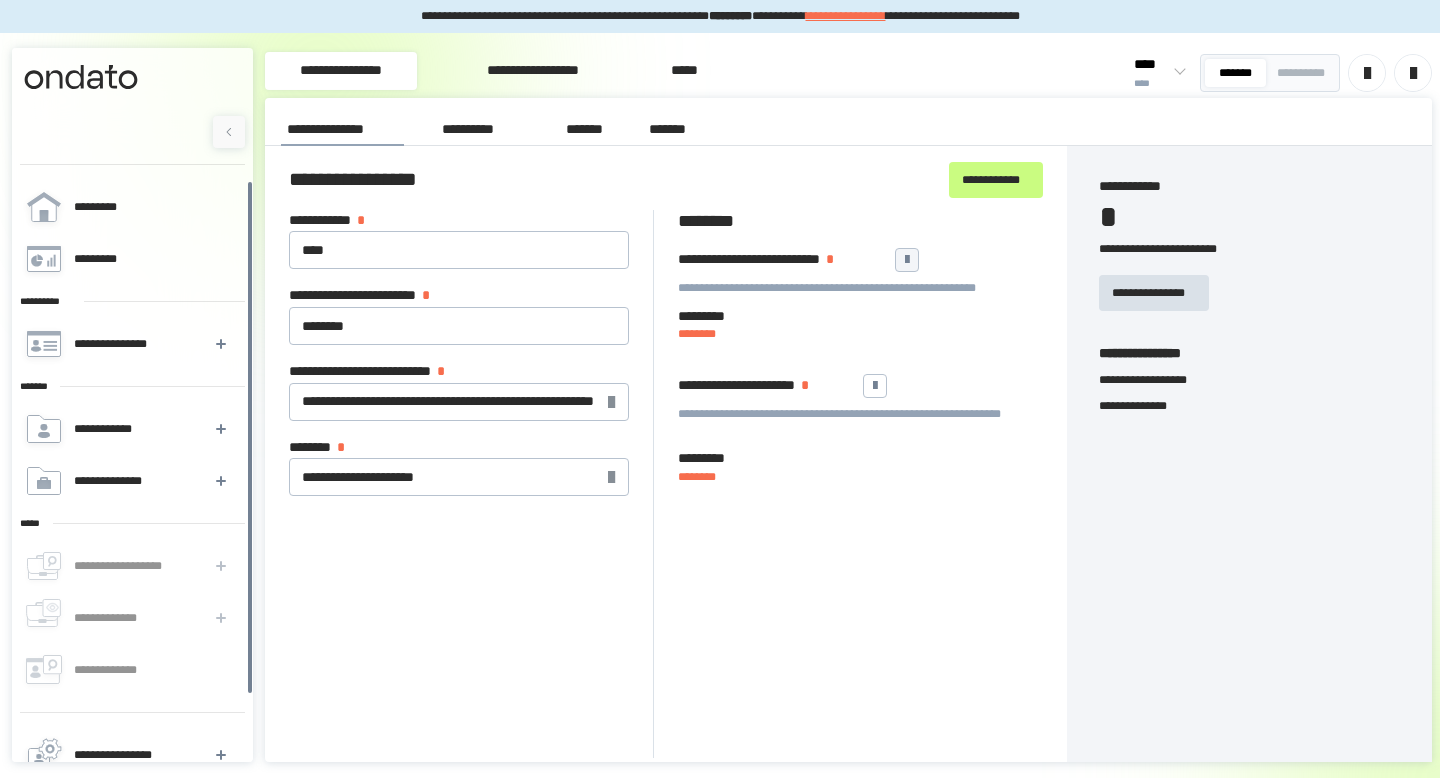 click at bounding box center [907, 260] 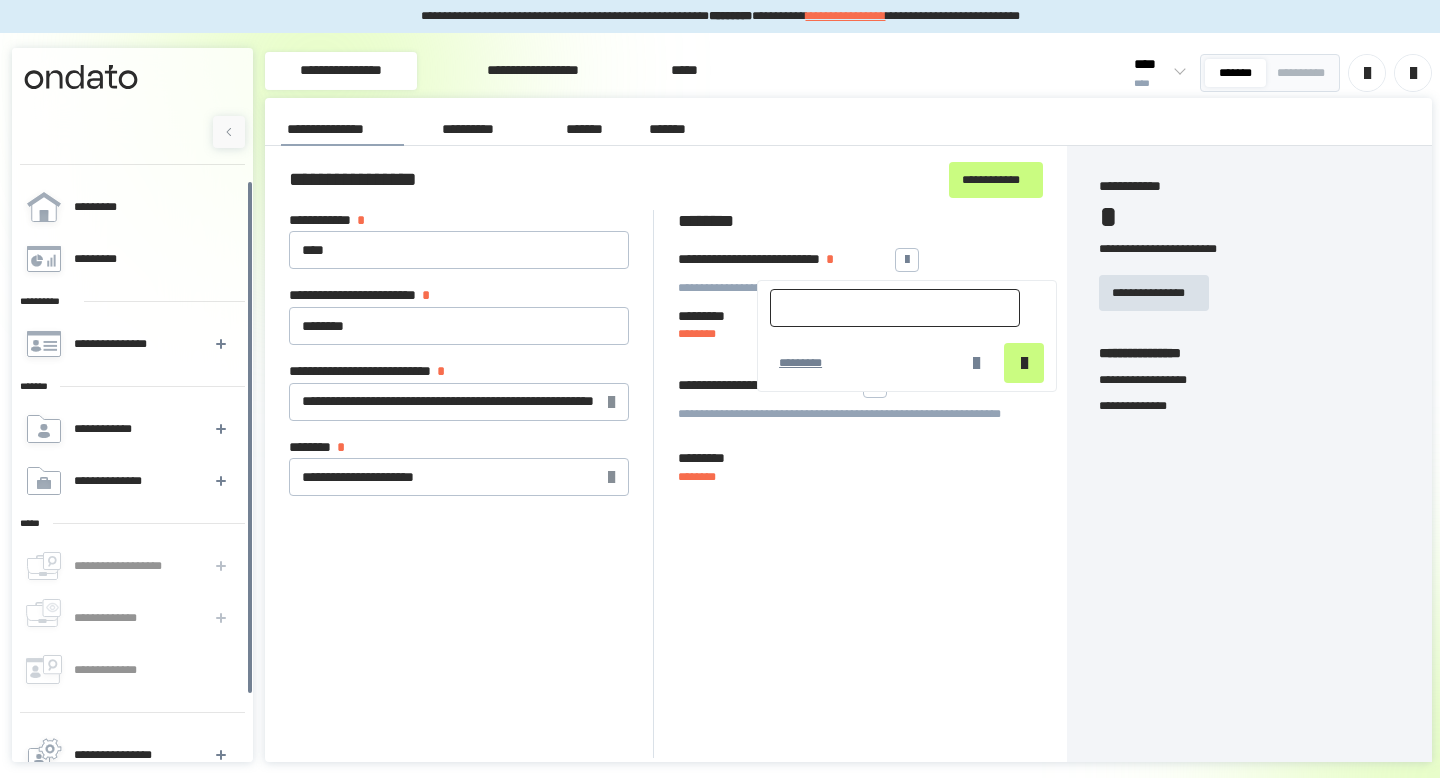 click at bounding box center [895, 308] 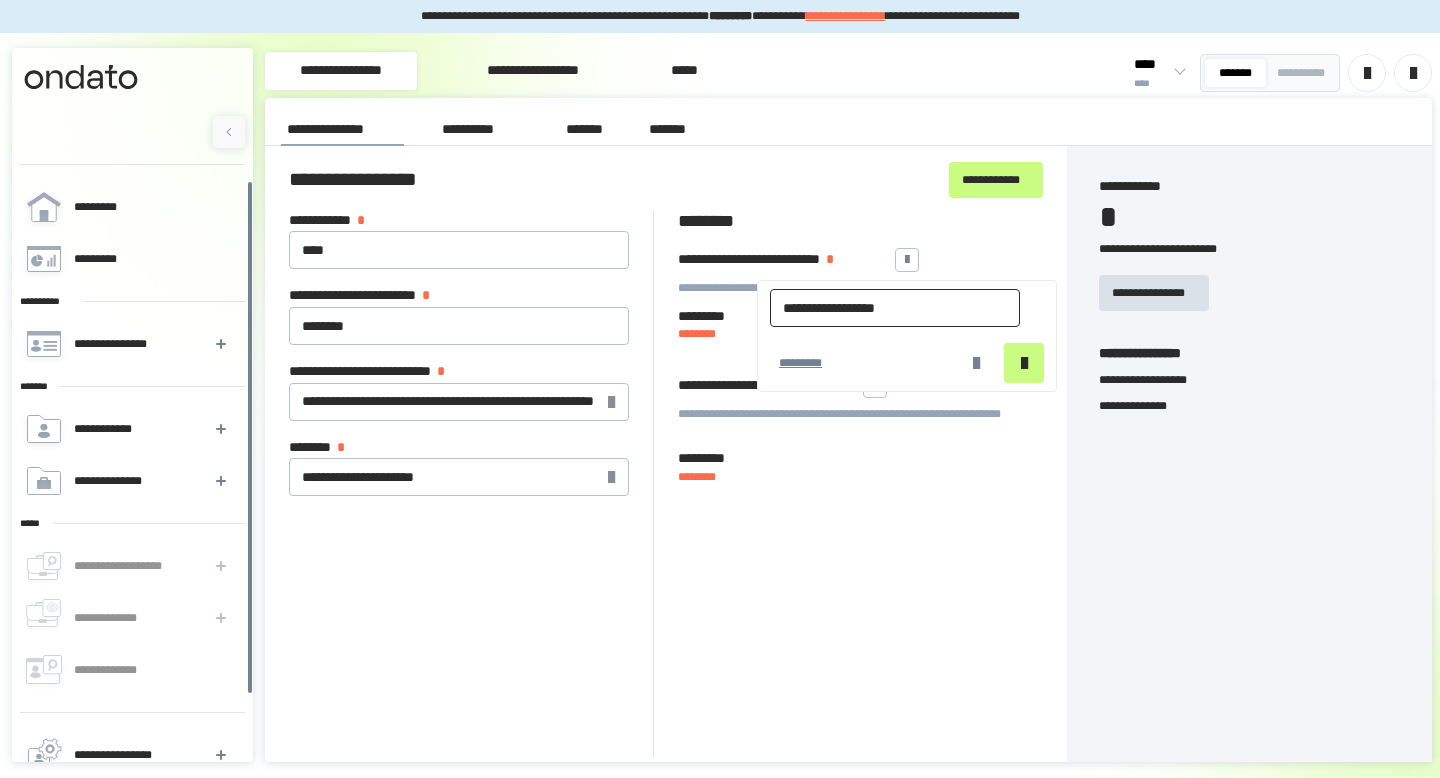 type on "**********" 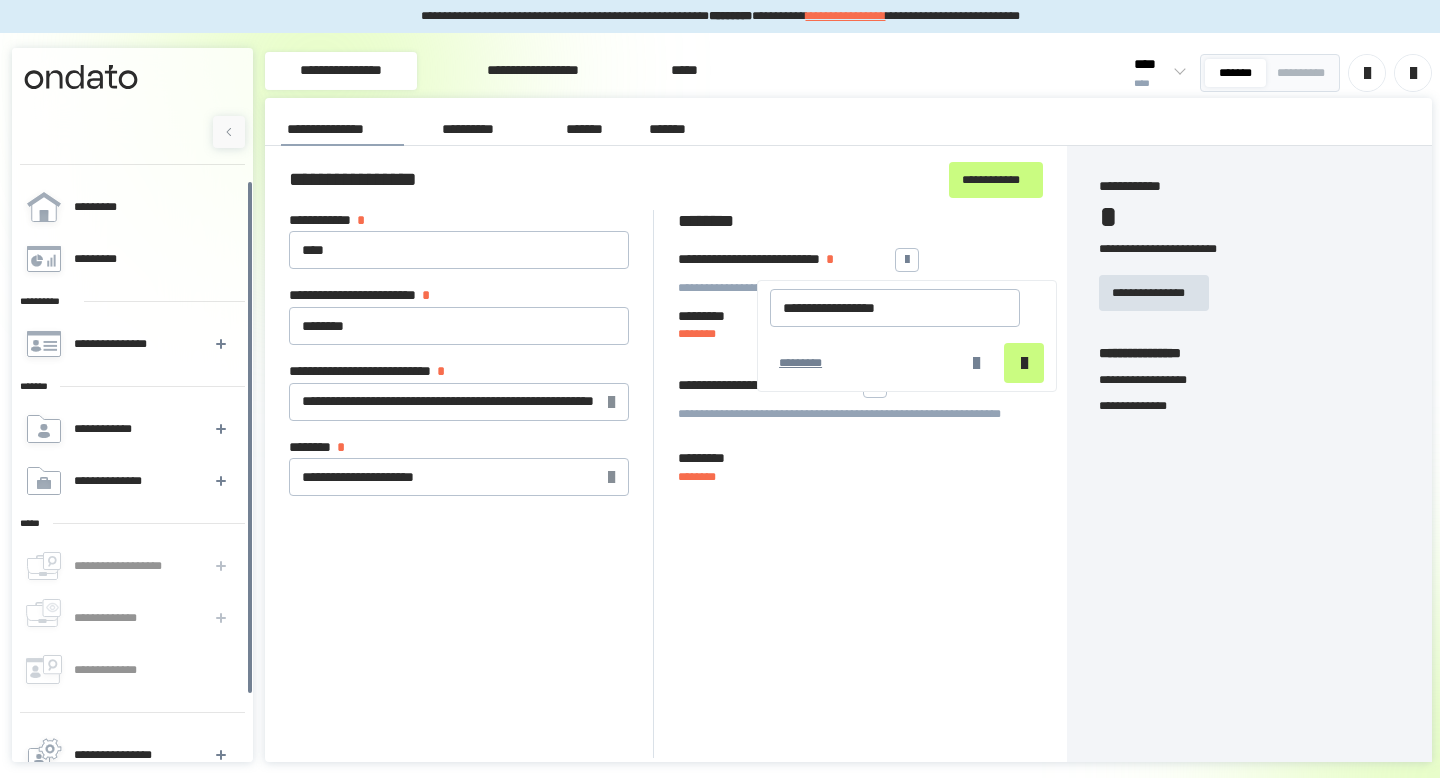click on "*********" at bounding box center (807, 363) 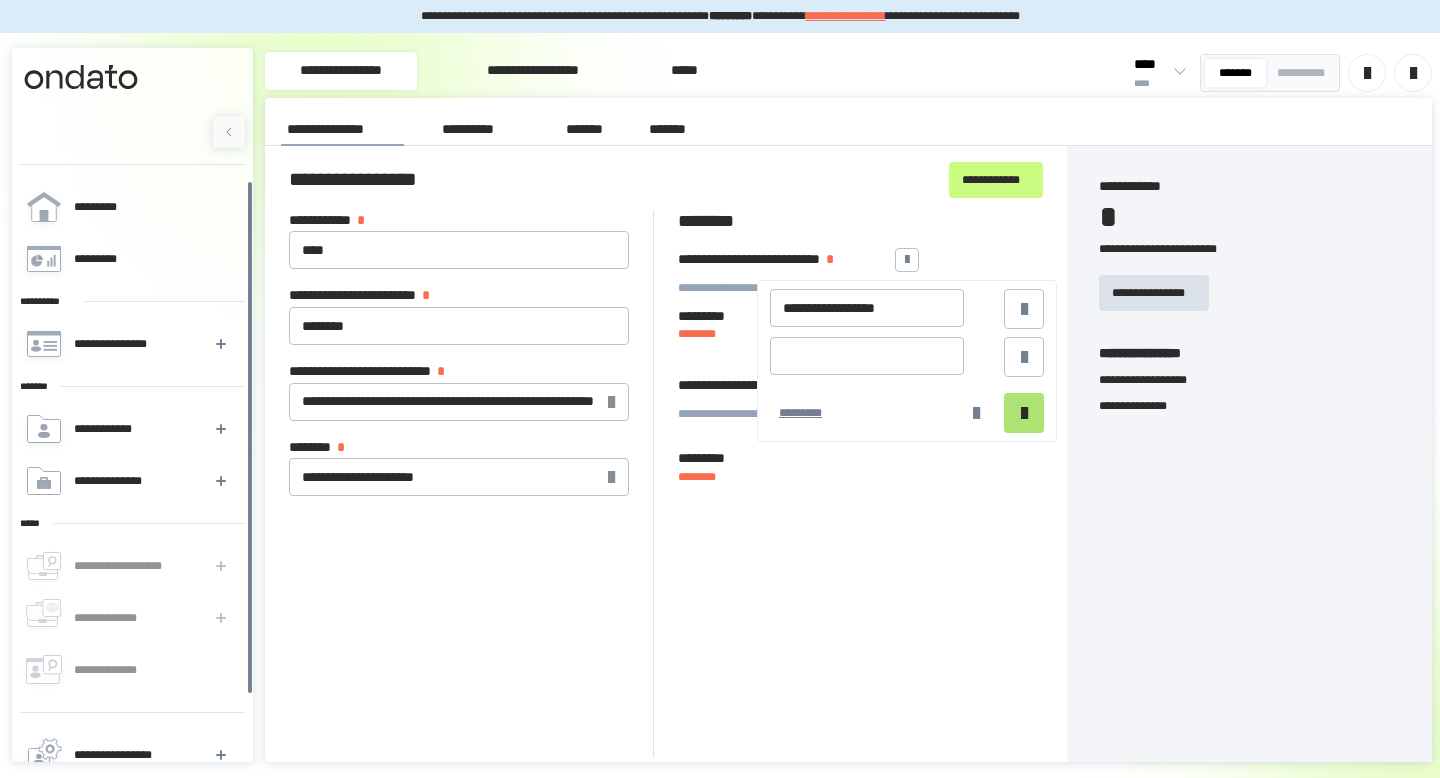 click at bounding box center [1024, 413] 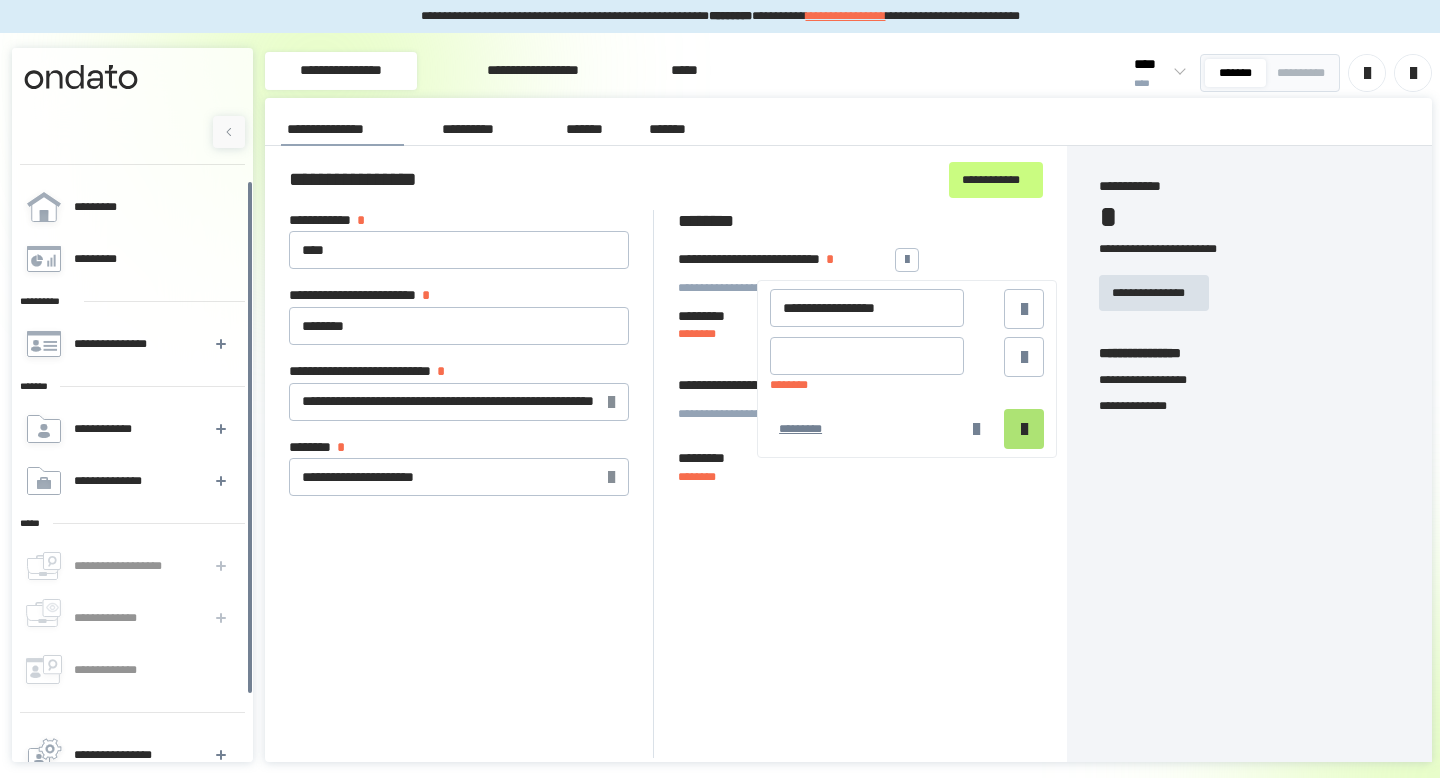 click at bounding box center (1024, 357) 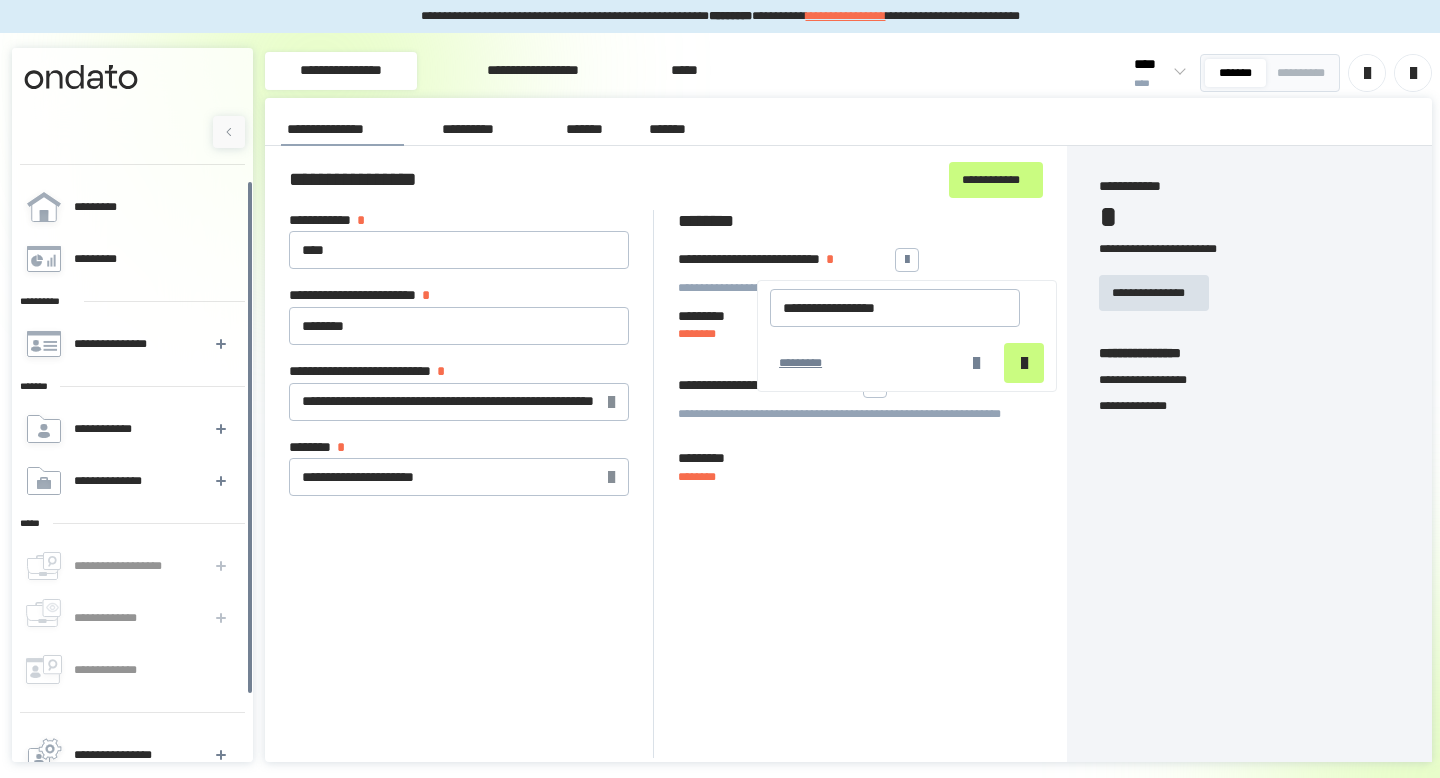 click on "**********" at bounding box center [860, 484] 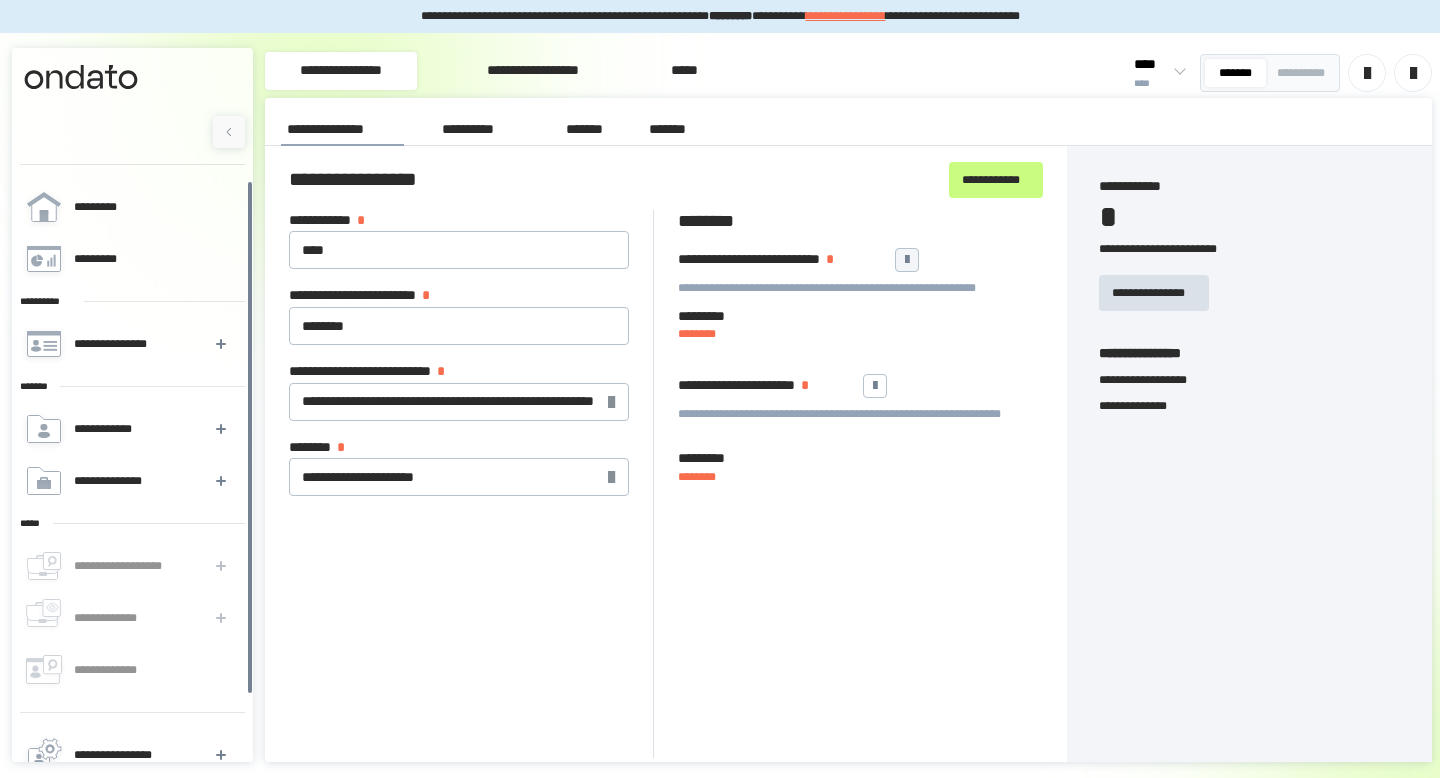 click at bounding box center (907, 260) 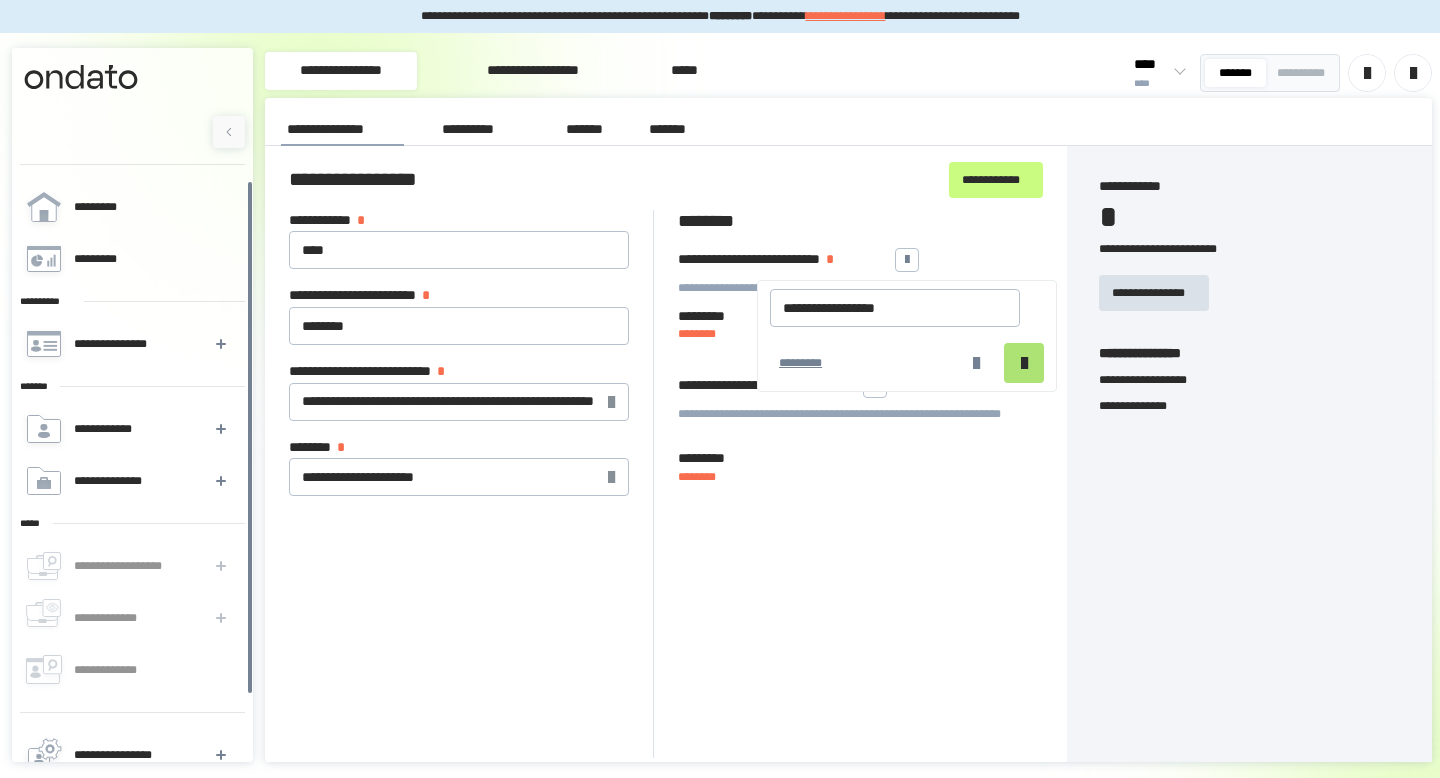 click at bounding box center [1024, 363] 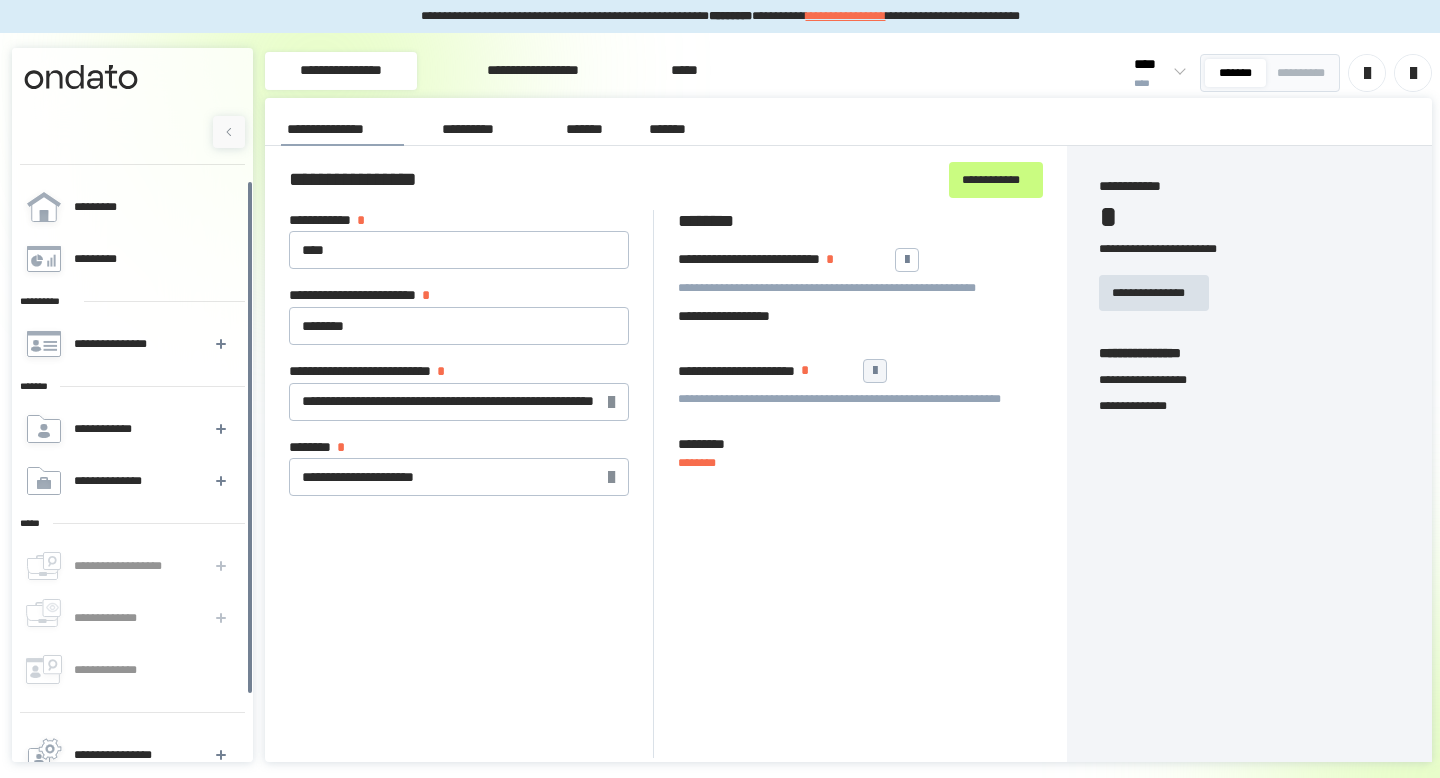 click at bounding box center (875, 371) 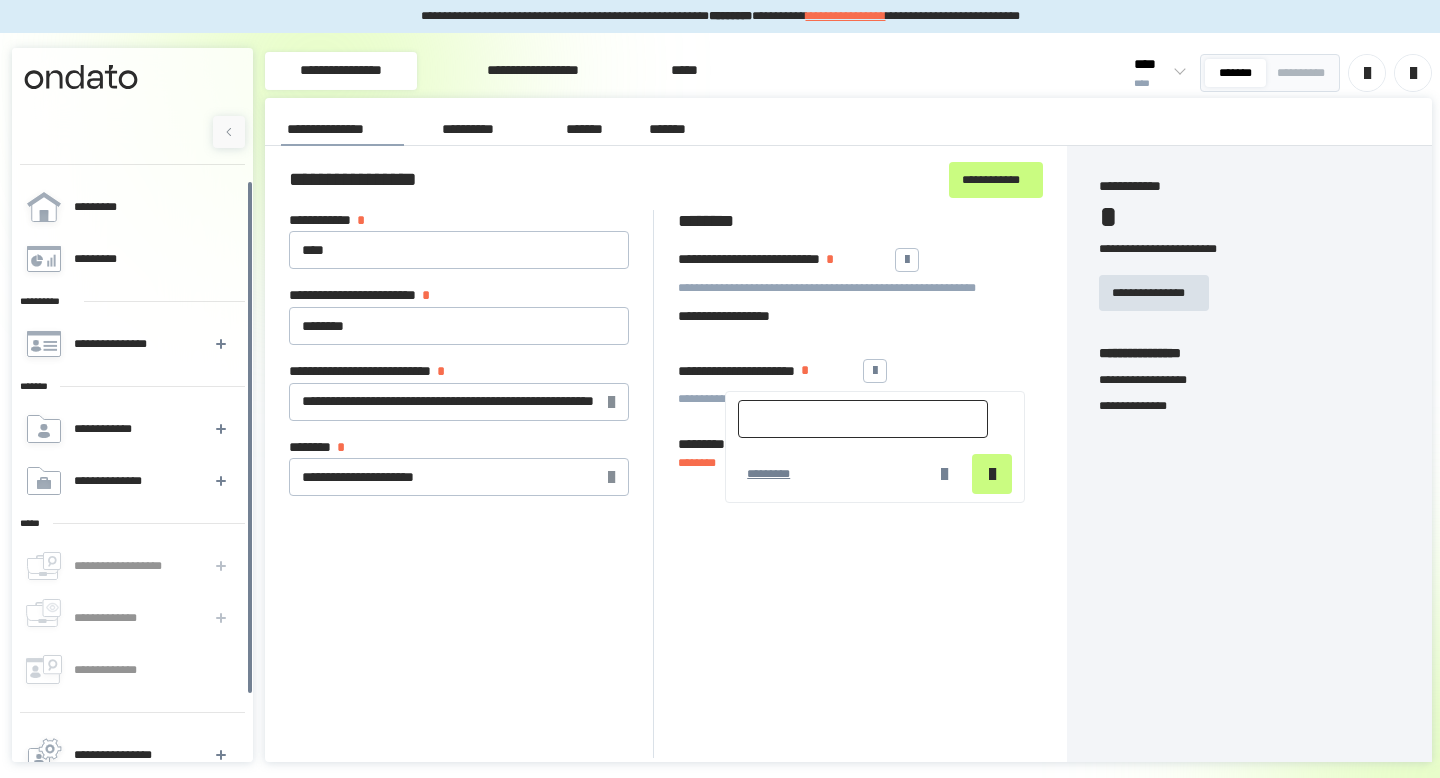 click at bounding box center (863, 419) 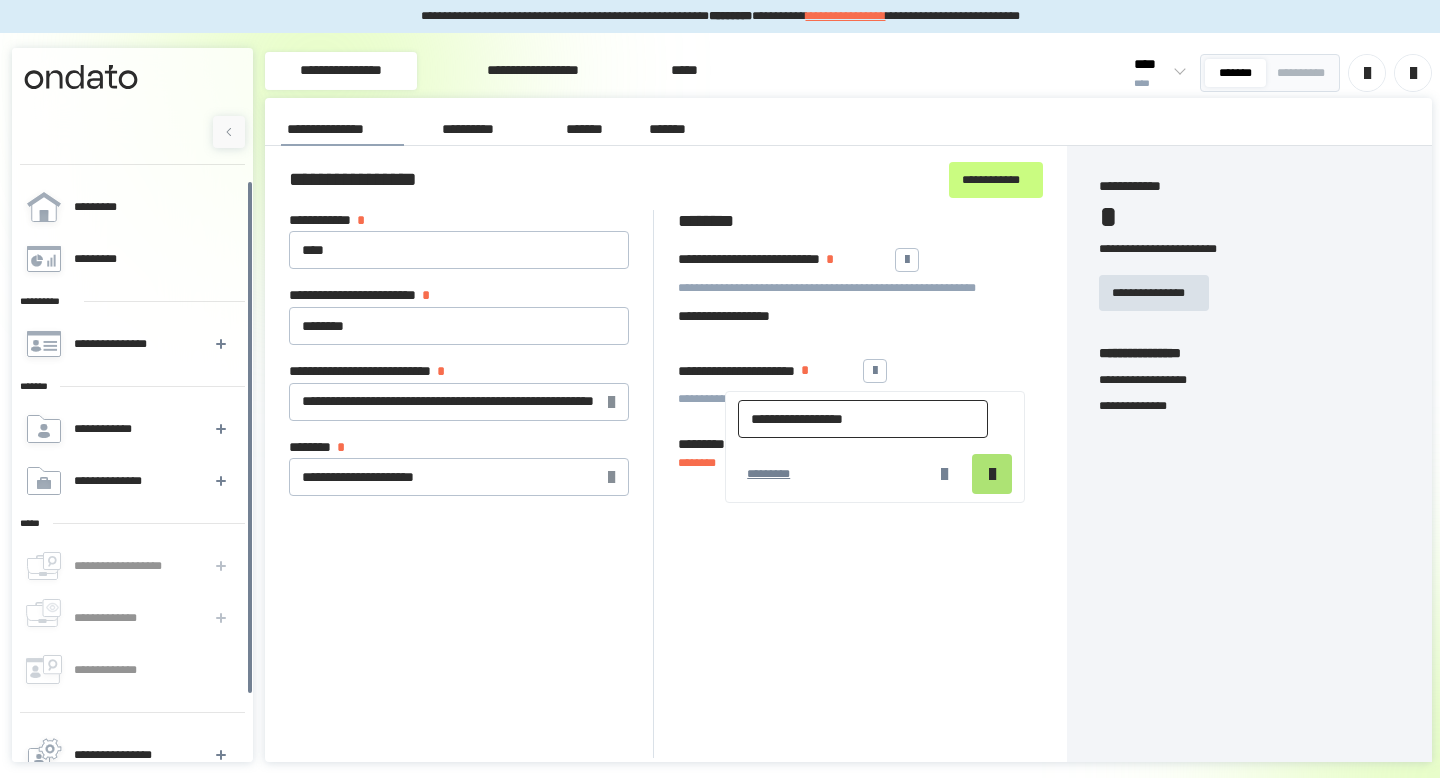 type on "**********" 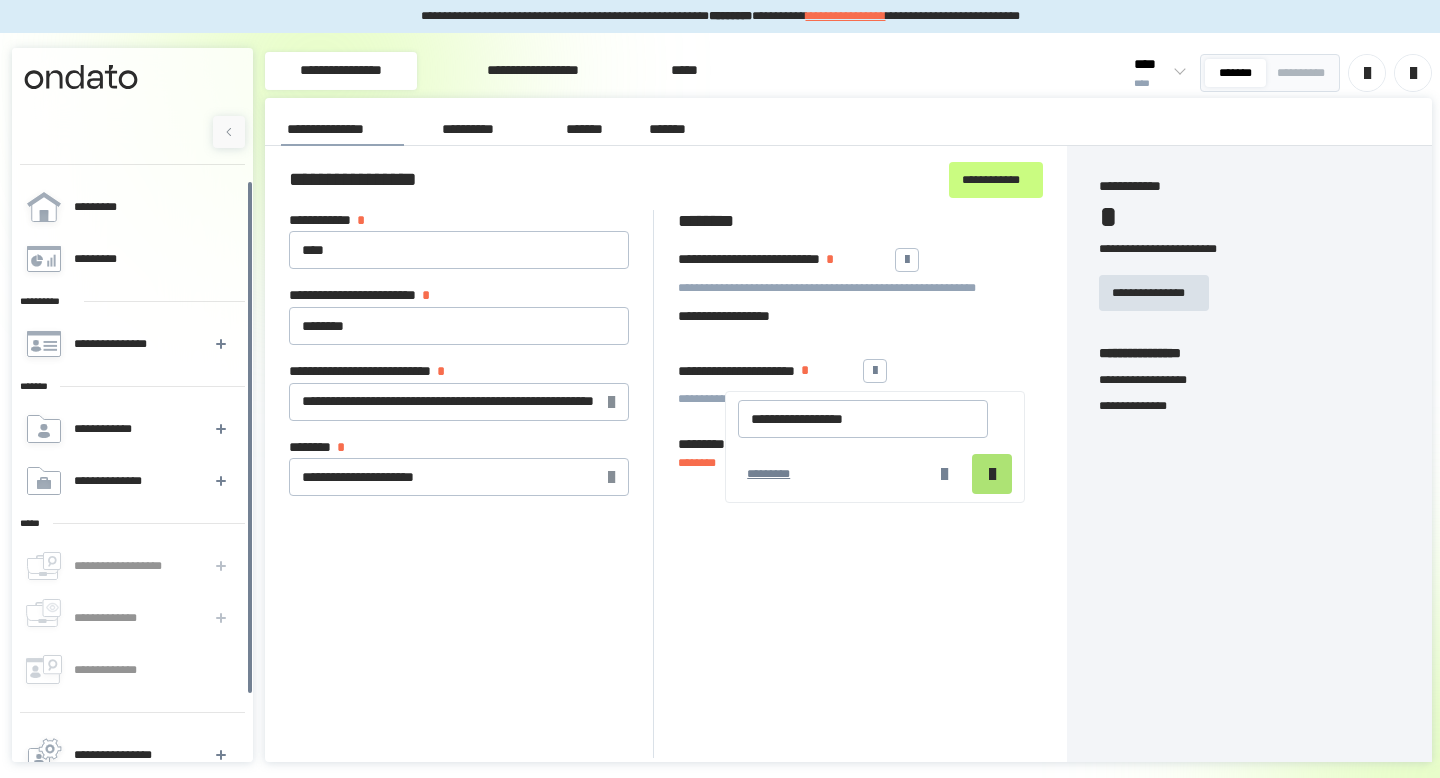 click at bounding box center [992, 474] 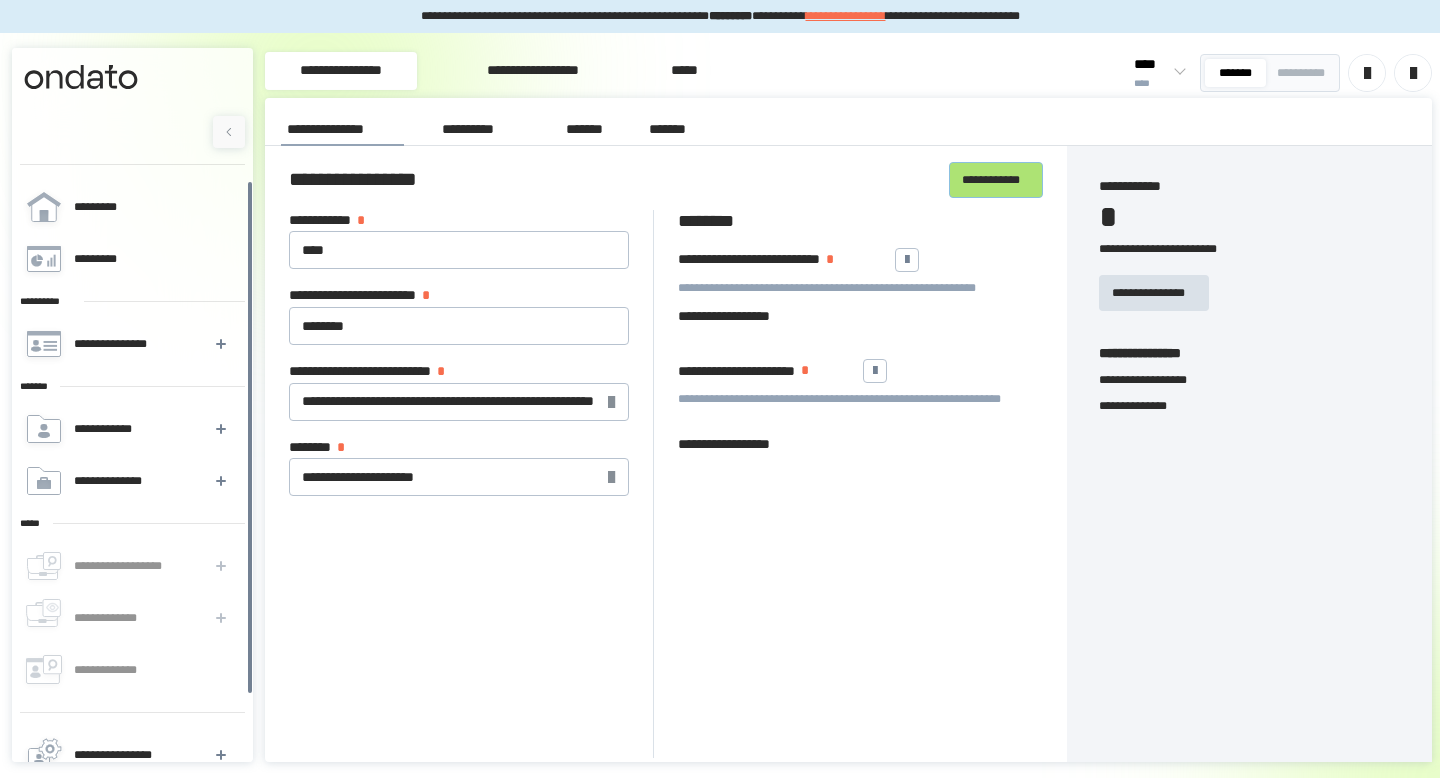 click on "**********" at bounding box center (996, 180) 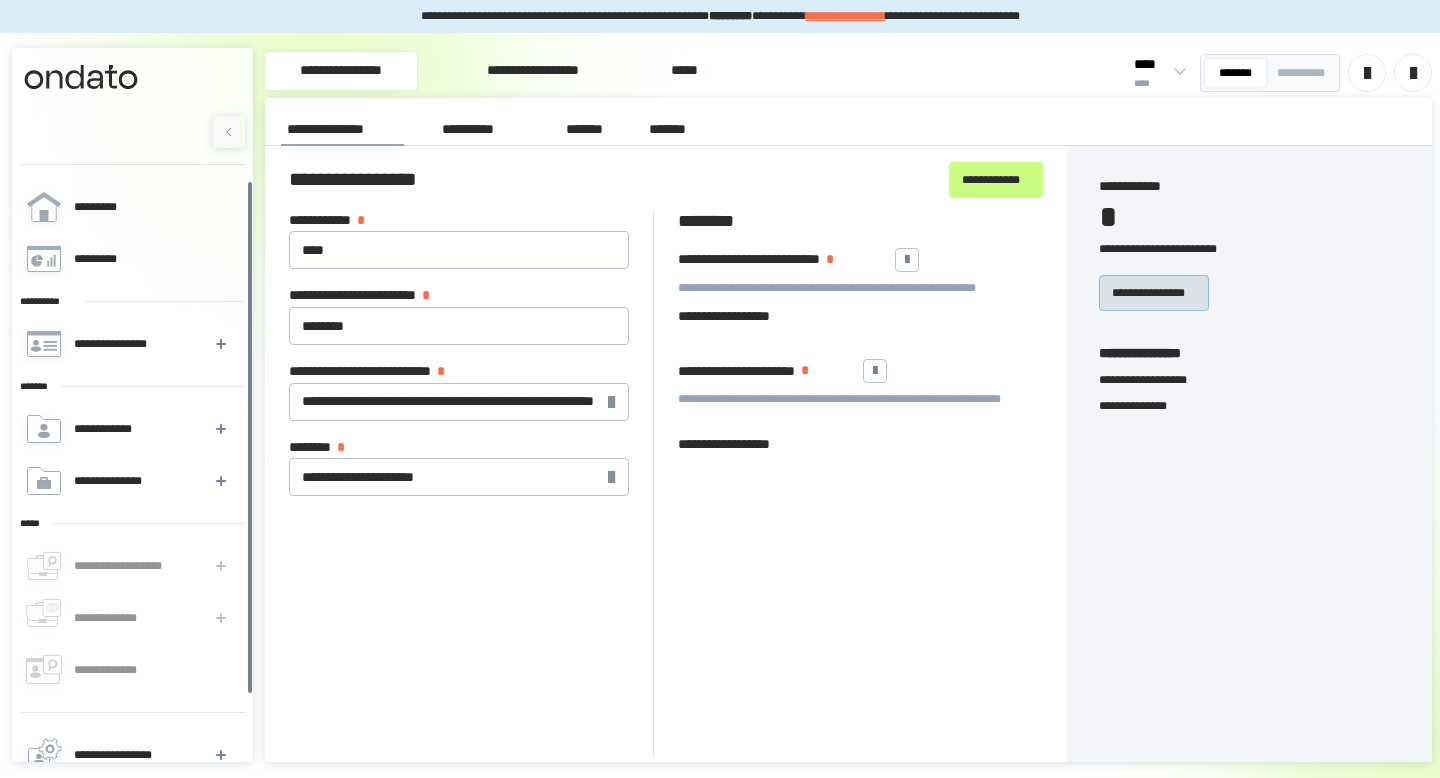 click on "**********" at bounding box center [1154, 293] 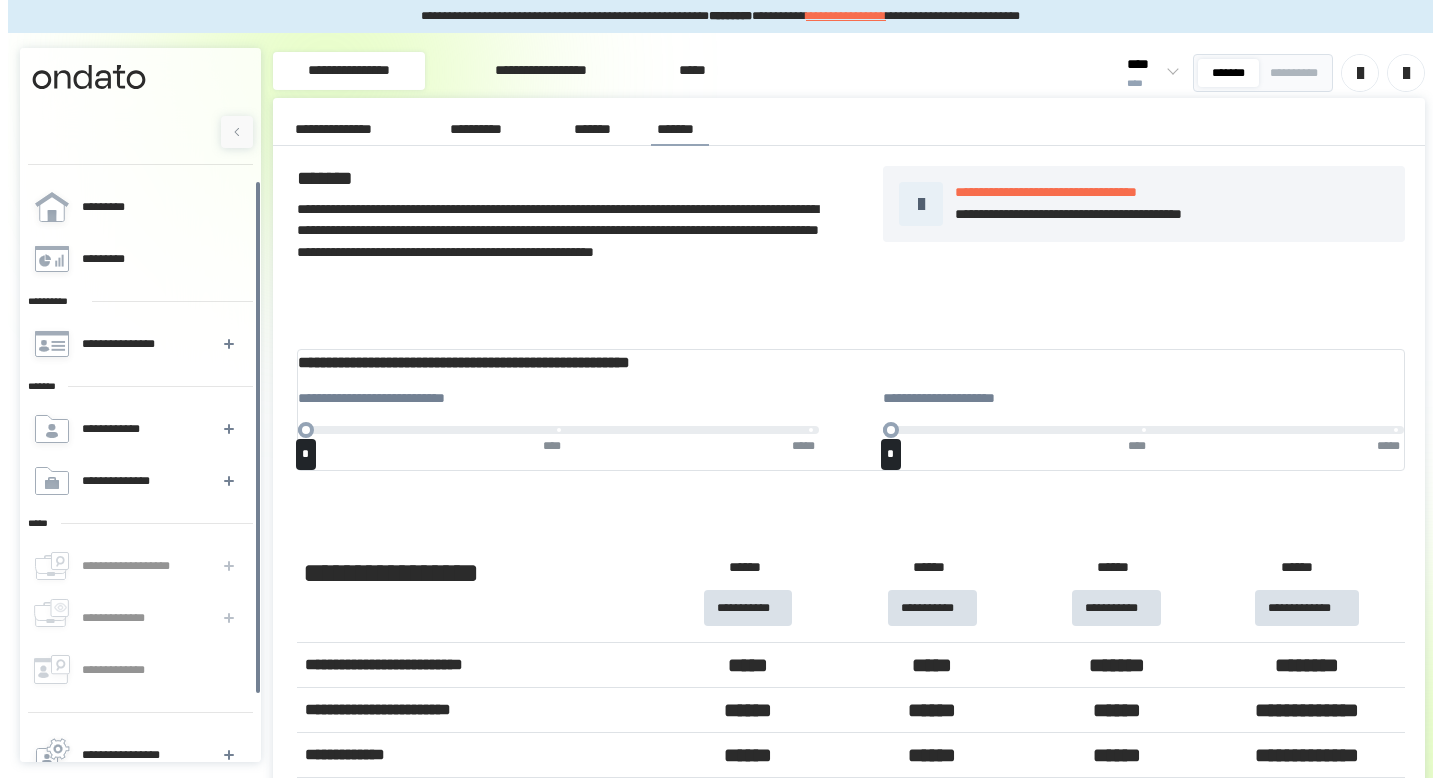 scroll, scrollTop: 0, scrollLeft: 0, axis: both 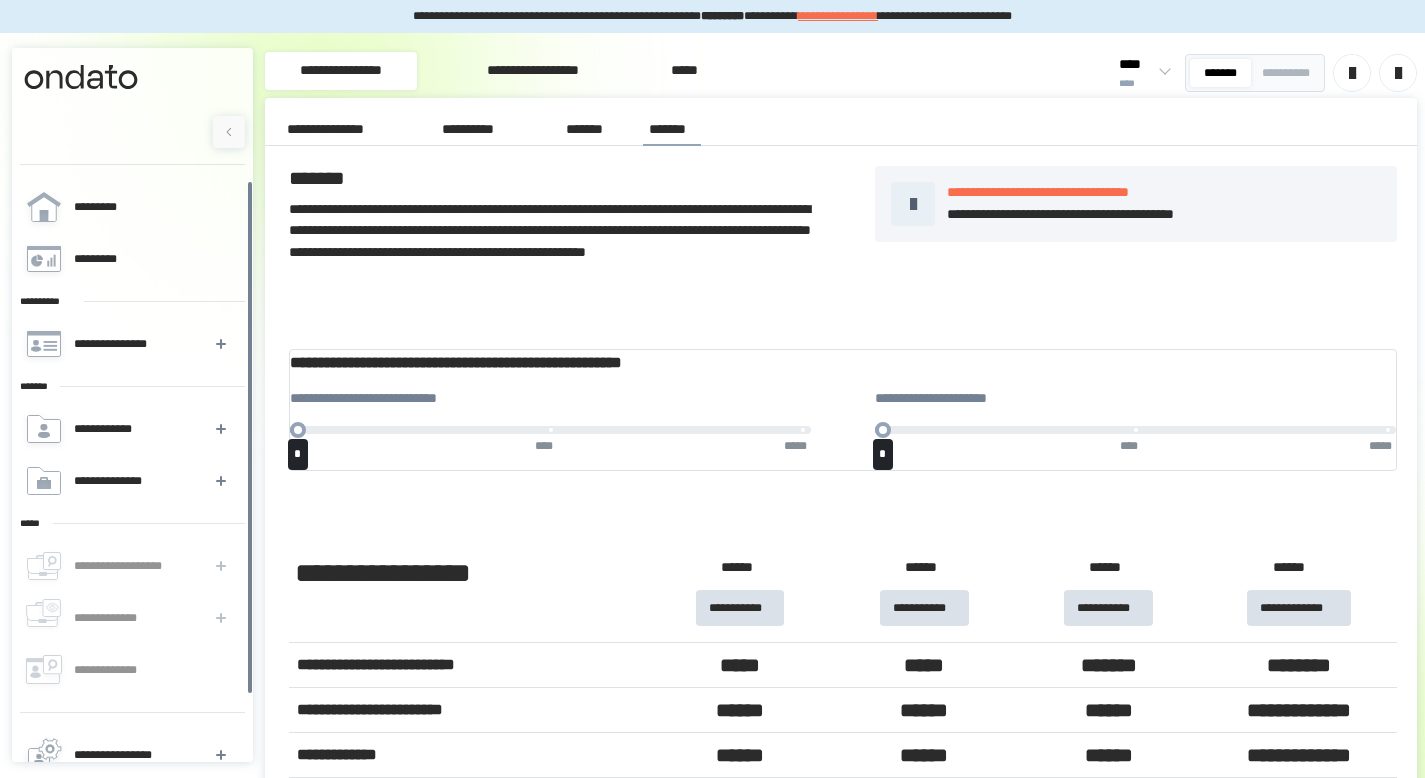 drag, startPoint x: 879, startPoint y: 468, endPoint x: 890, endPoint y: 445, distance: 25.495098 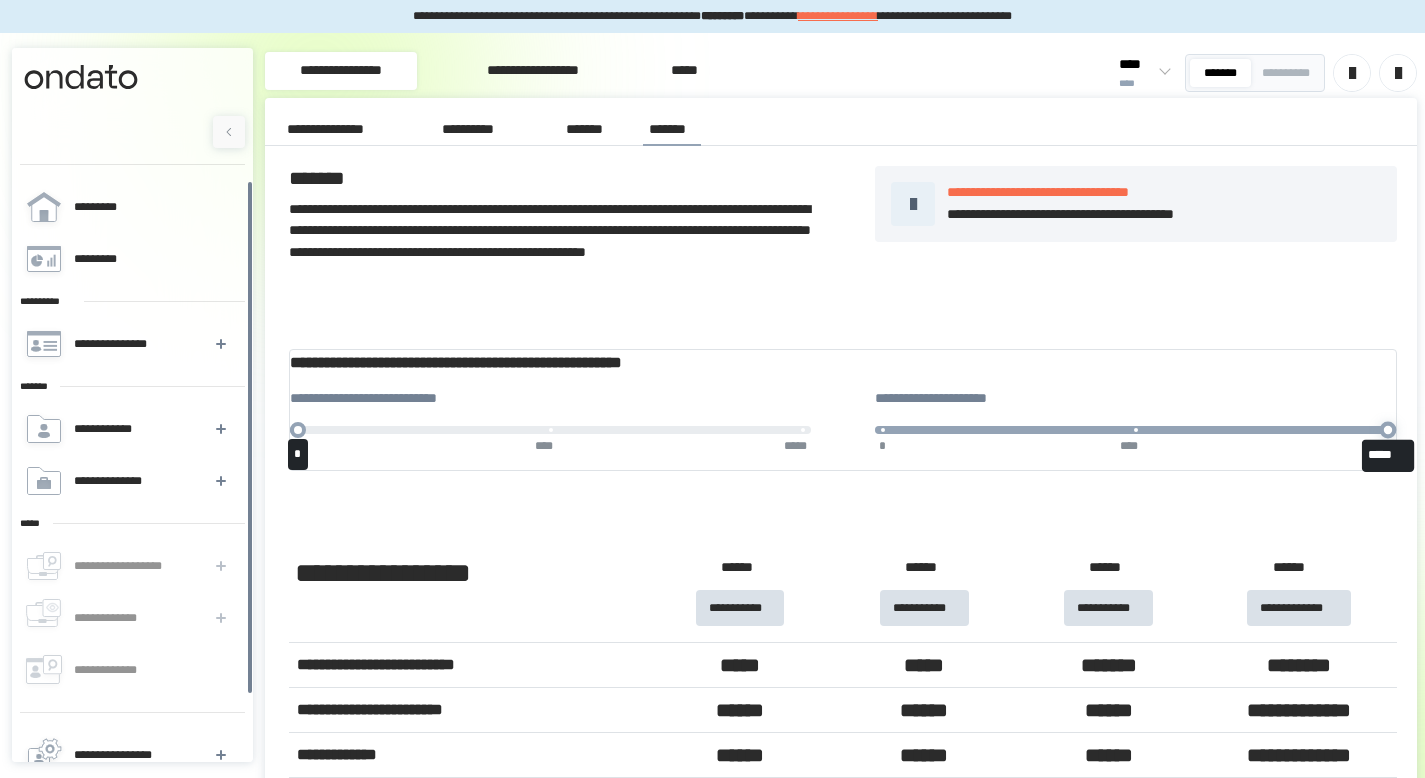 drag, startPoint x: 880, startPoint y: 439, endPoint x: 1392, endPoint y: 449, distance: 512.09766 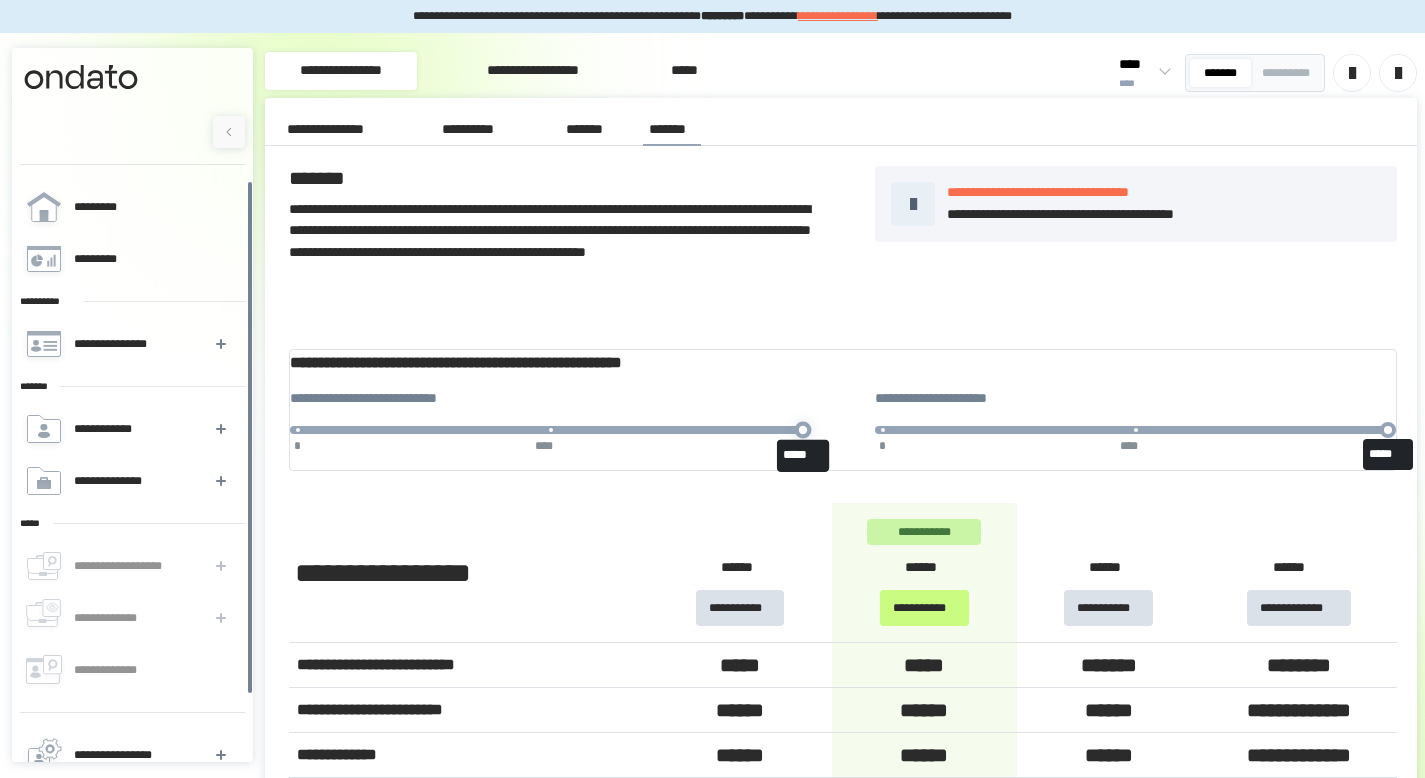 drag, startPoint x: 313, startPoint y: 444, endPoint x: 838, endPoint y: 455, distance: 525.11523 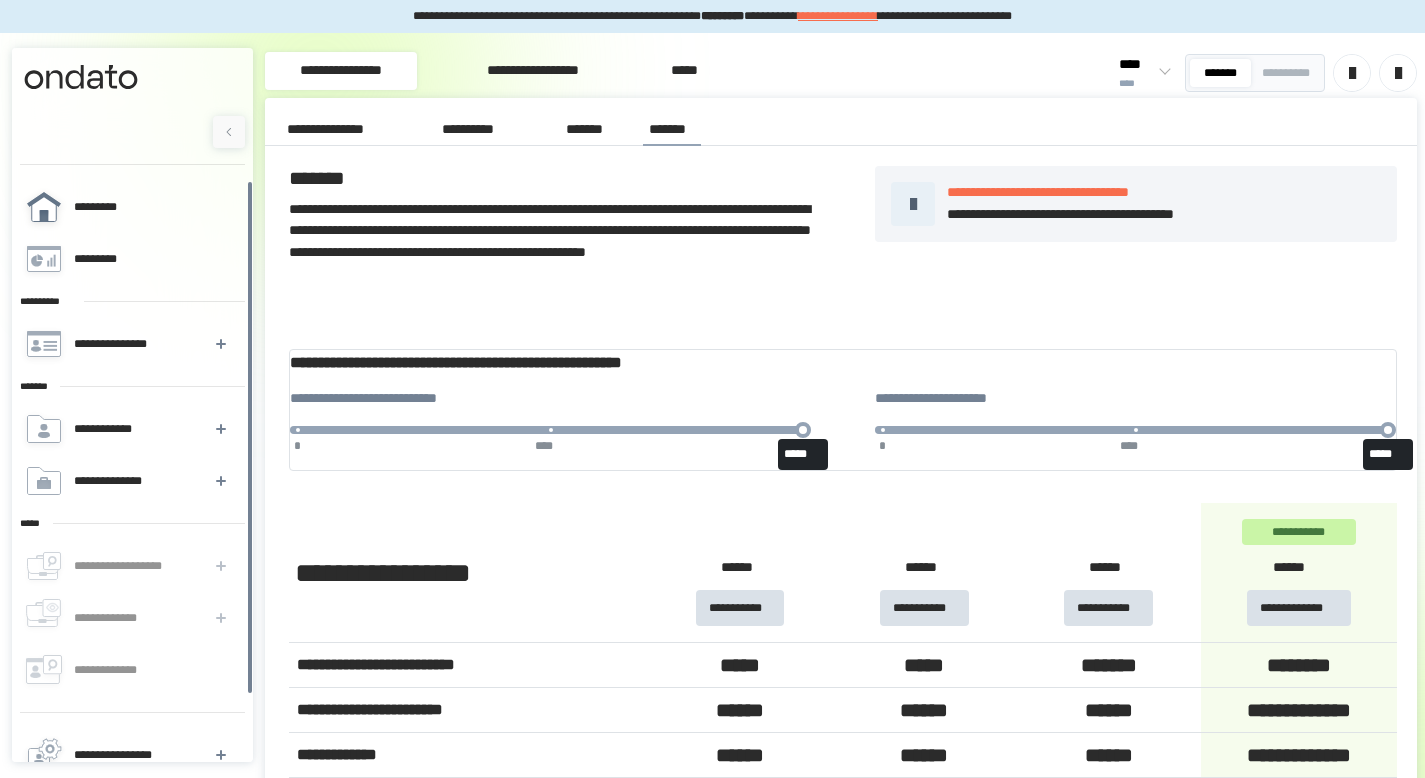 click on "*********" at bounding box center (107, 207) 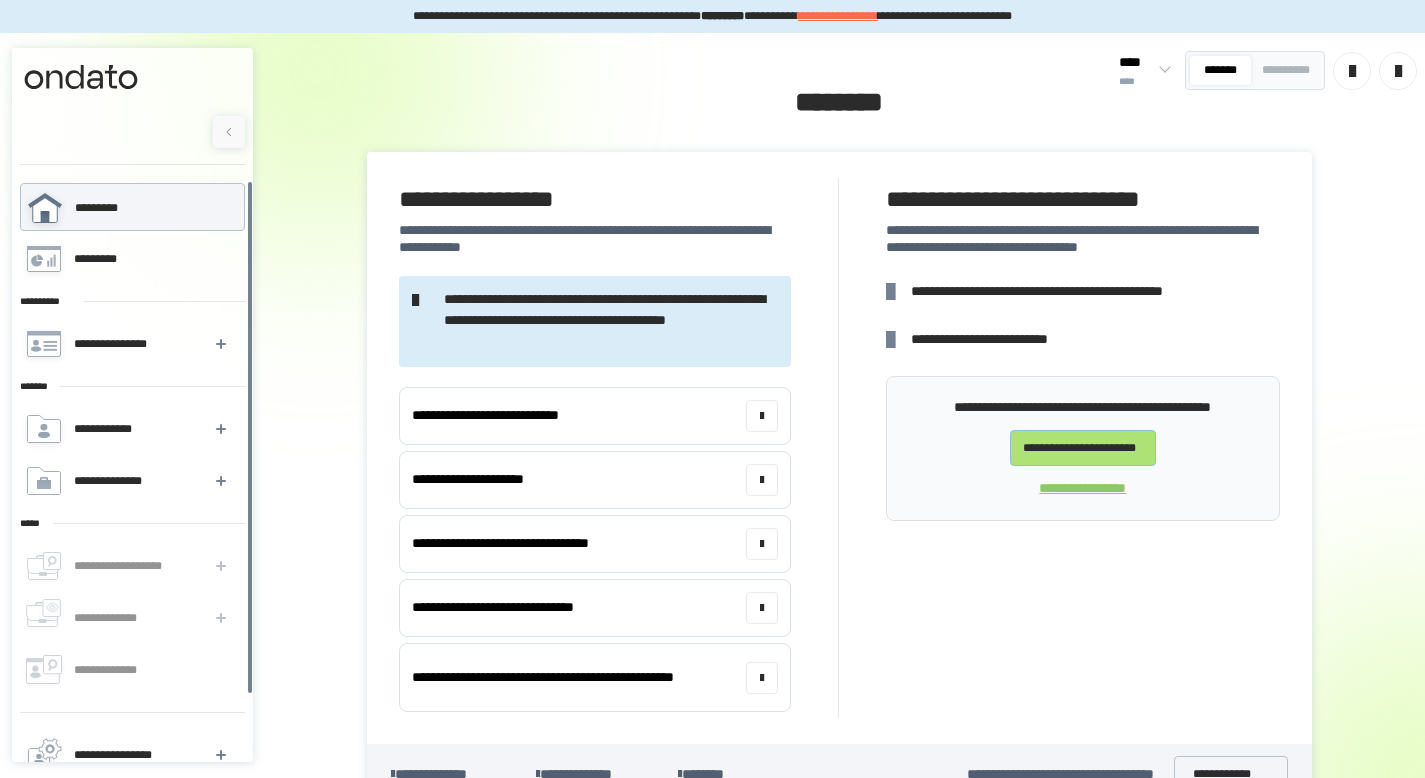 click on "**********" at bounding box center (1083, 448) 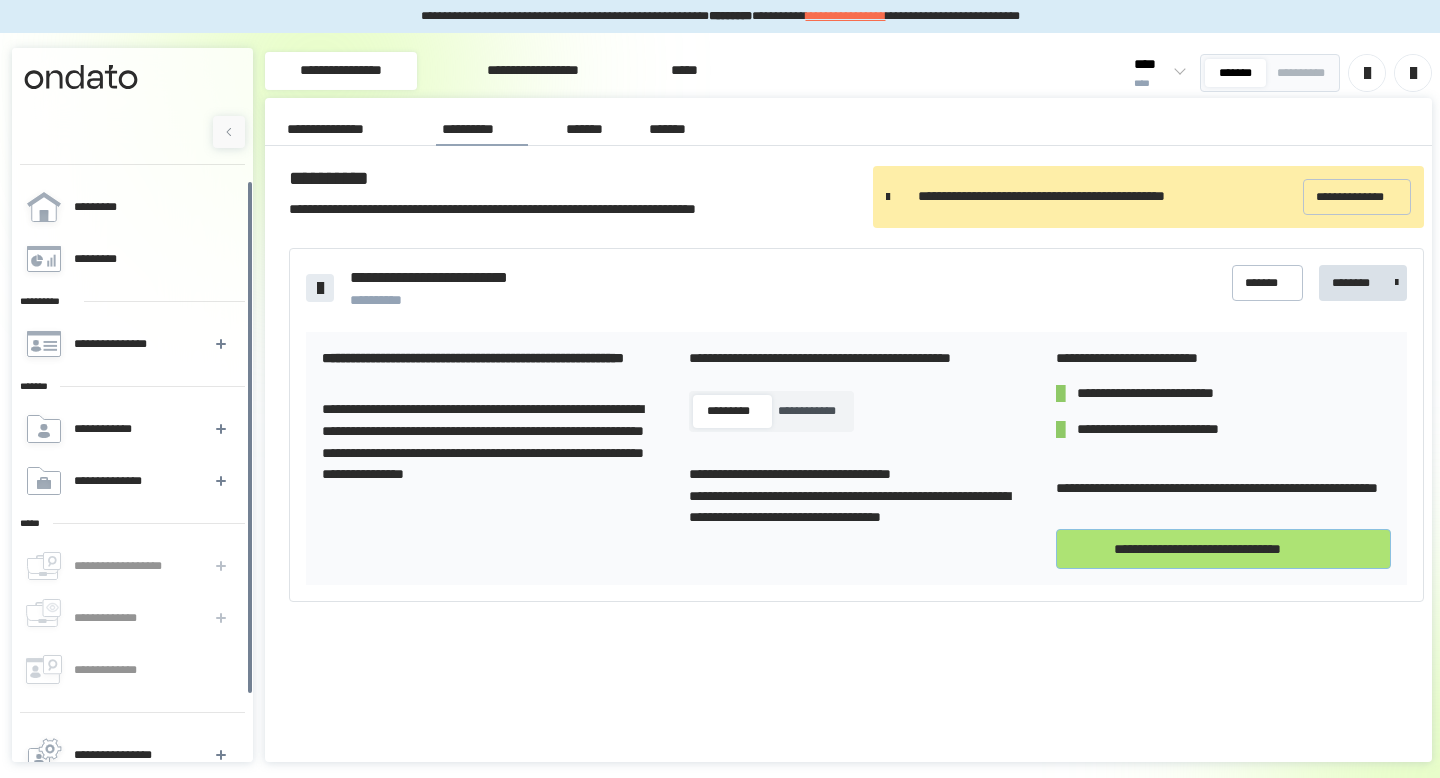 click on "**********" at bounding box center [1223, 549] 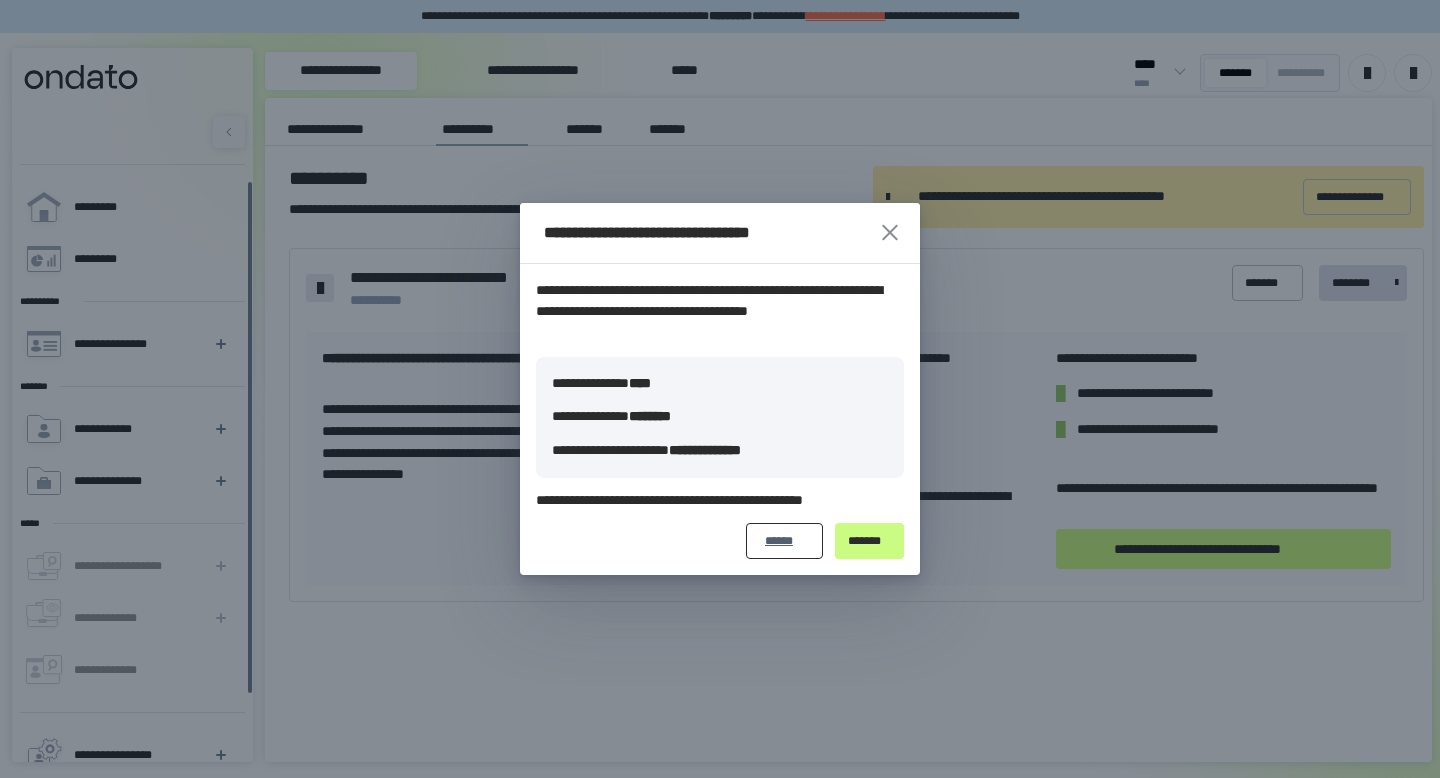 click on "******" at bounding box center [784, 541] 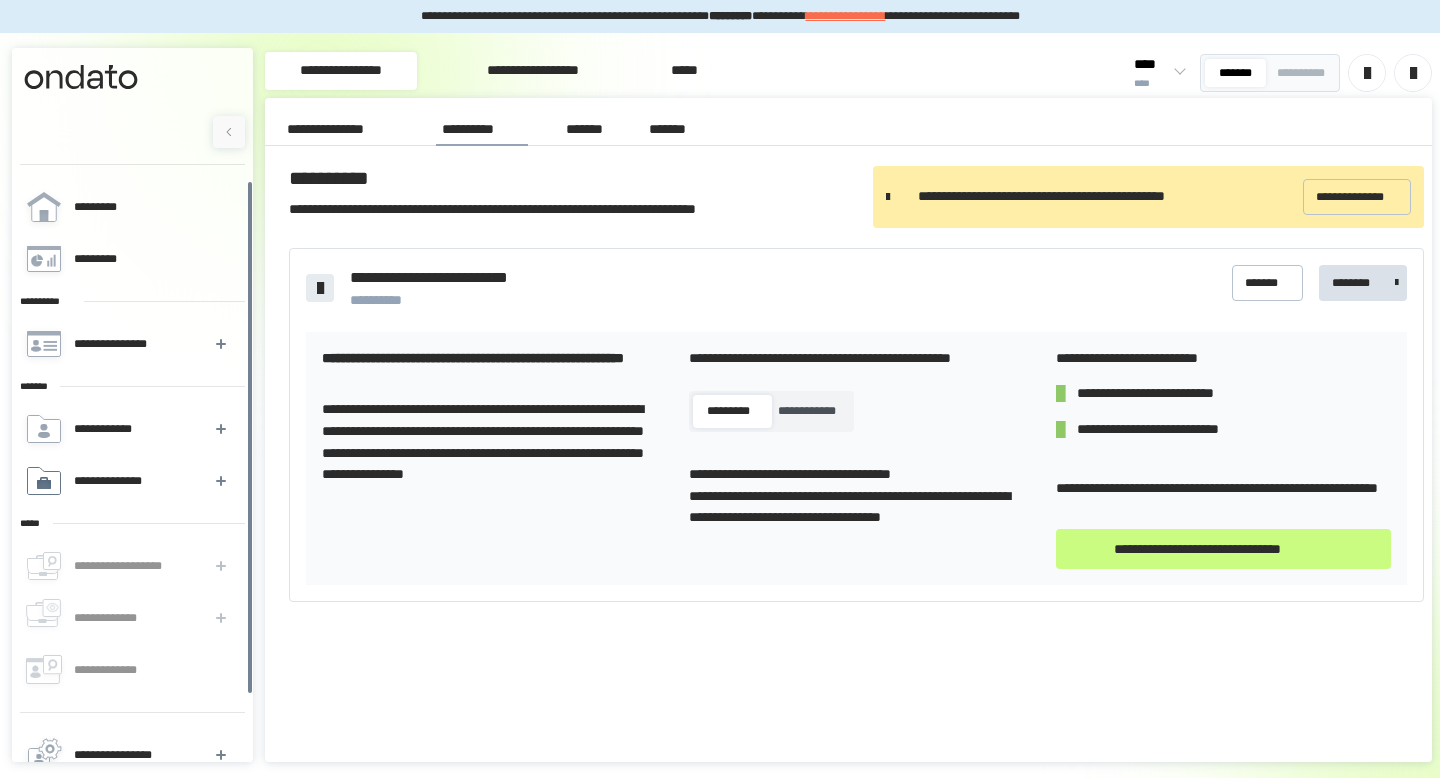 click on "**********" at bounding box center (131, 481) 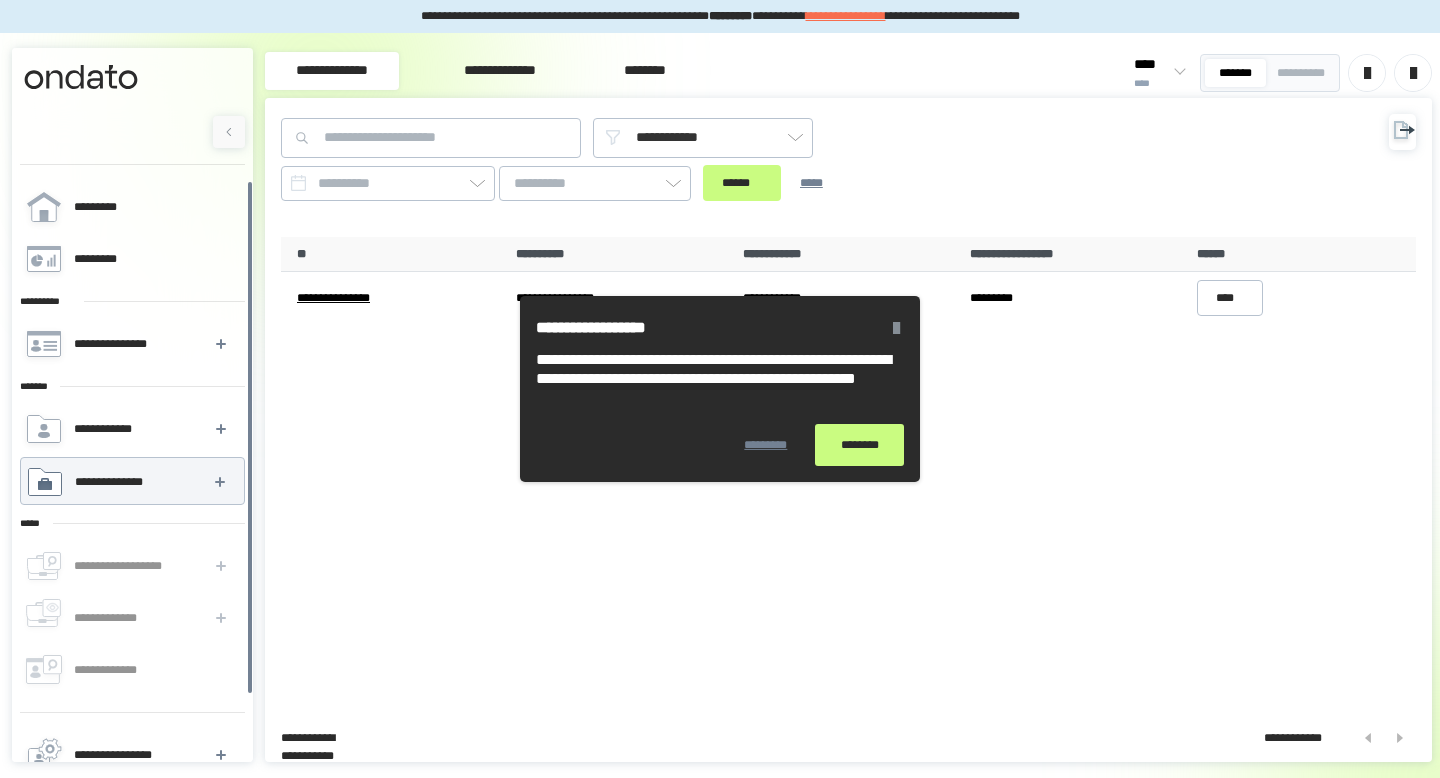 scroll, scrollTop: 71, scrollLeft: 0, axis: vertical 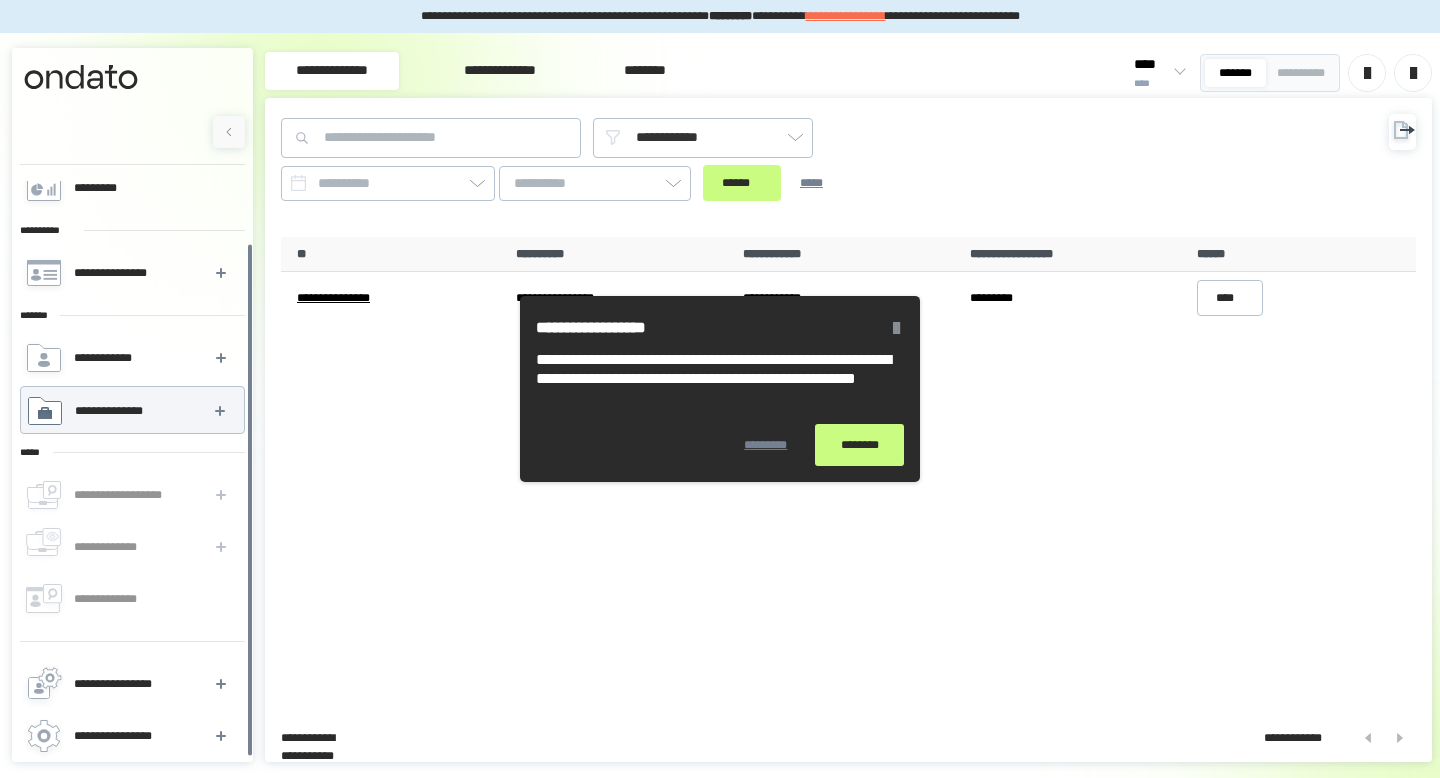 click on "********" at bounding box center (859, 445) 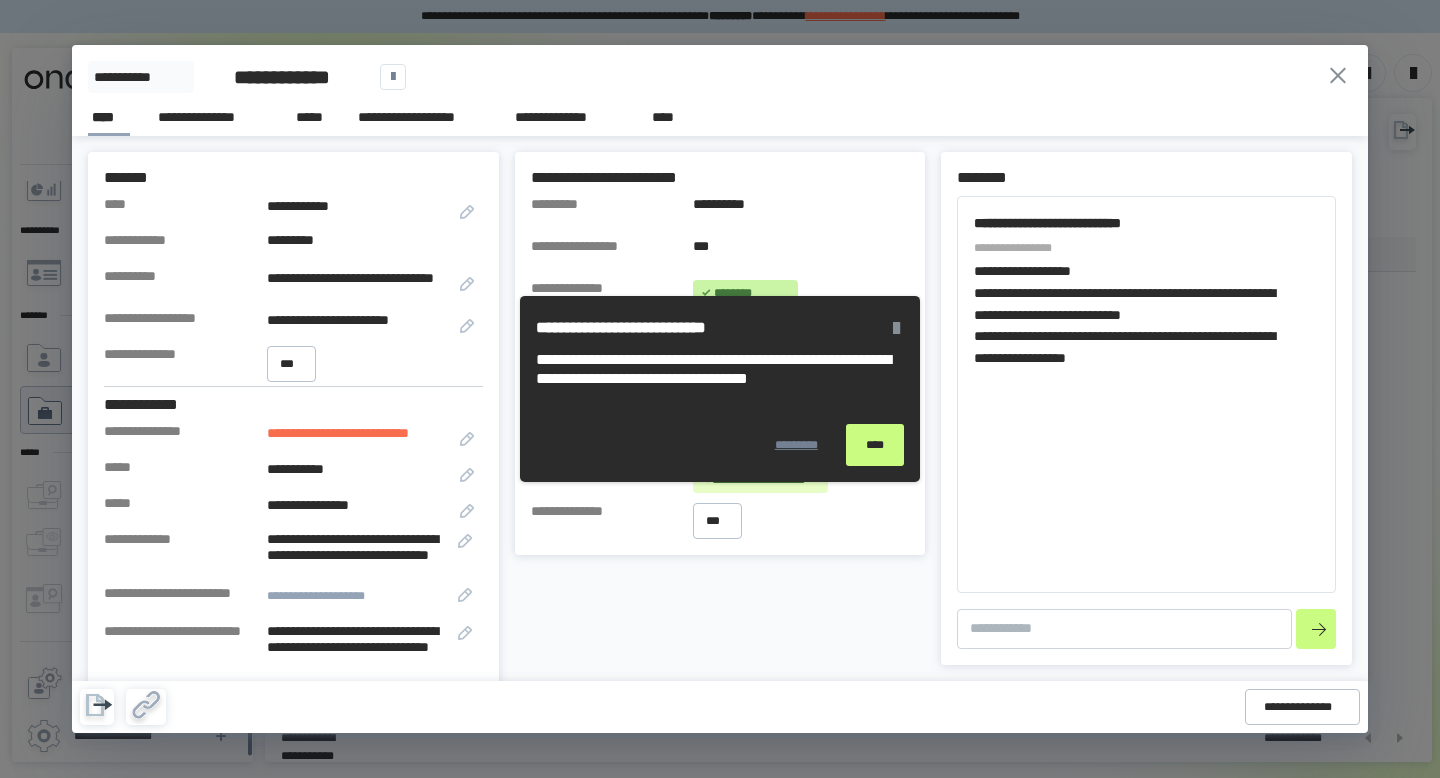 click on "****" at bounding box center (875, 445) 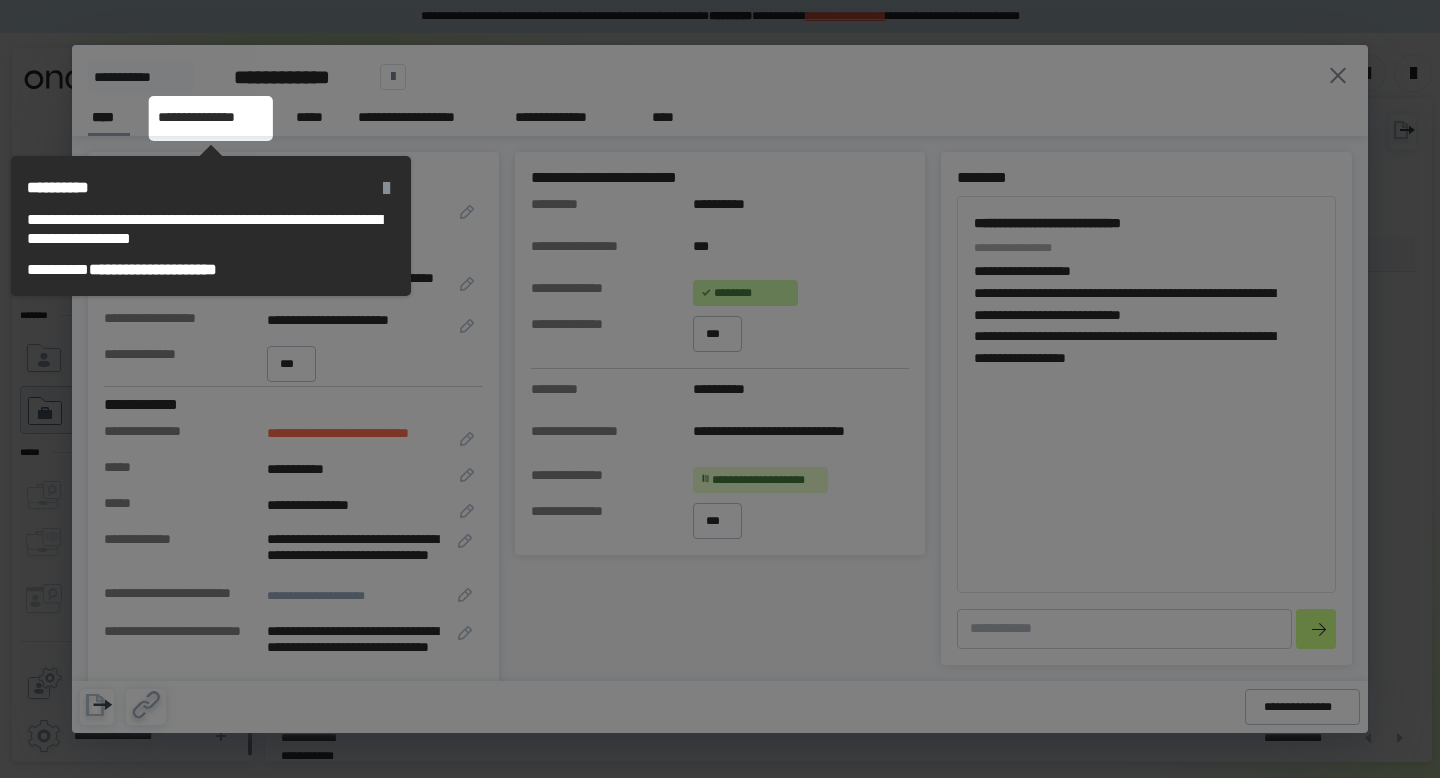 click at bounding box center [386, 188] 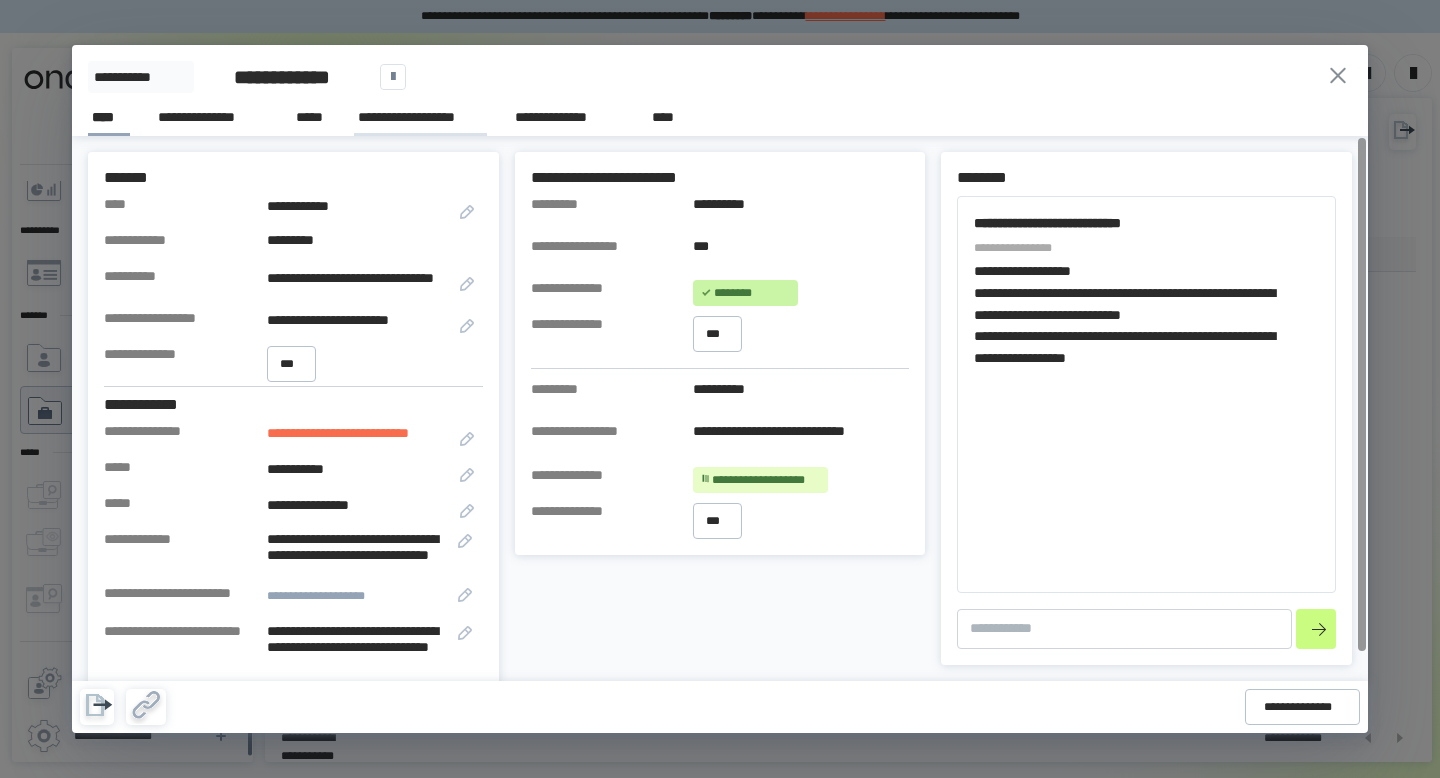 click on "**********" at bounding box center (420, 117) 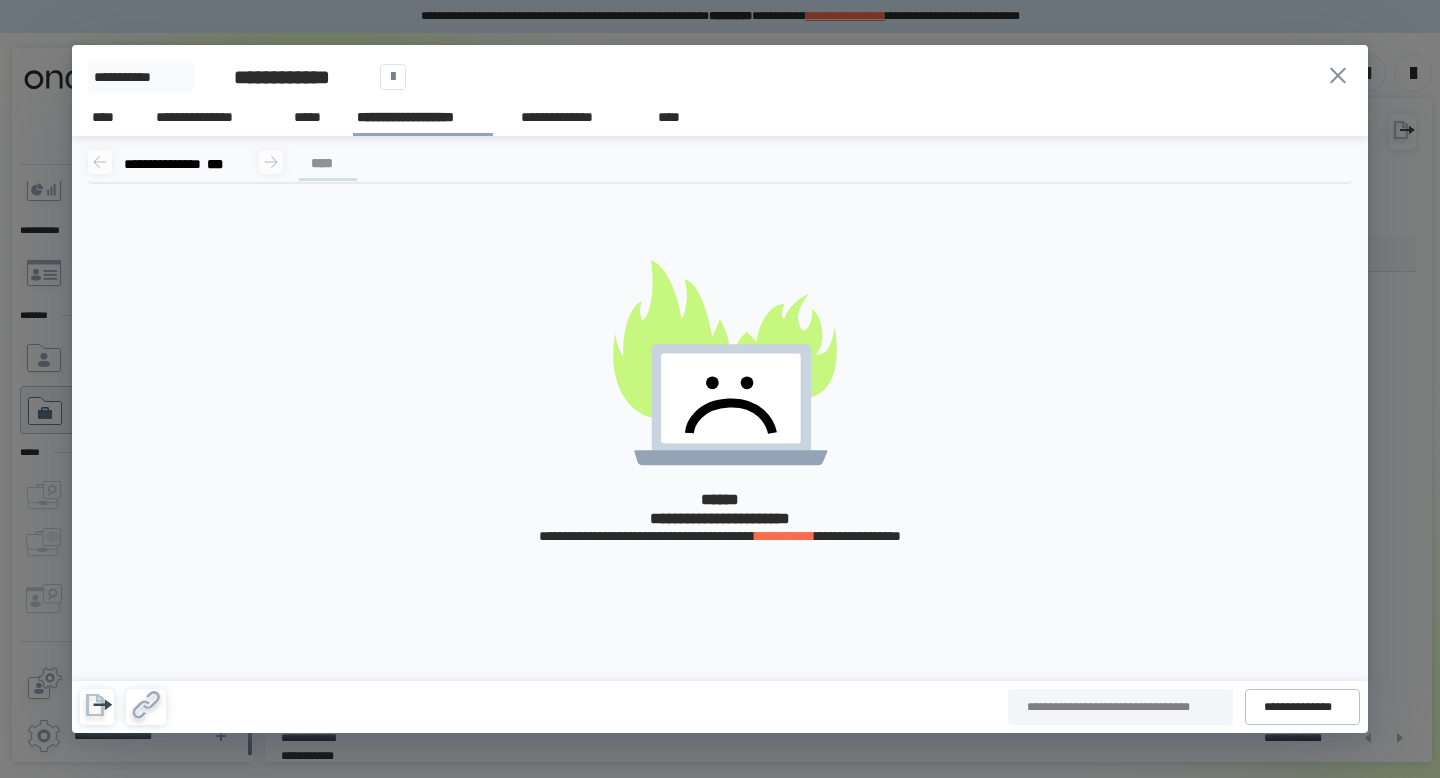 click 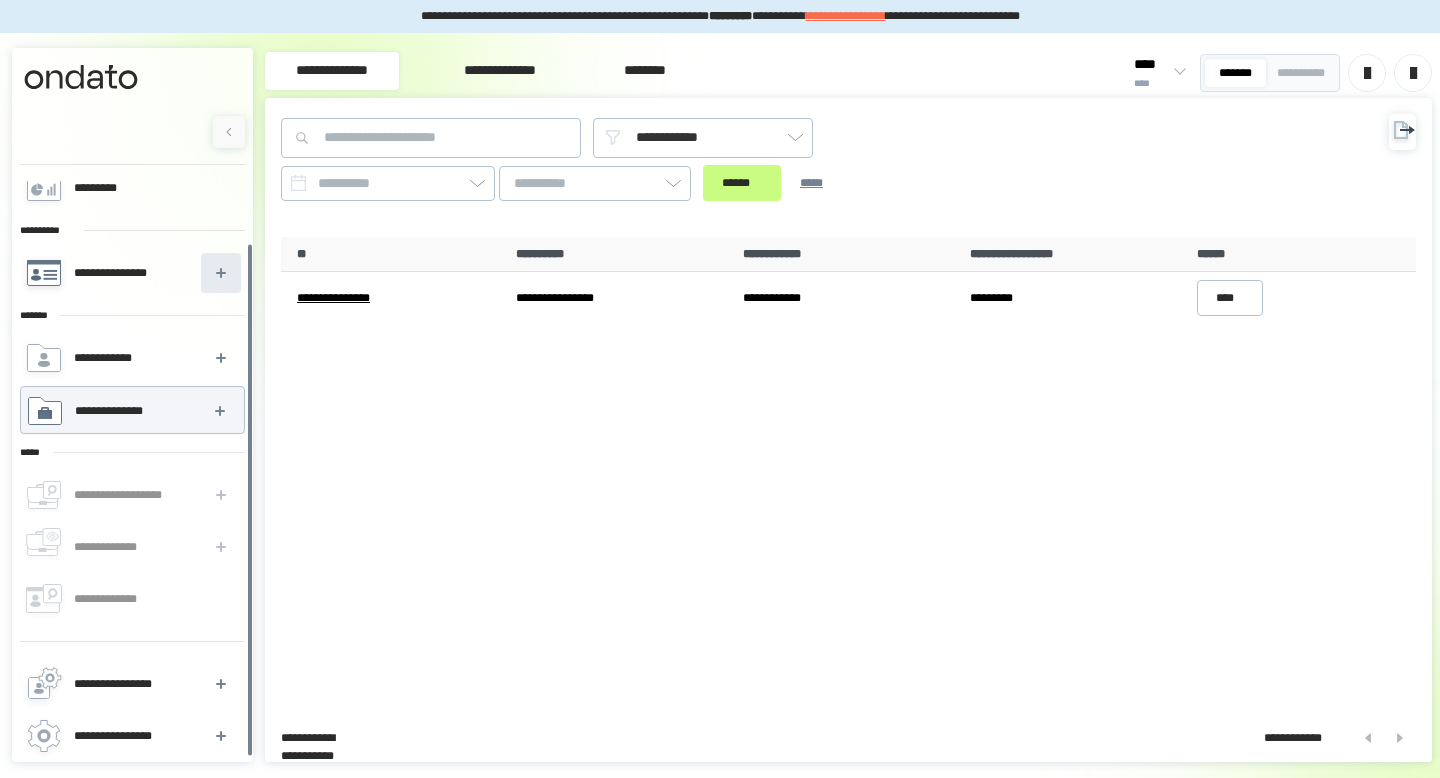 click at bounding box center (221, 273) 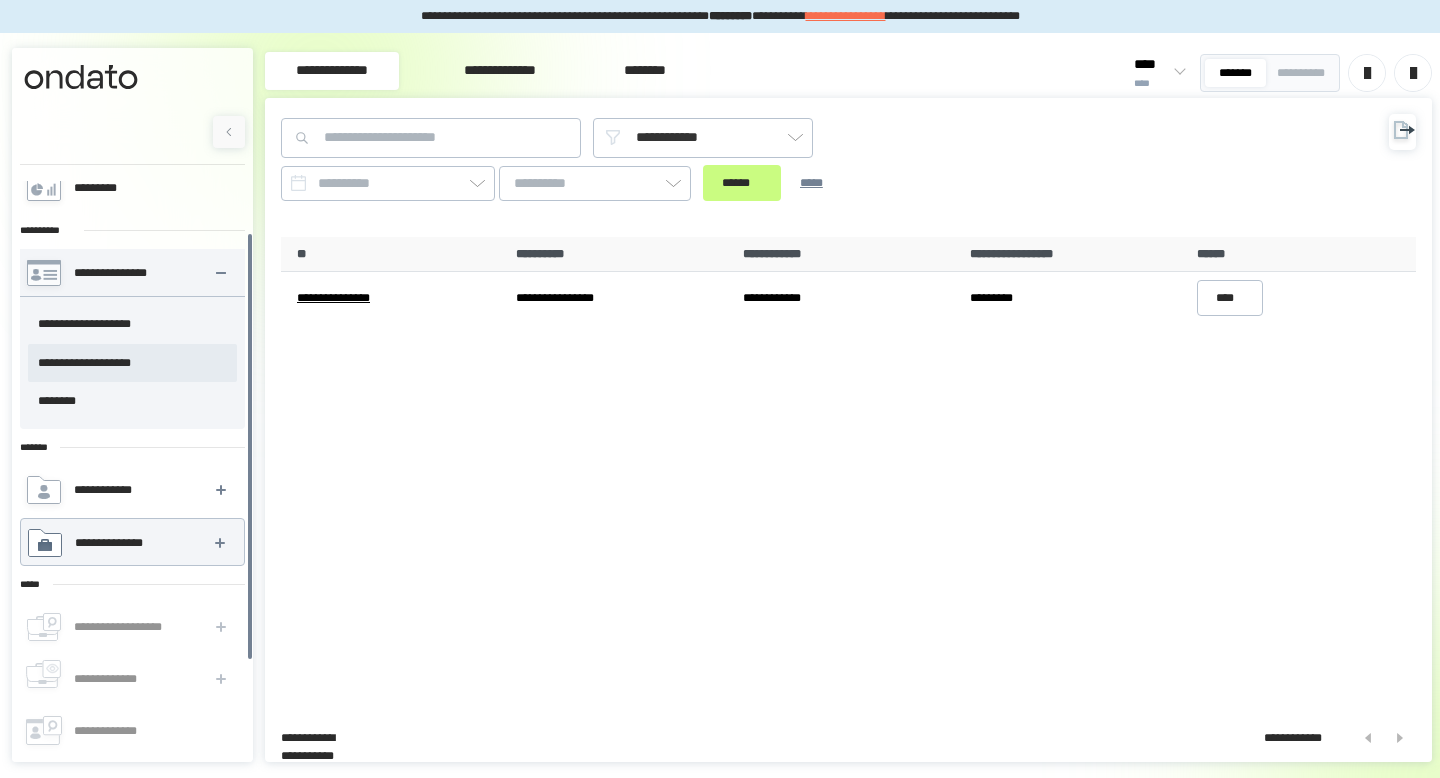 click on "**********" at bounding box center [132, 363] 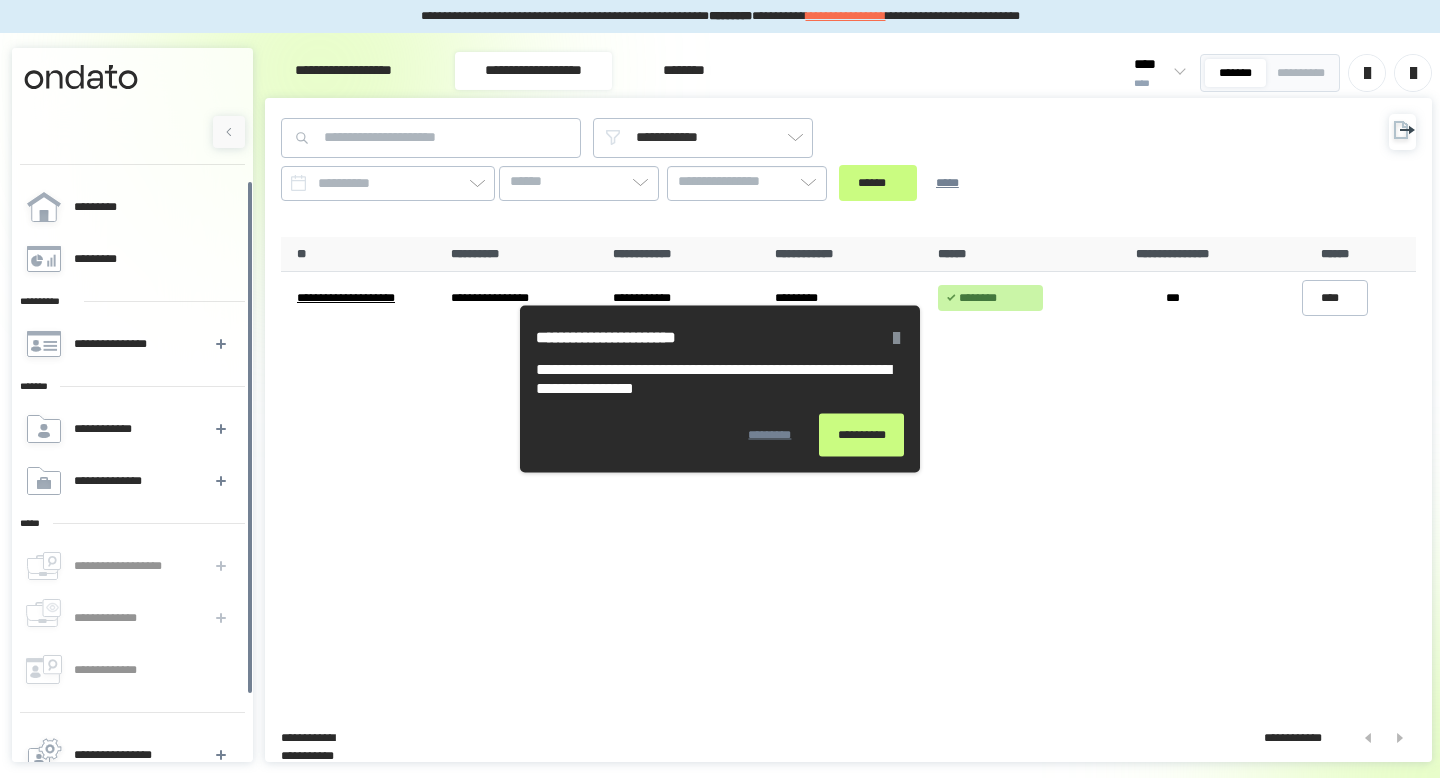 click on "**********" at bounding box center [861, 435] 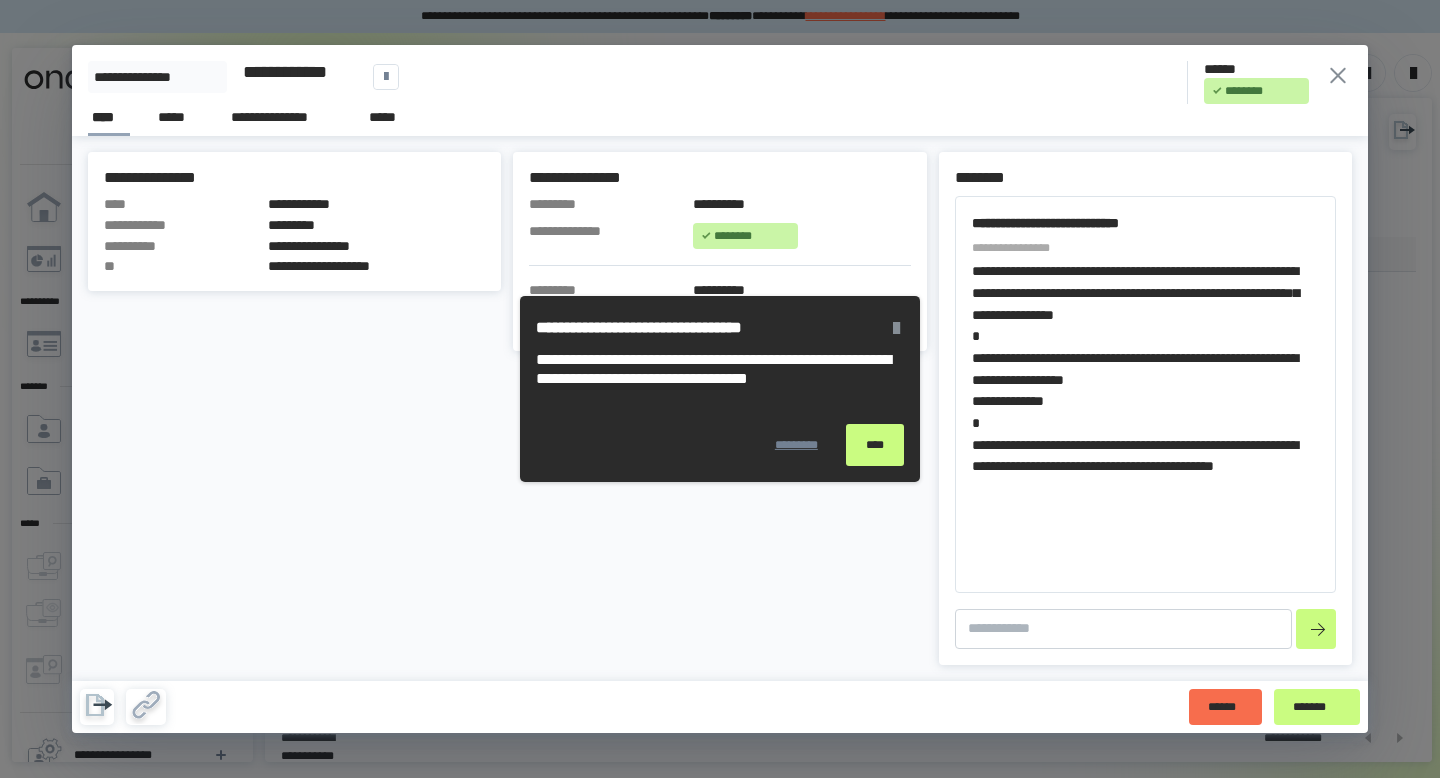 click on "****" at bounding box center [875, 445] 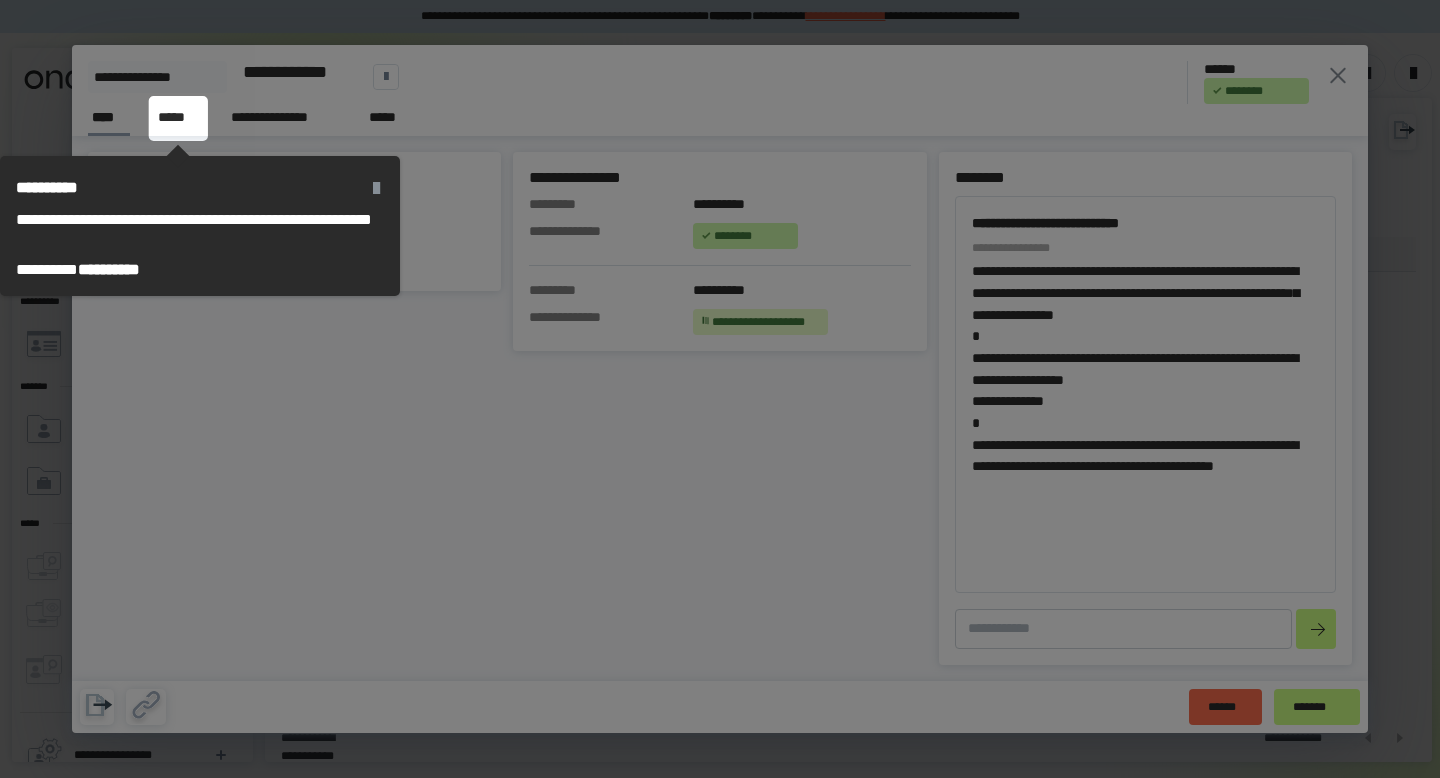 click on "**********" at bounding box center (720, 408) 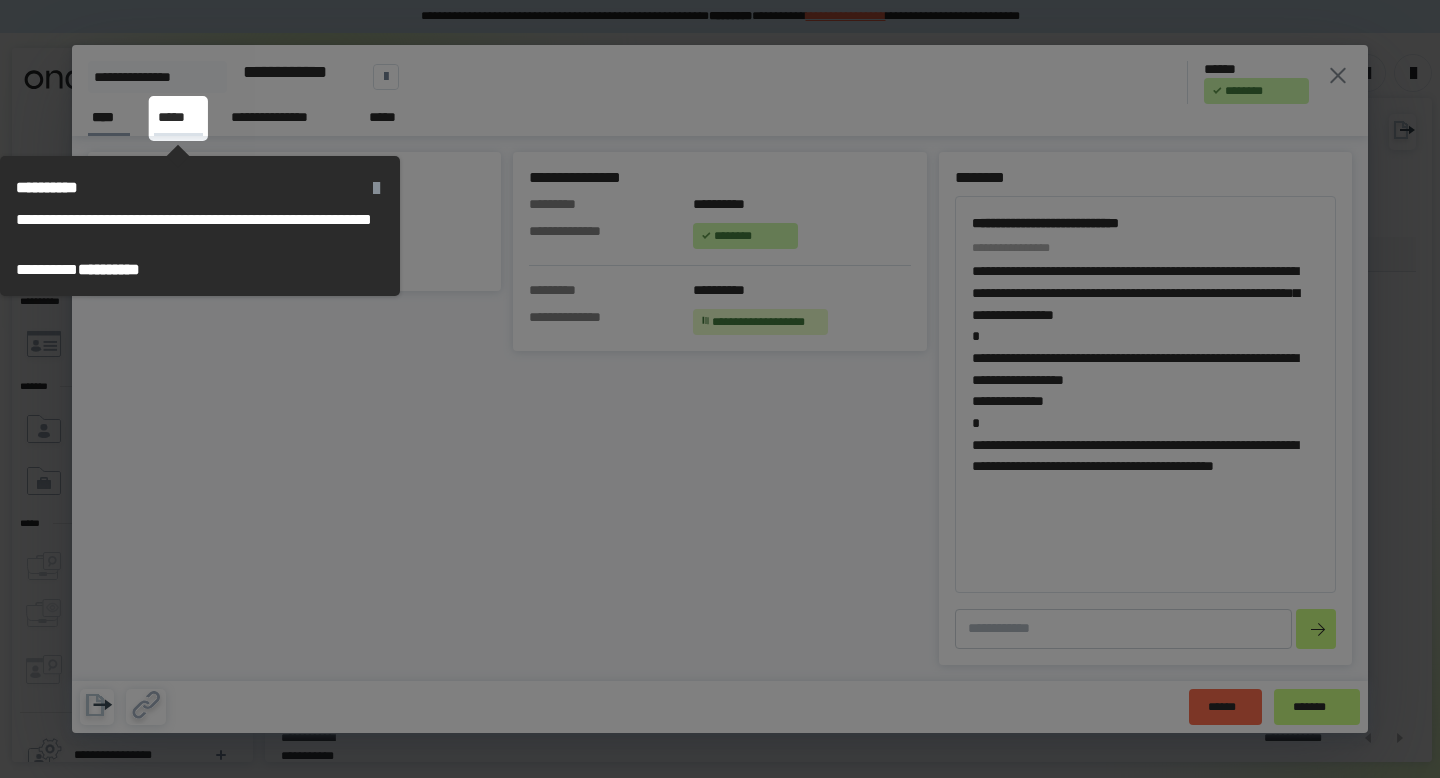 click on "*****" at bounding box center (178, 117) 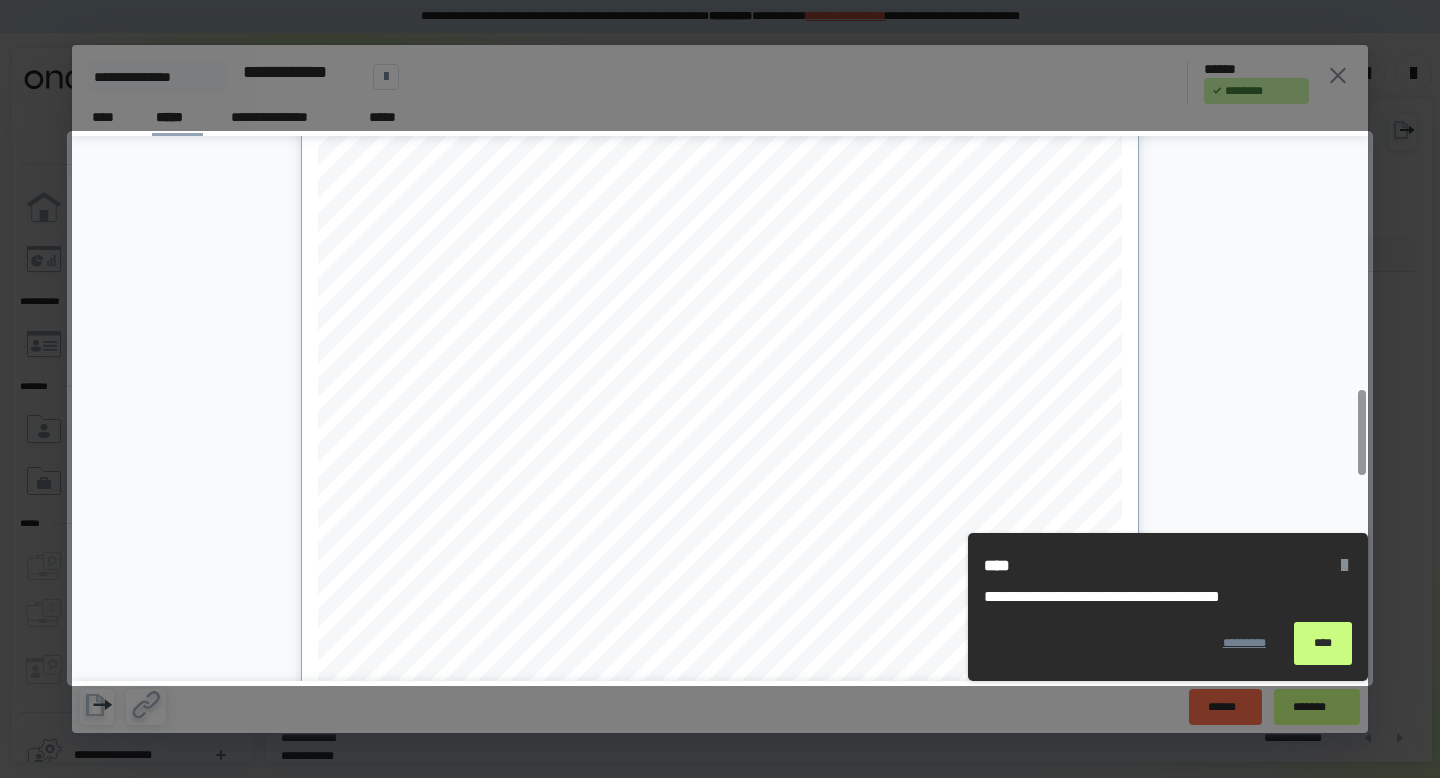 scroll, scrollTop: 1633, scrollLeft: 0, axis: vertical 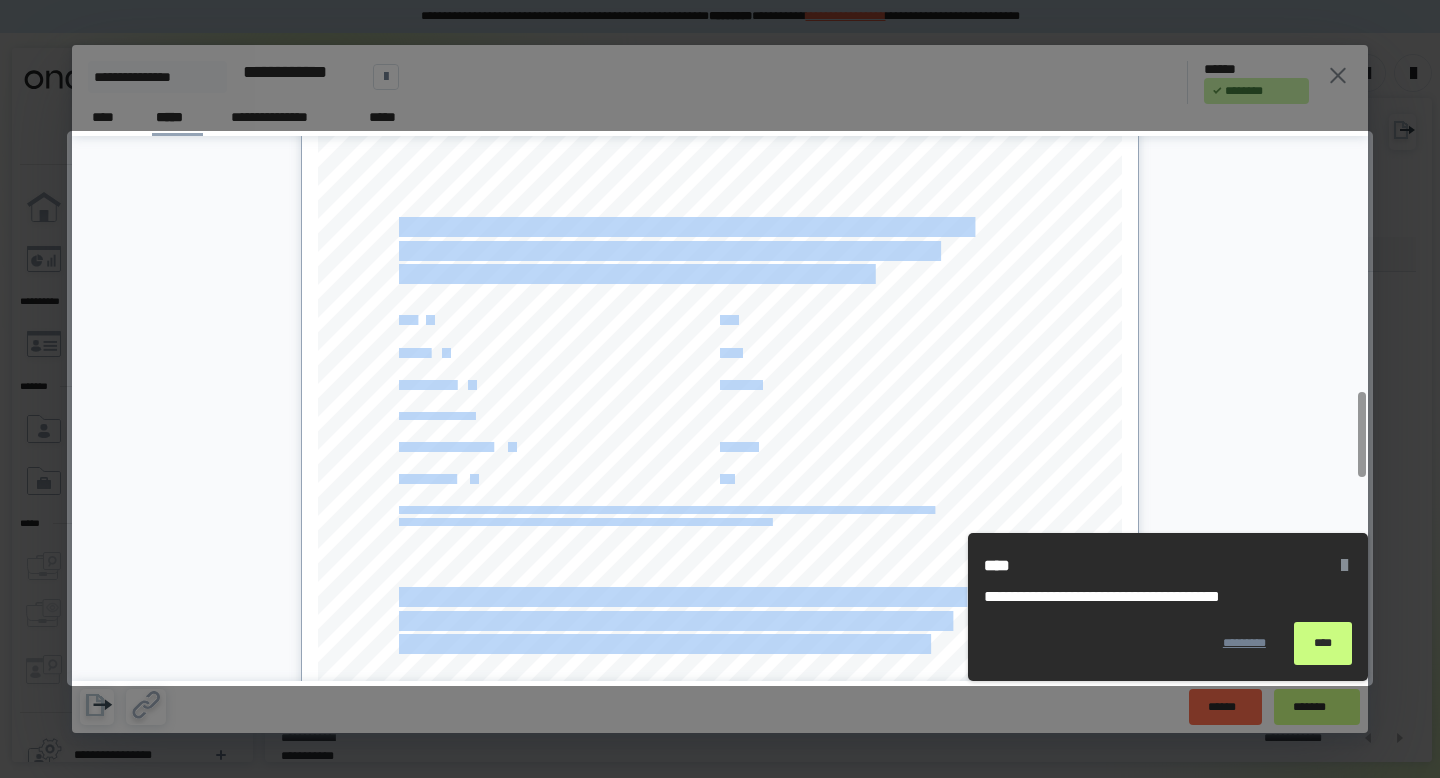 drag, startPoint x: 409, startPoint y: 220, endPoint x: 945, endPoint y: 266, distance: 537.9703 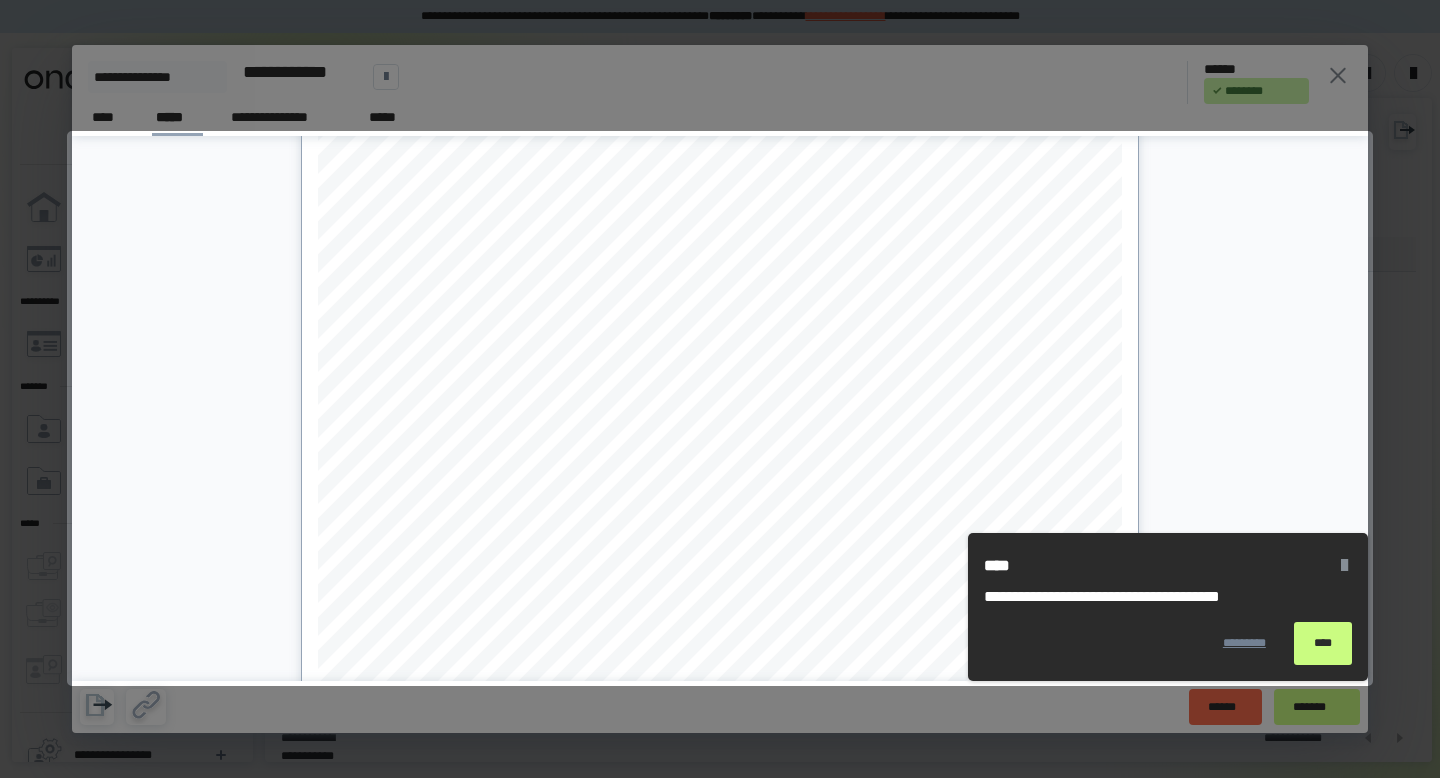 scroll, scrollTop: 2867, scrollLeft: 0, axis: vertical 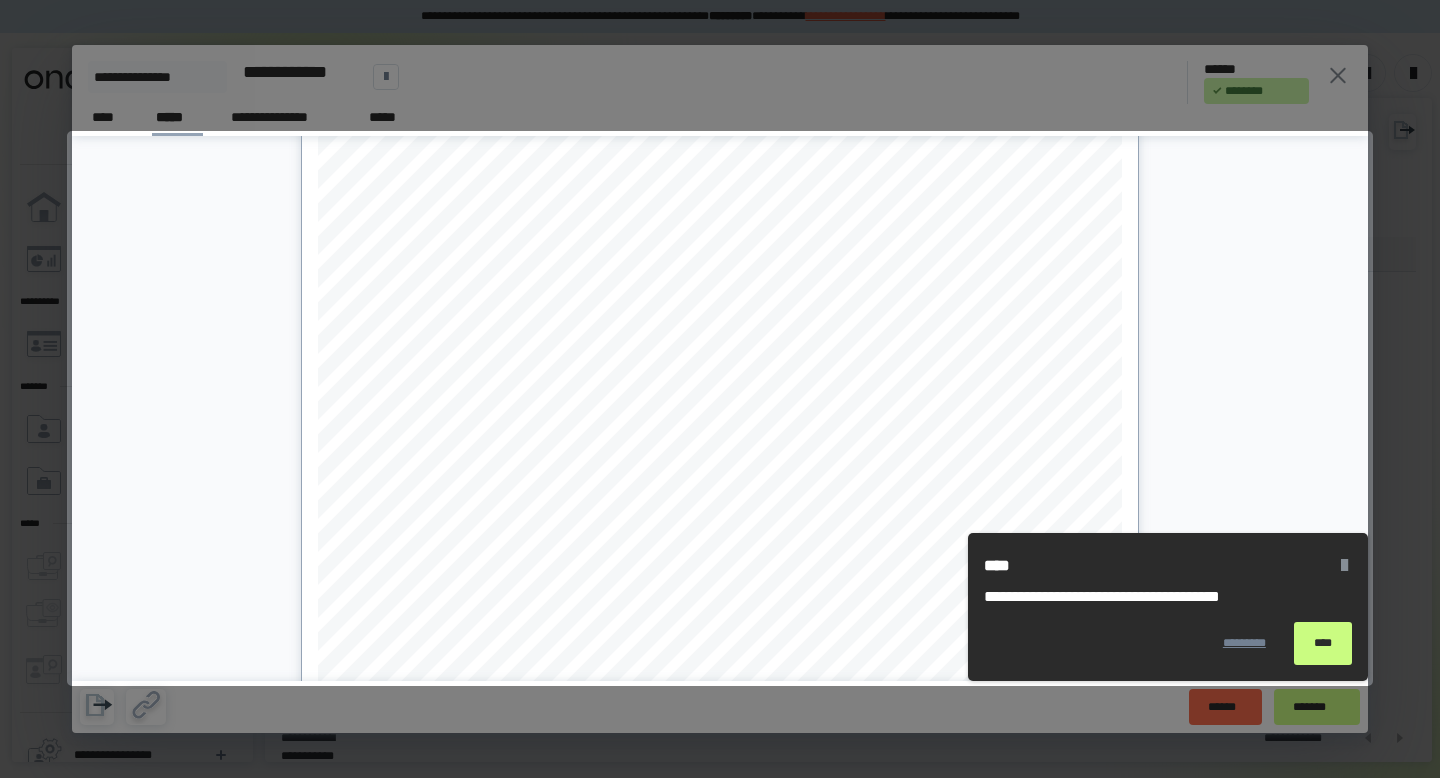 click on "****" at bounding box center [1323, 643] 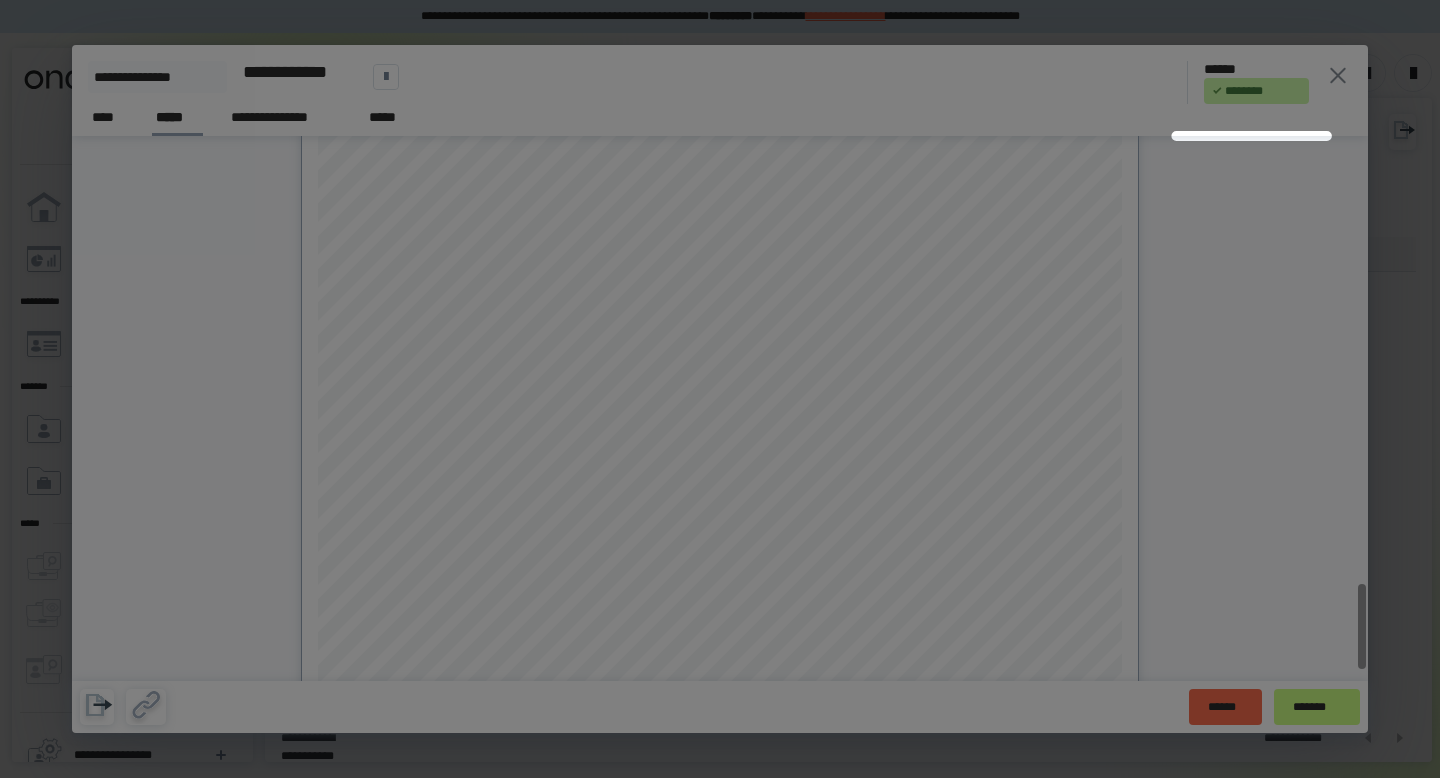 click on "**********" at bounding box center (720, 114) 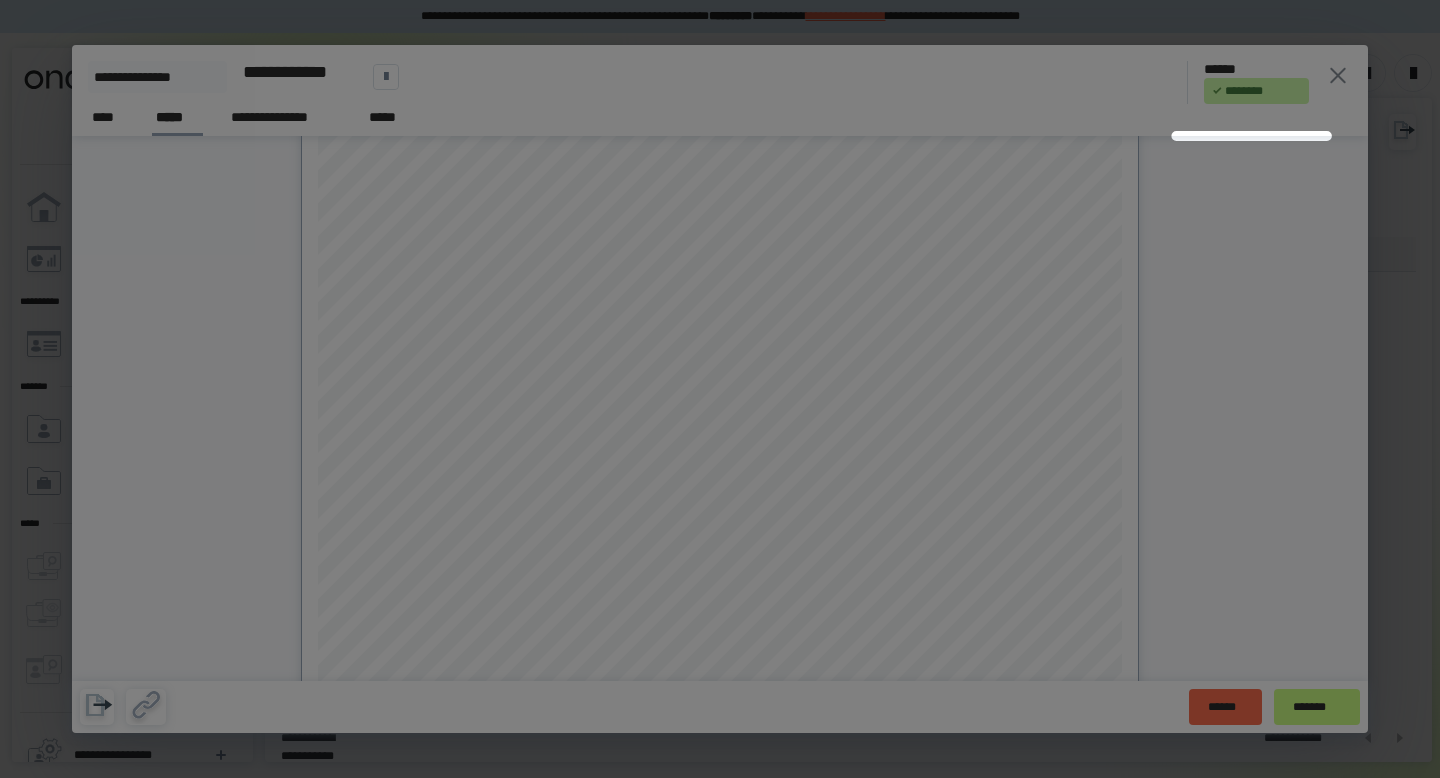 drag, startPoint x: 1309, startPoint y: 708, endPoint x: 1312, endPoint y: 697, distance: 11.401754 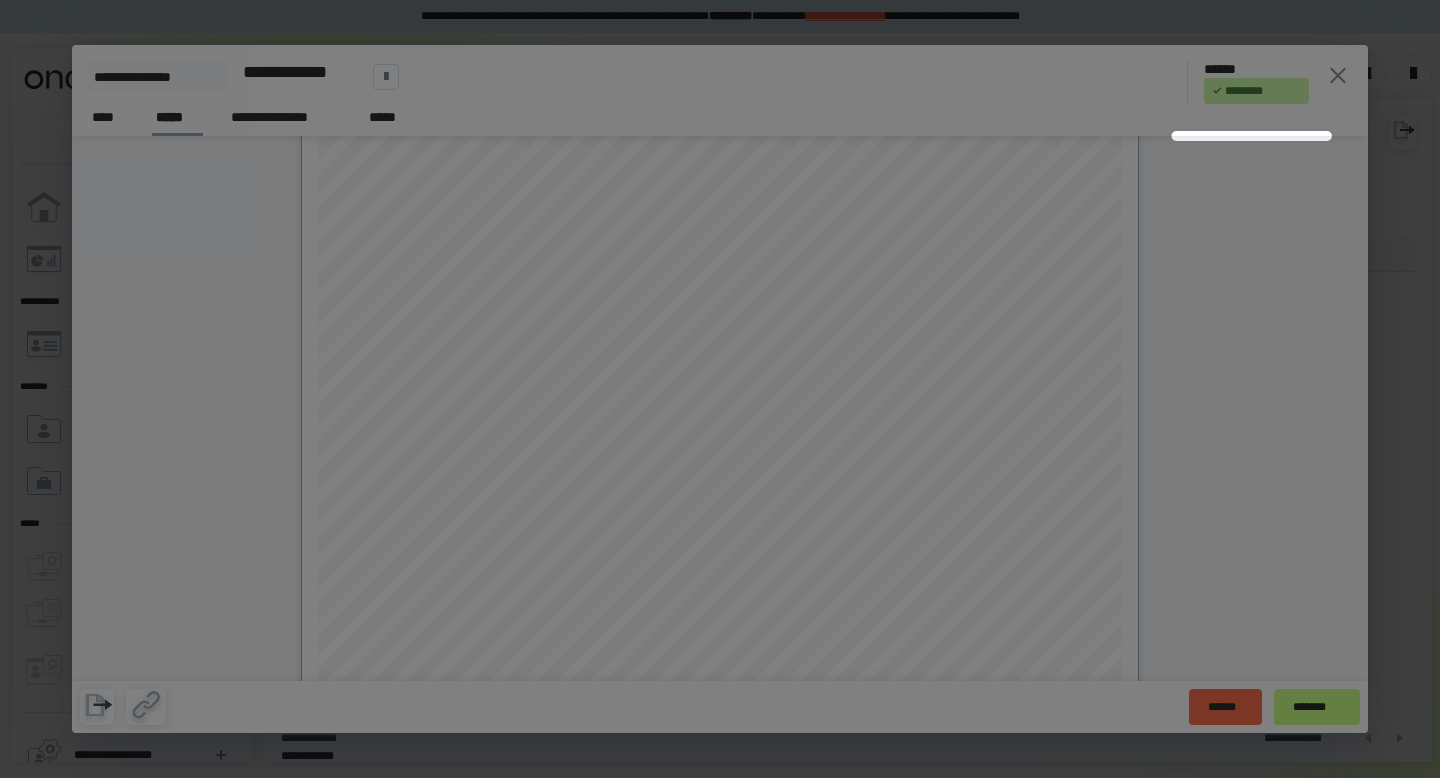 drag, startPoint x: 1144, startPoint y: 496, endPoint x: 1121, endPoint y: 516, distance: 30.479502 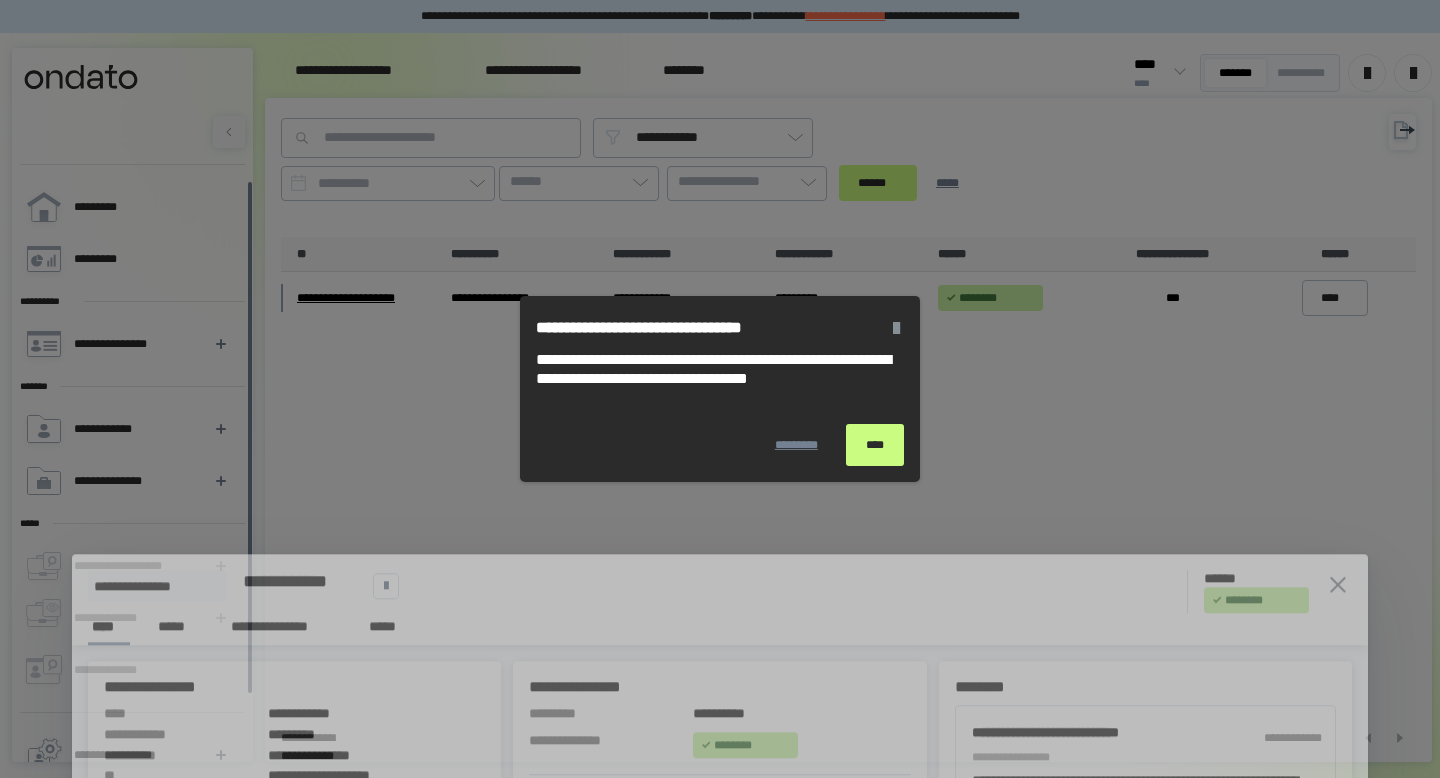 scroll, scrollTop: 0, scrollLeft: 0, axis: both 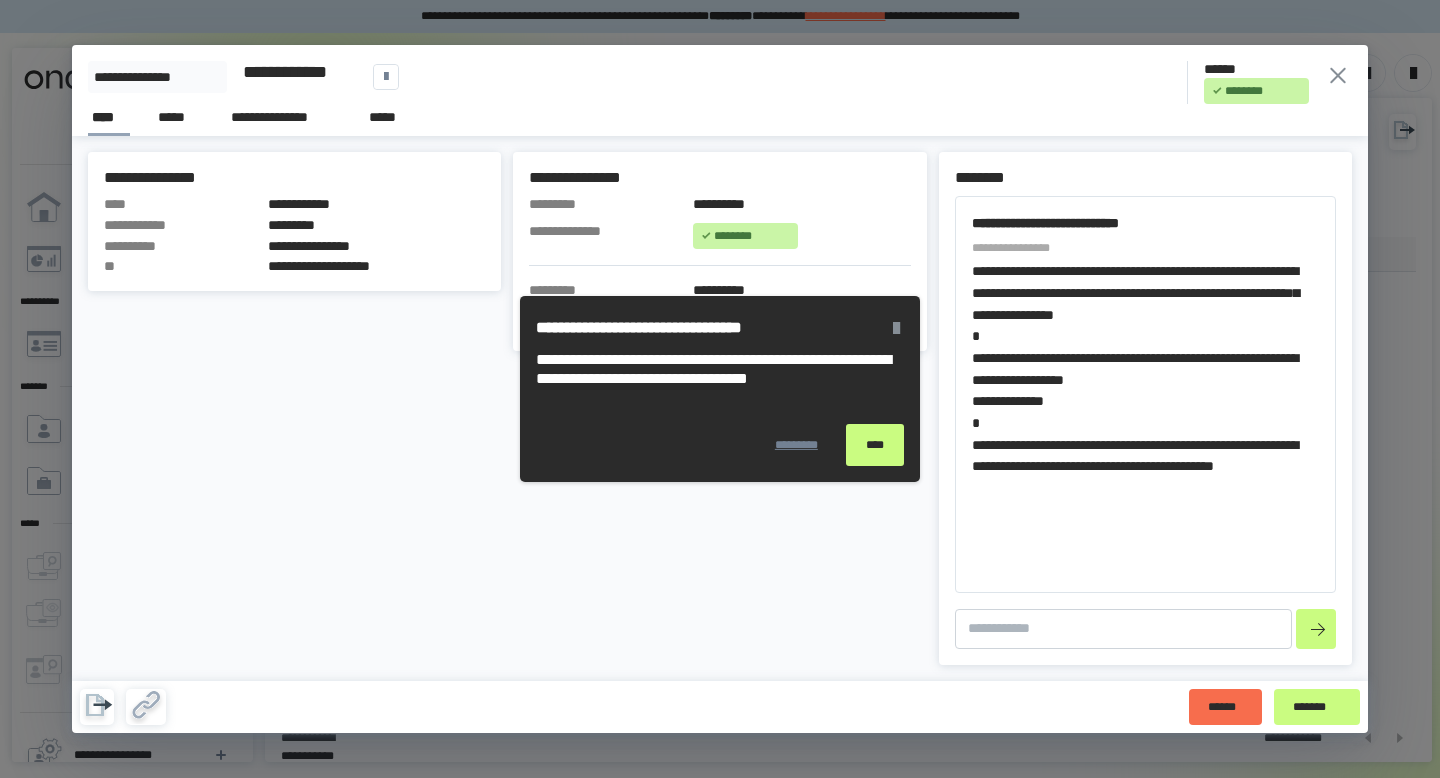 click on "****" at bounding box center (875, 445) 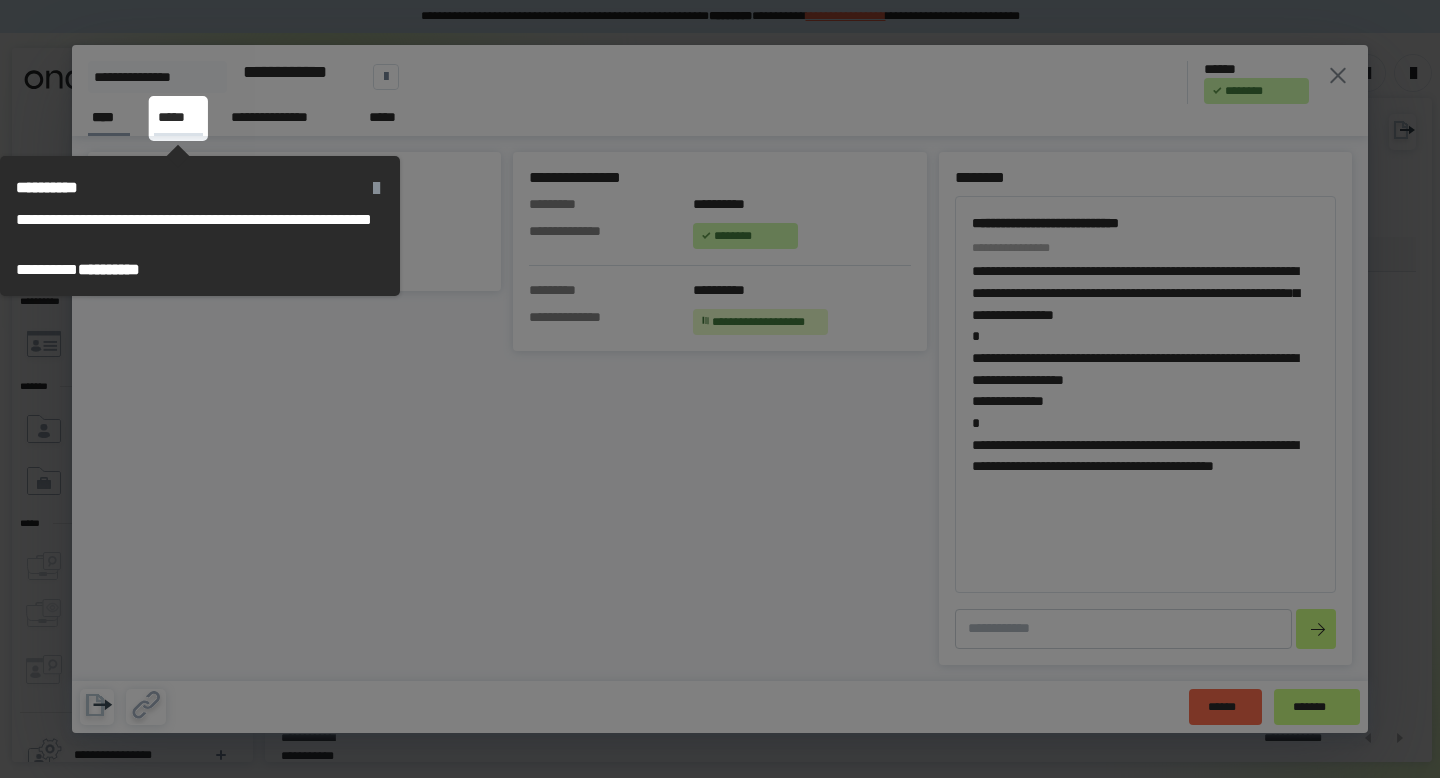 click on "*****" at bounding box center [178, 117] 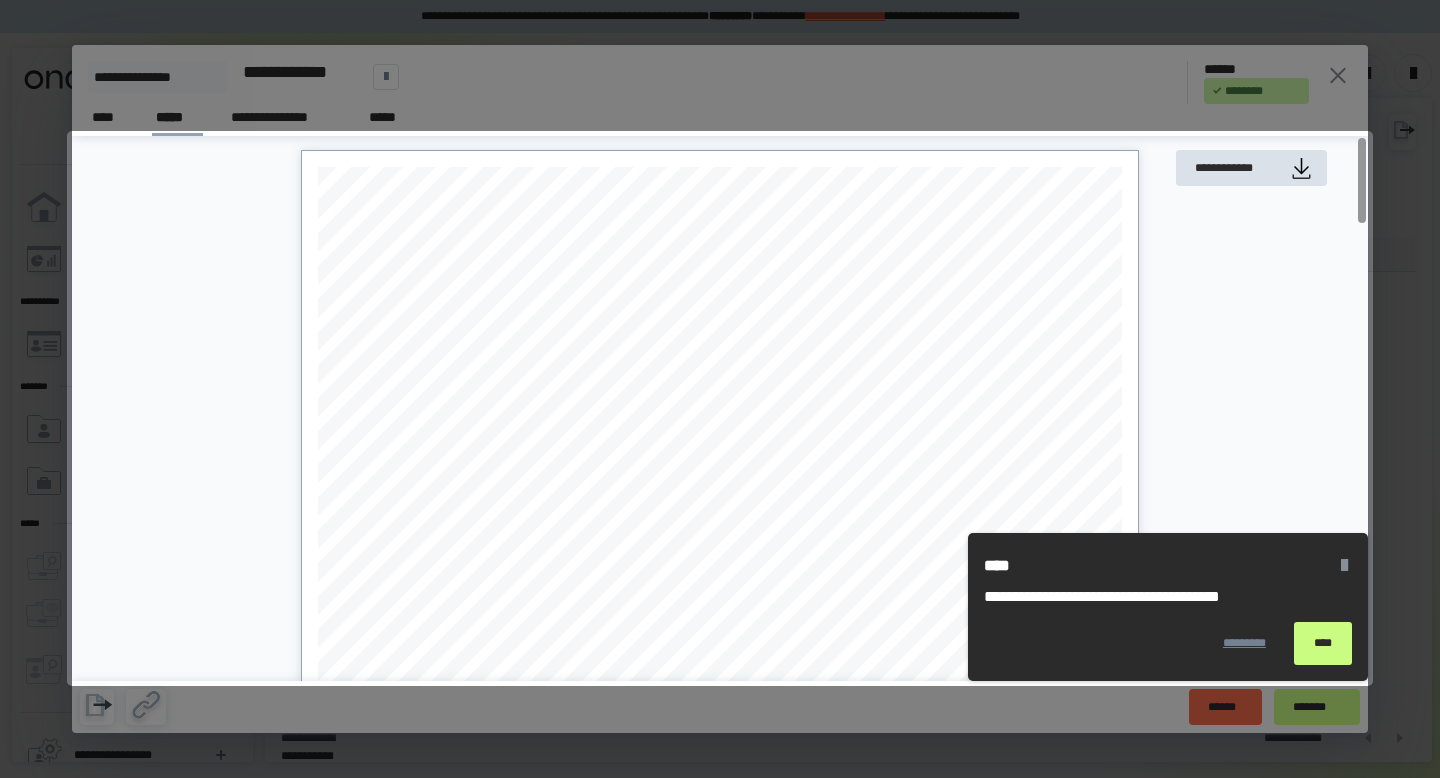 click on "****" at bounding box center [1323, 643] 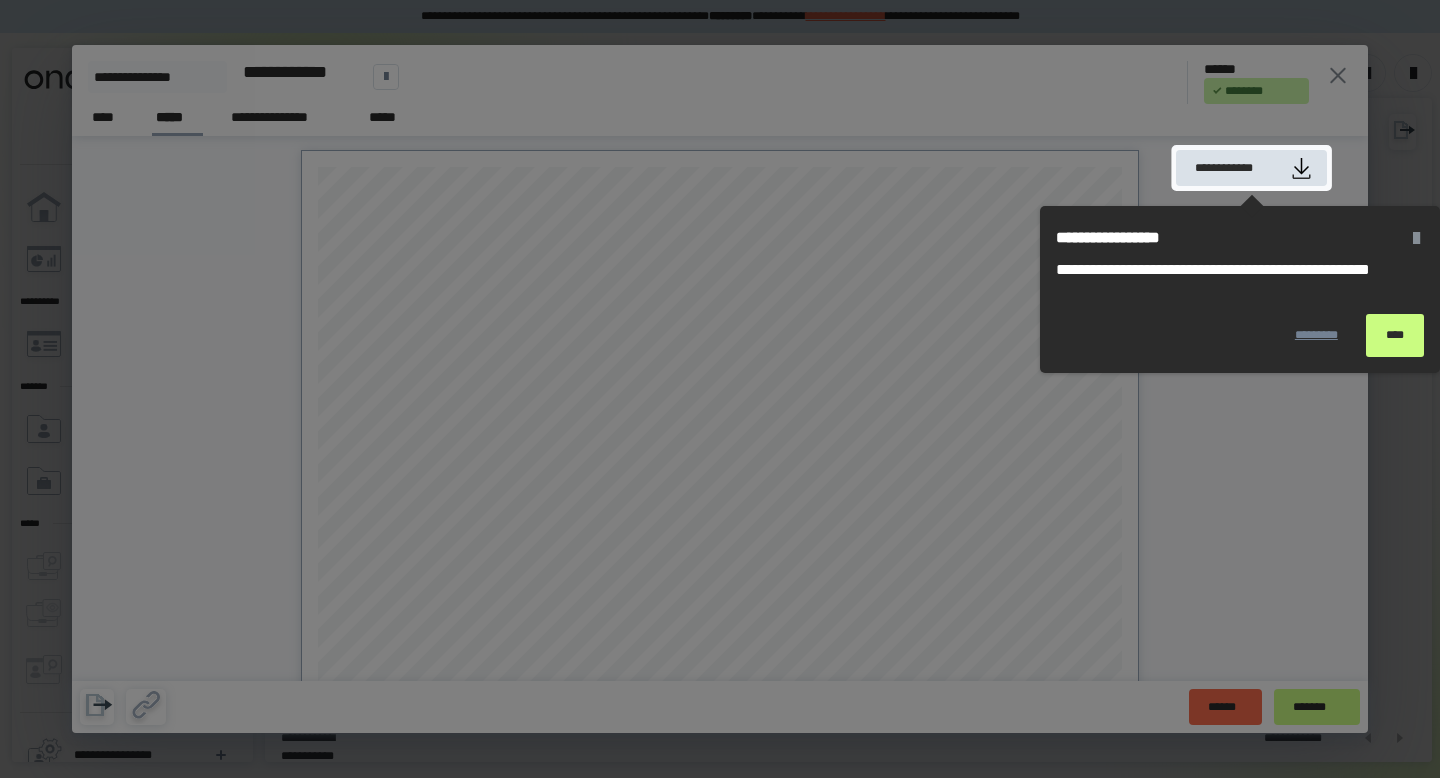 click on "****" at bounding box center (1395, 335) 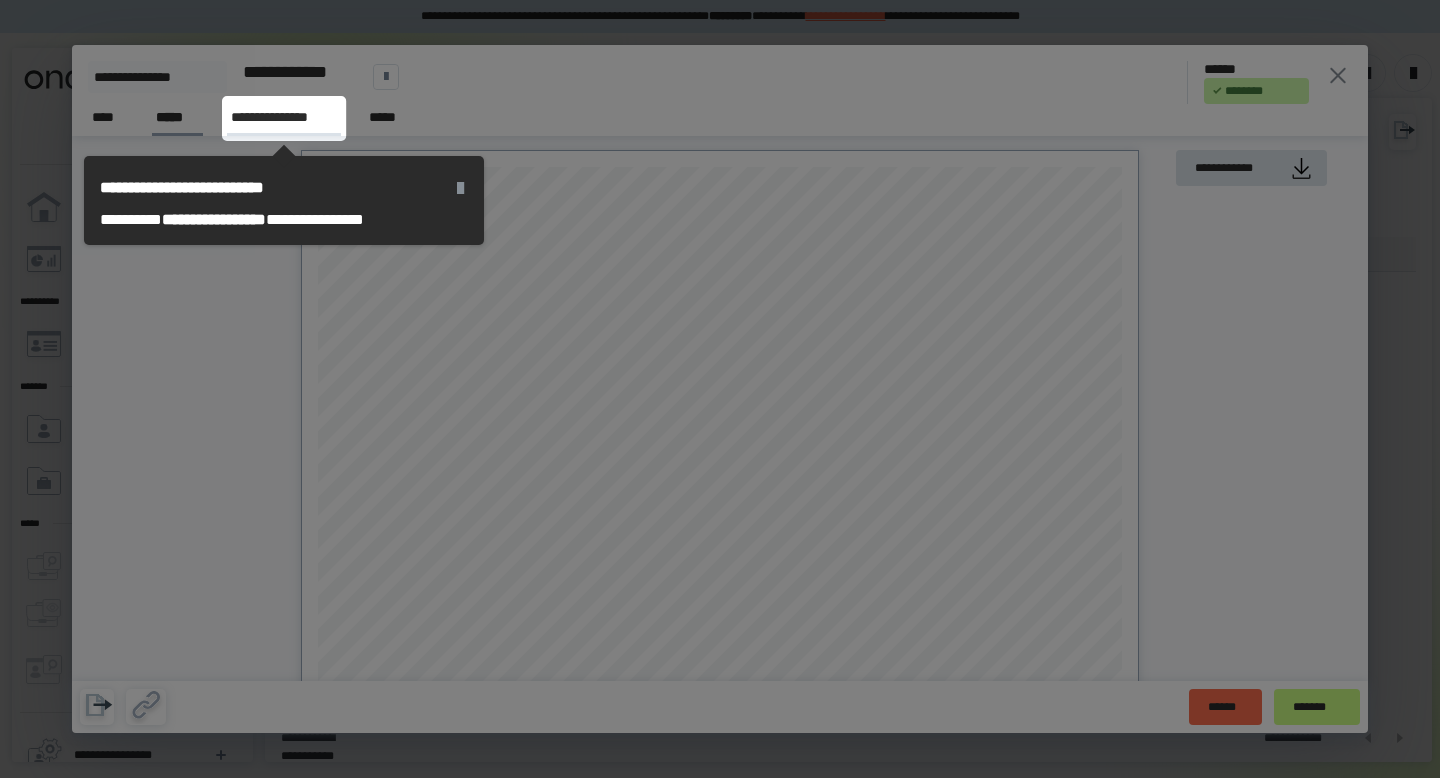 click on "**********" at bounding box center (284, 117) 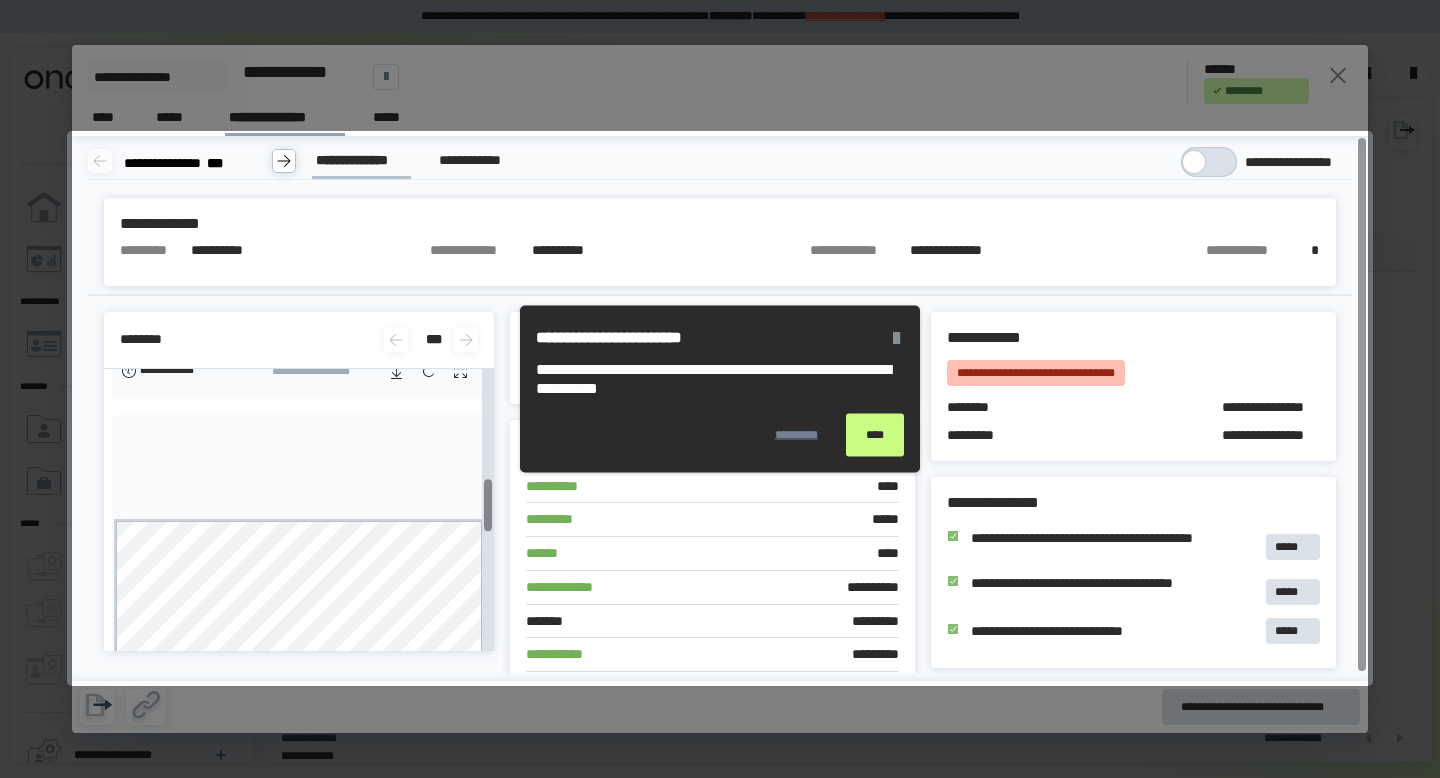 scroll, scrollTop: 592, scrollLeft: 0, axis: vertical 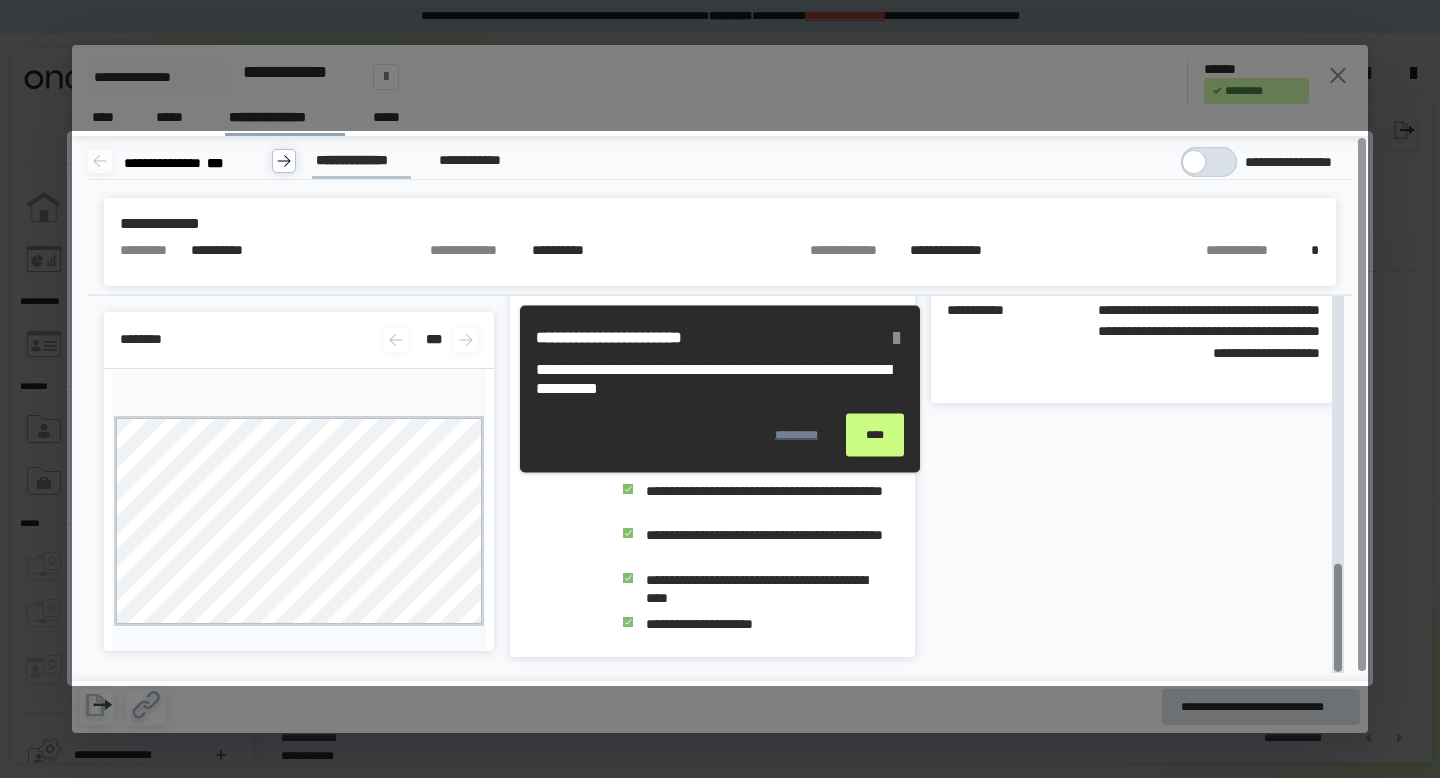 click on "****" at bounding box center (875, 435) 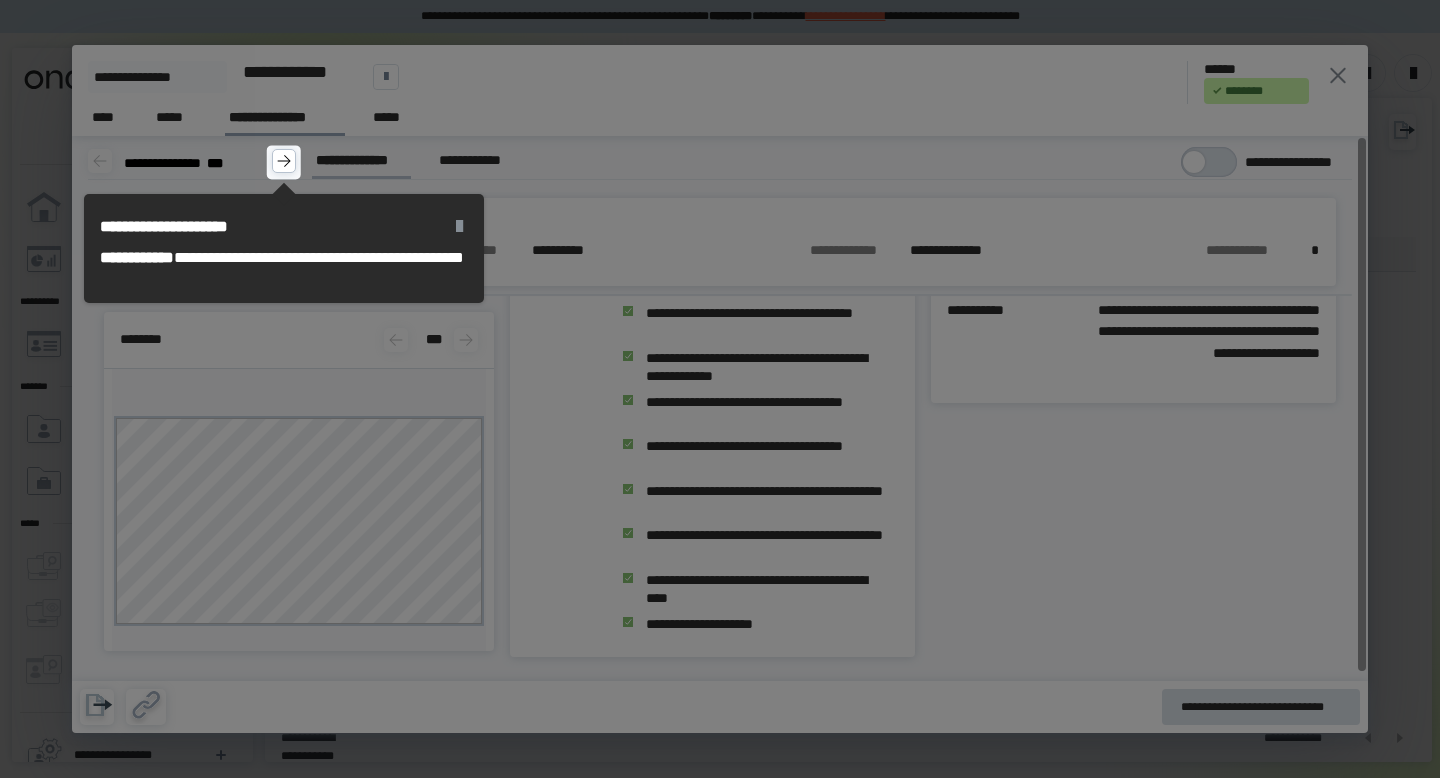 click 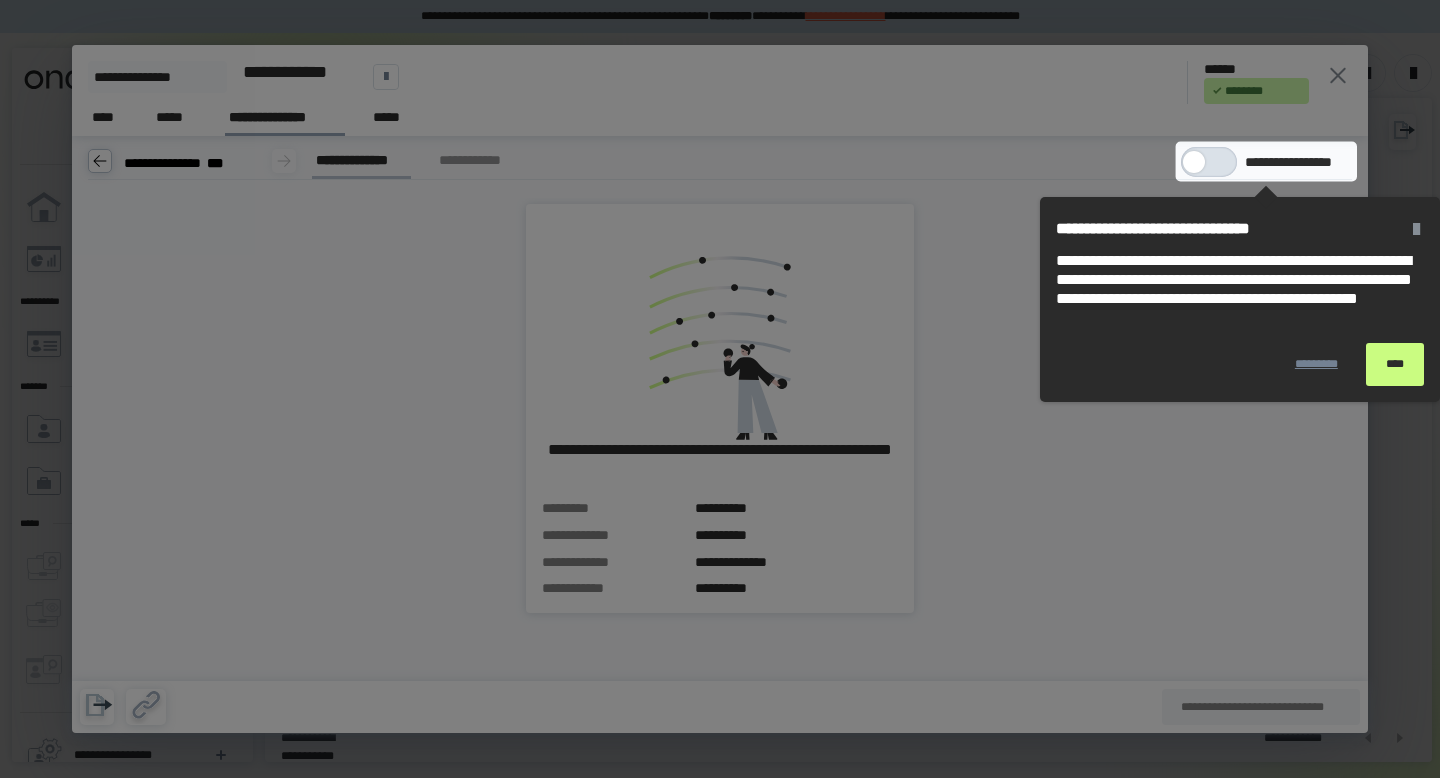click on "****" at bounding box center (1395, 364) 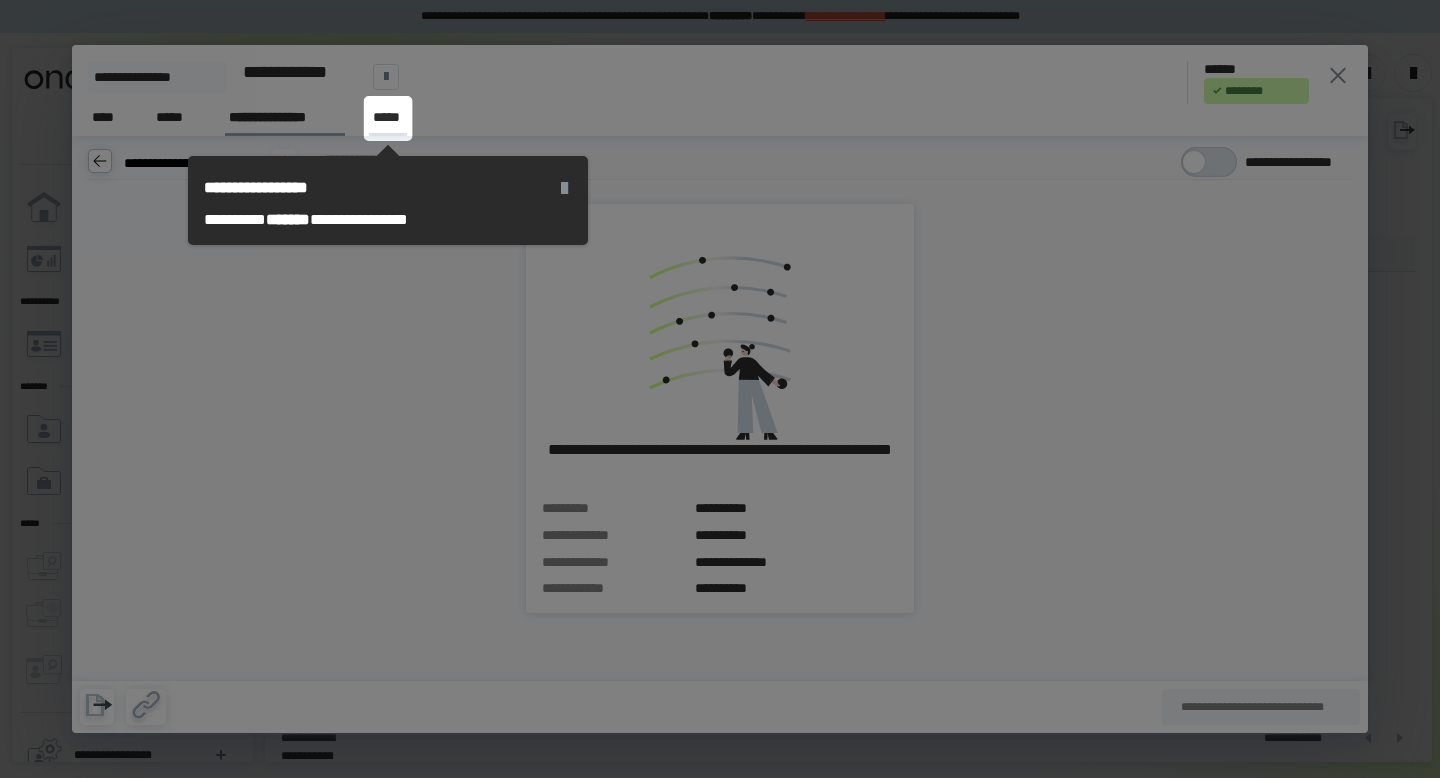 click on "*****" at bounding box center (388, 117) 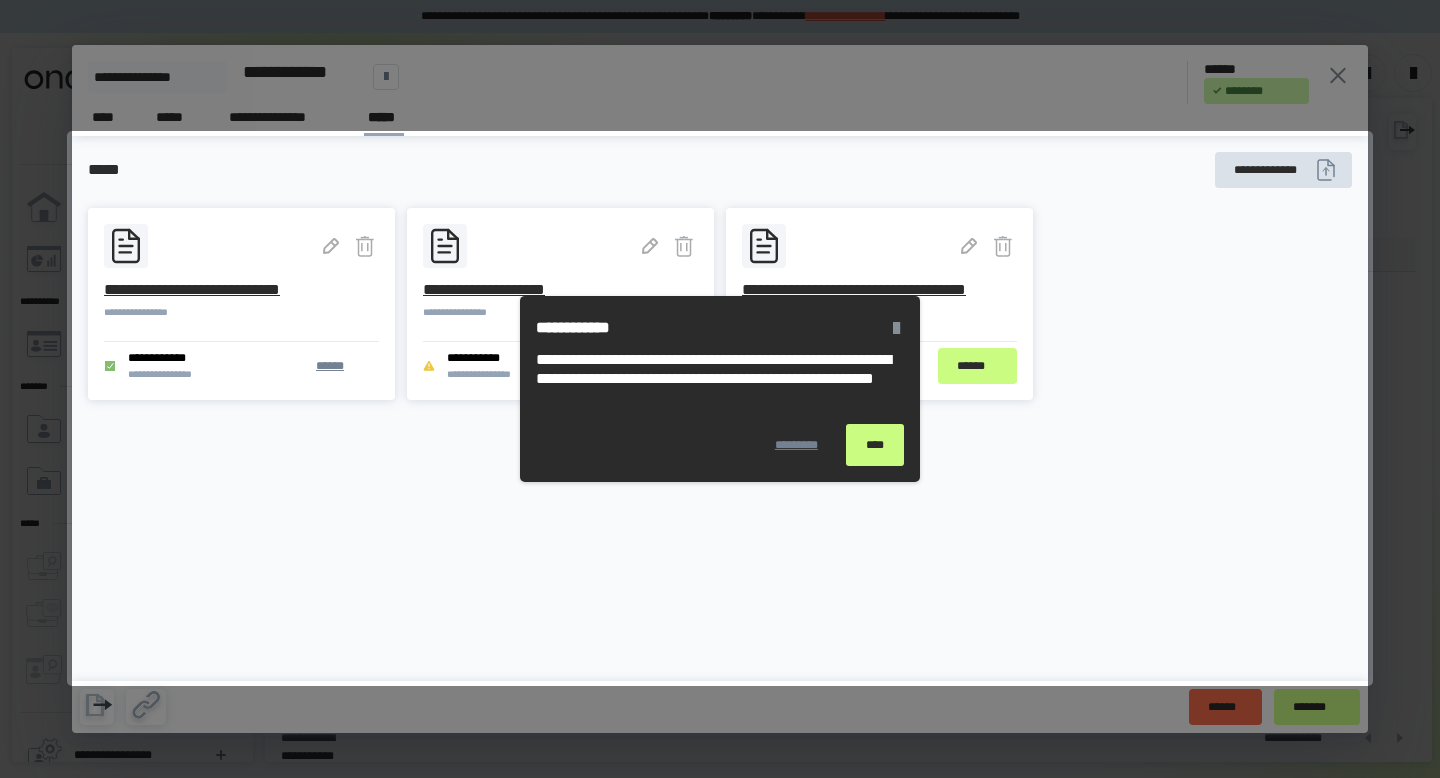 click on "****" at bounding box center (875, 445) 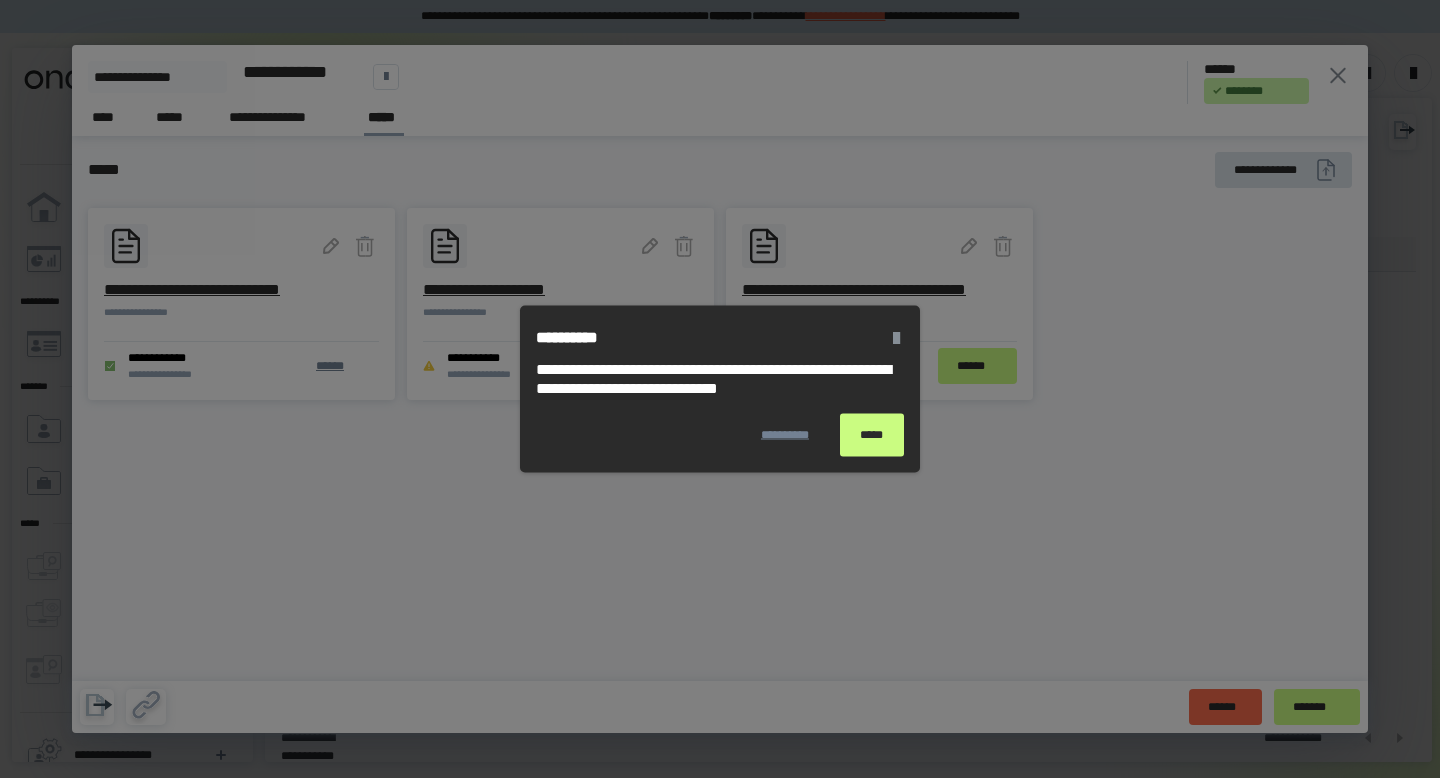 click on "*****" at bounding box center [872, 435] 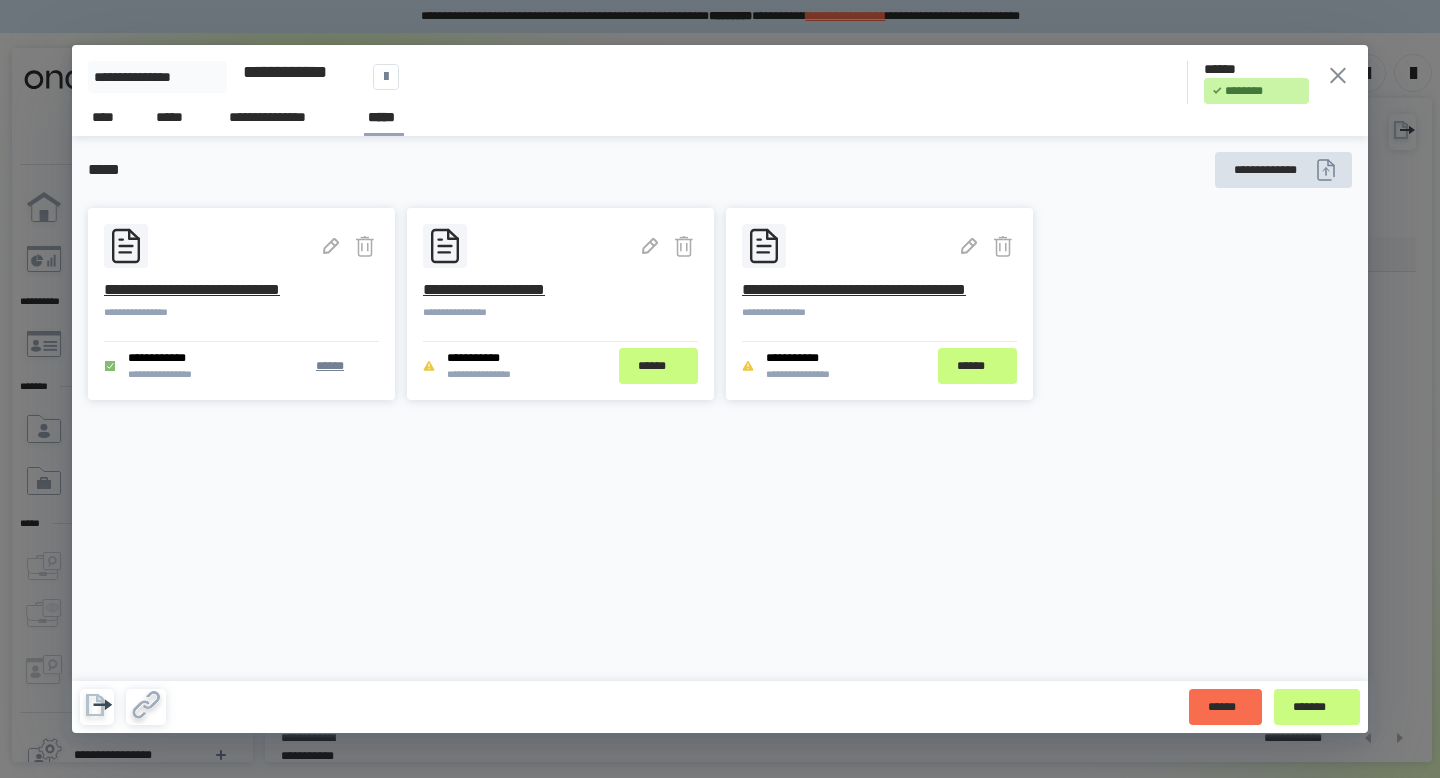 click on "**********" at bounding box center [720, 408] 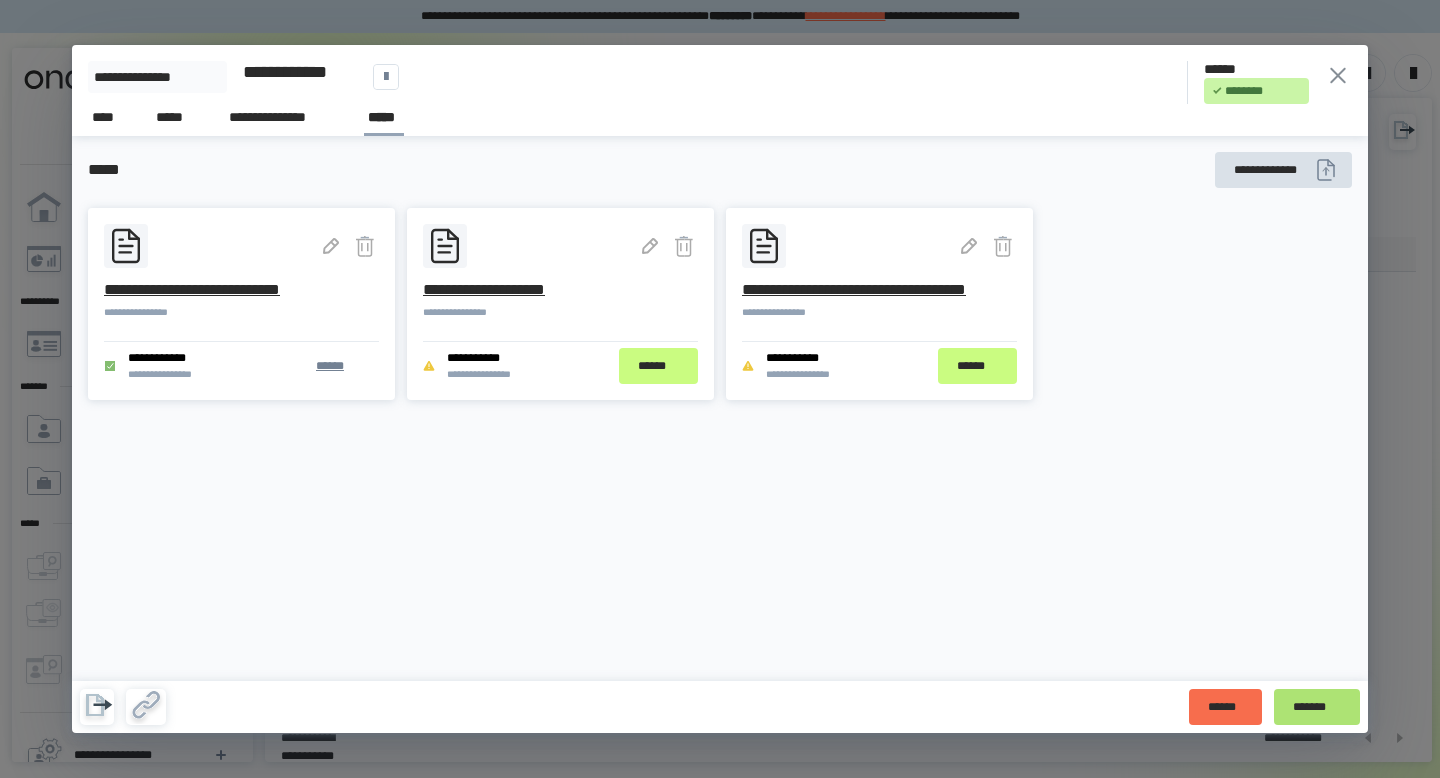 click on "*******" at bounding box center [1317, 707] 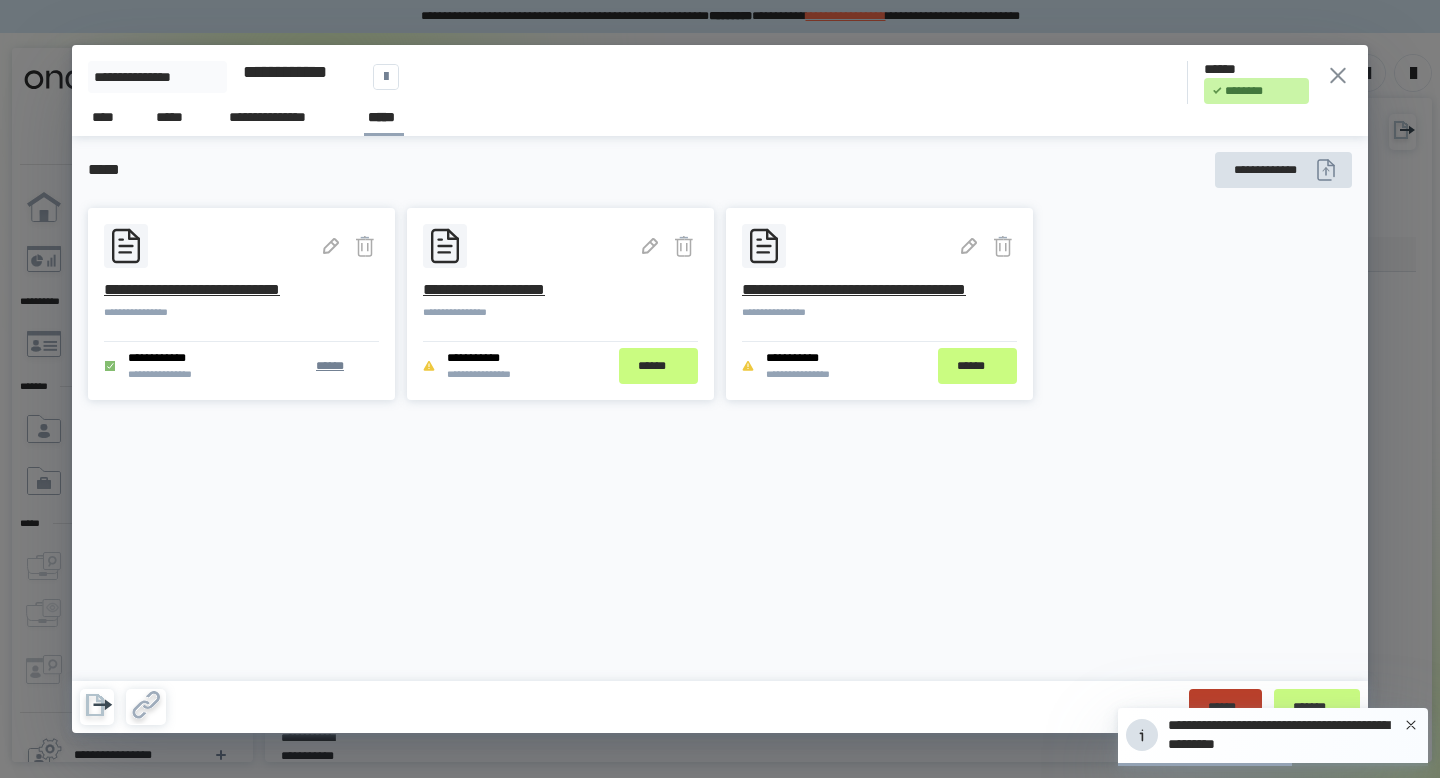 click on "******" at bounding box center [1225, 707] 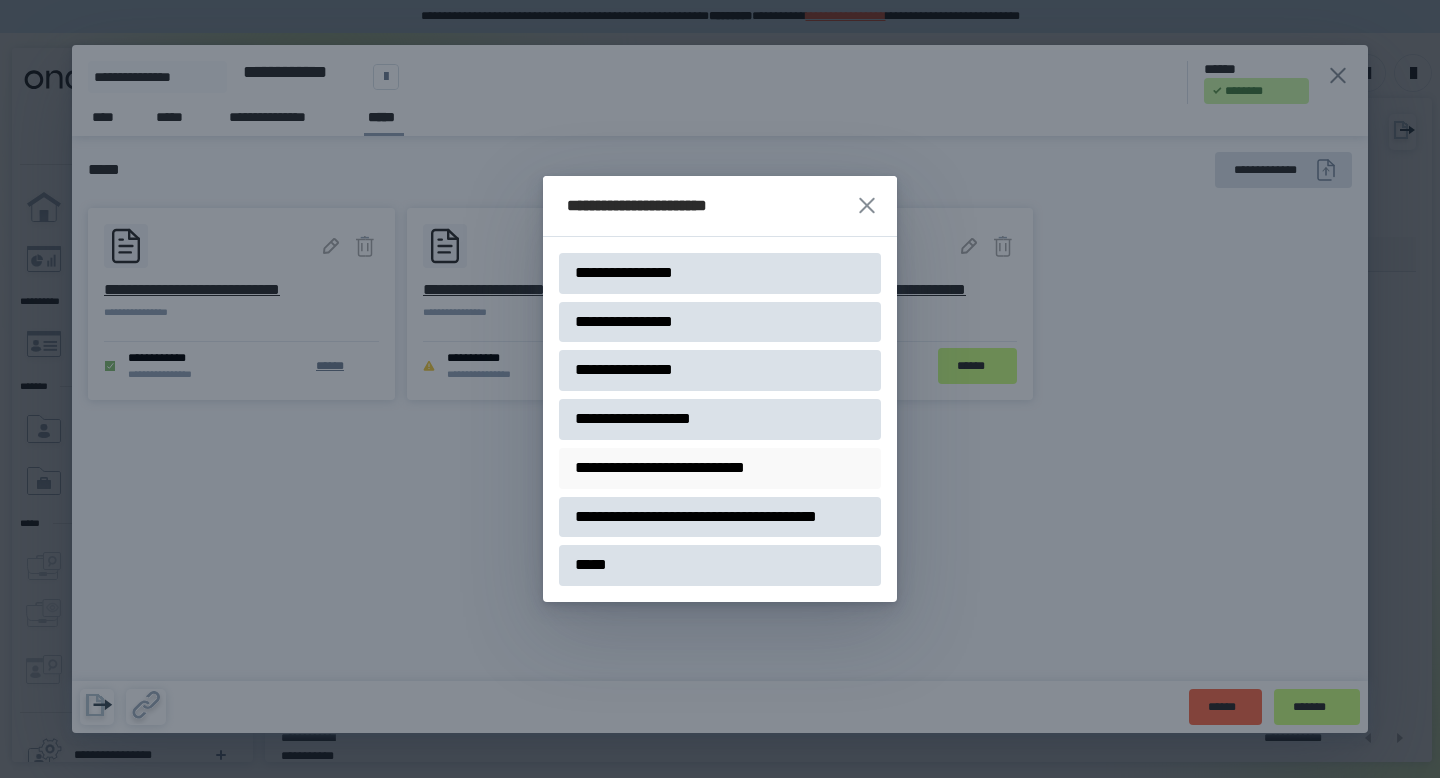 click on "**********" at bounding box center (690, 468) 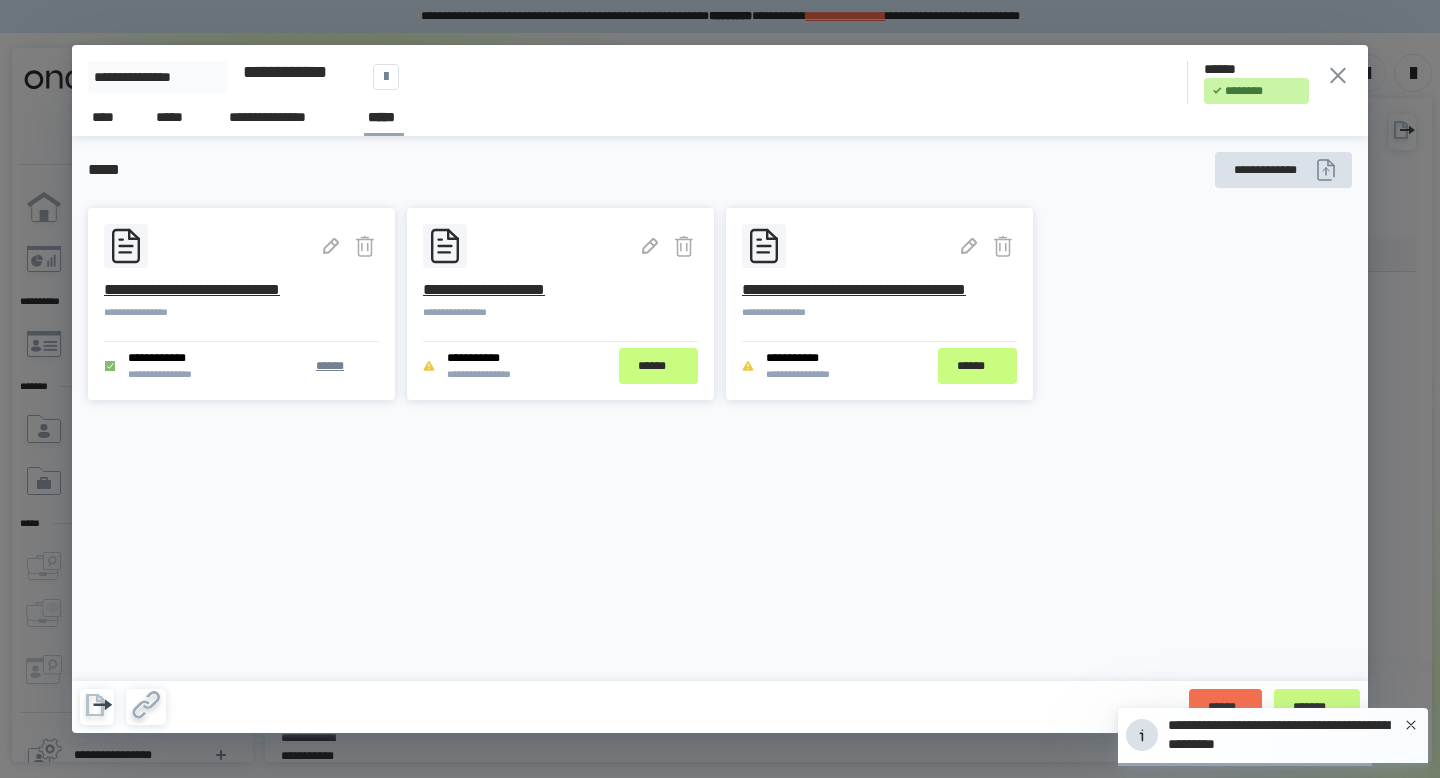 click 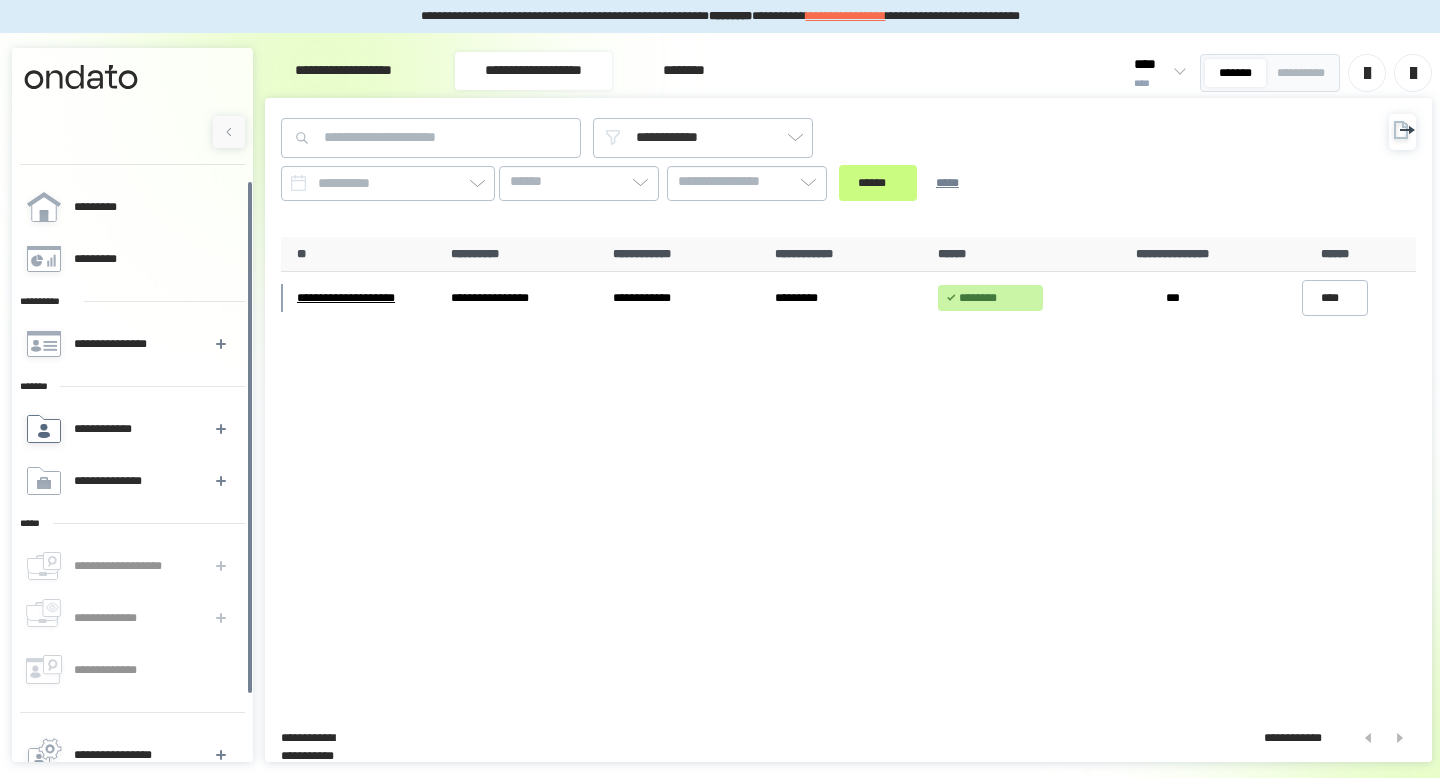 scroll, scrollTop: 71, scrollLeft: 0, axis: vertical 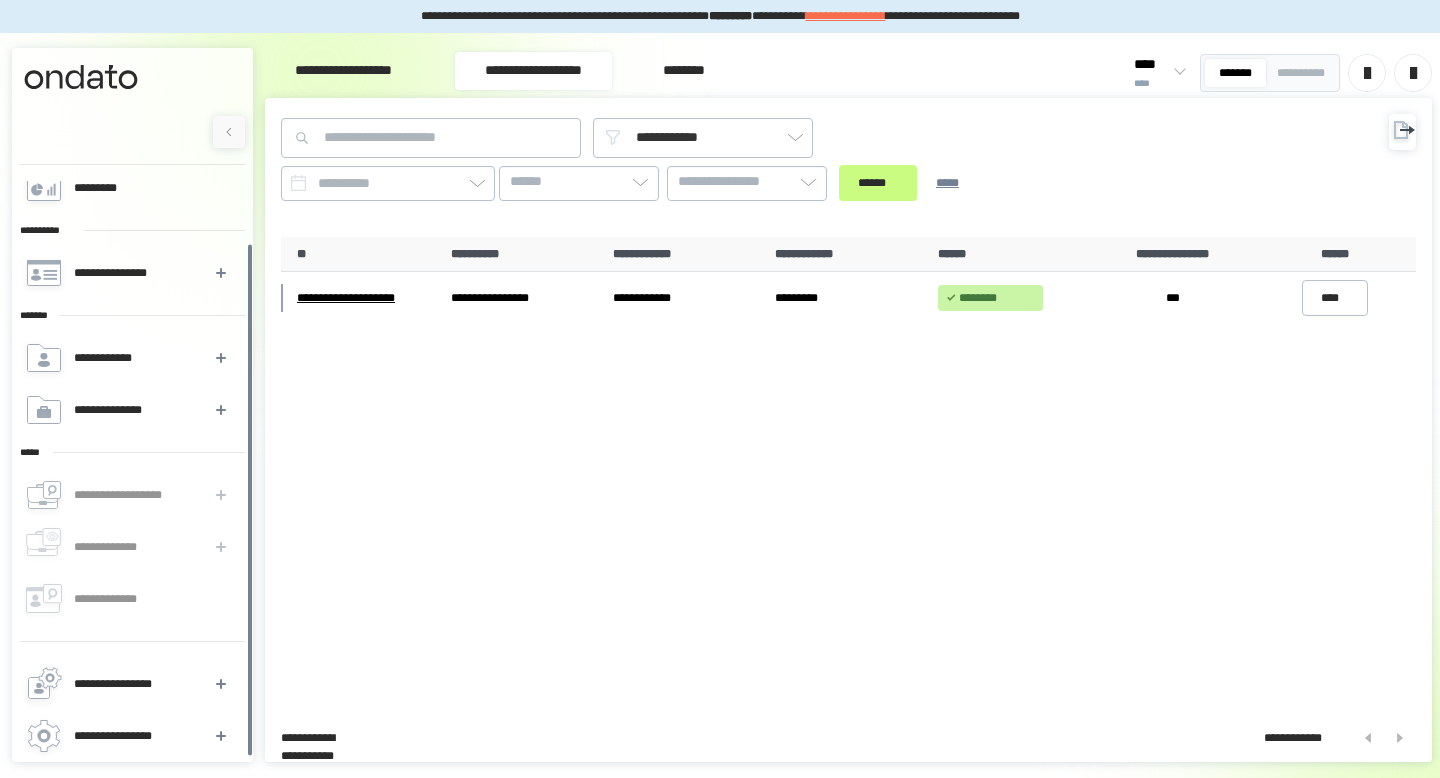 click on "**********" at bounding box center [129, 495] 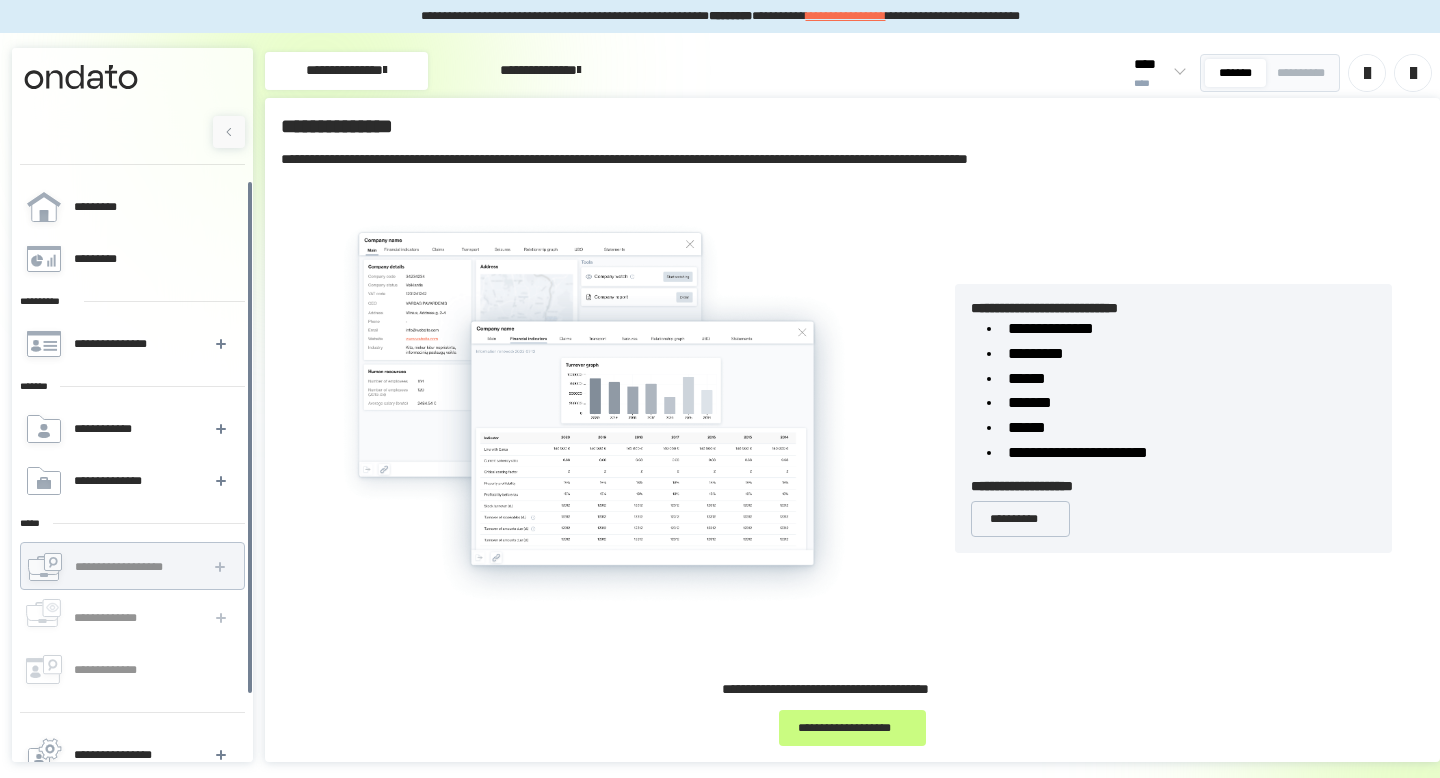 click on "**********" at bounding box center [540, 71] 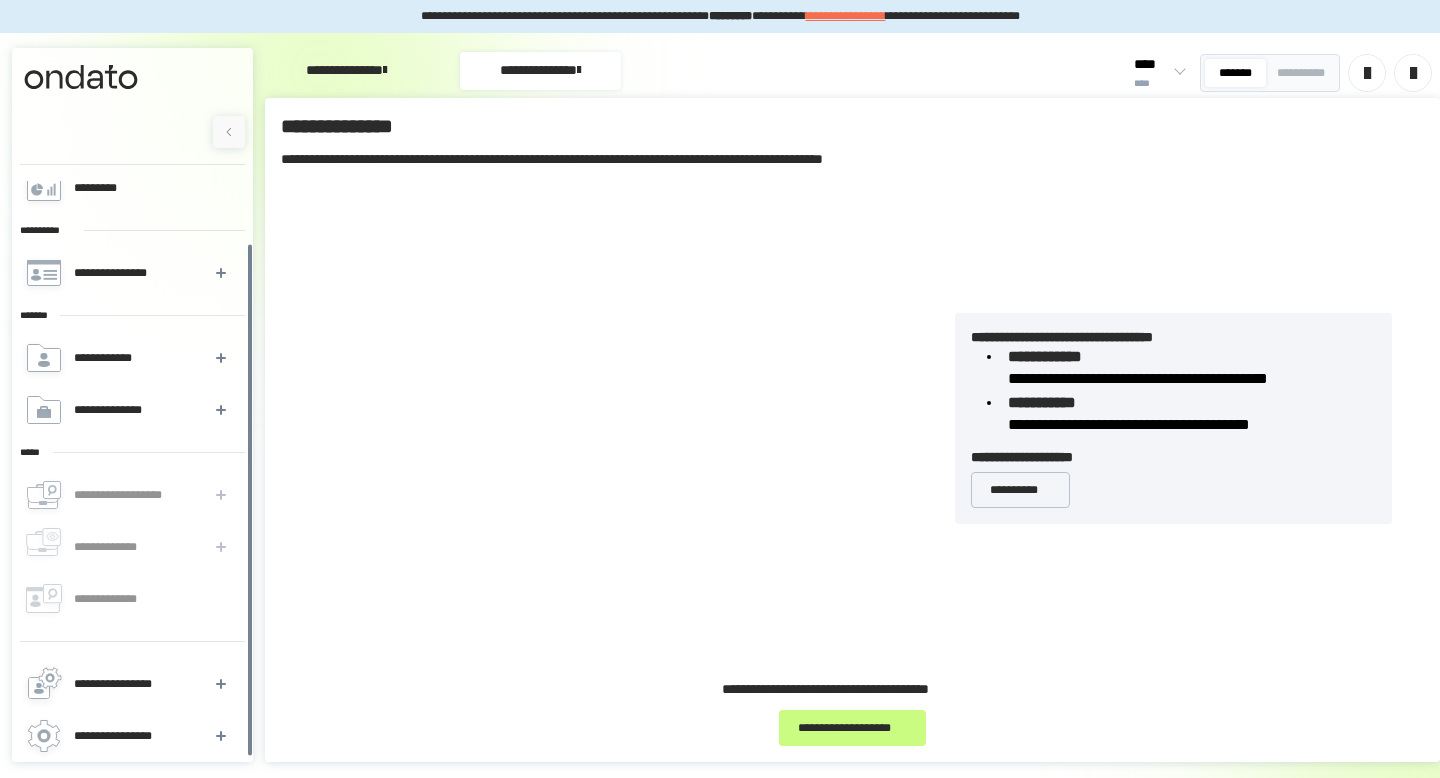 scroll, scrollTop: 0, scrollLeft: 0, axis: both 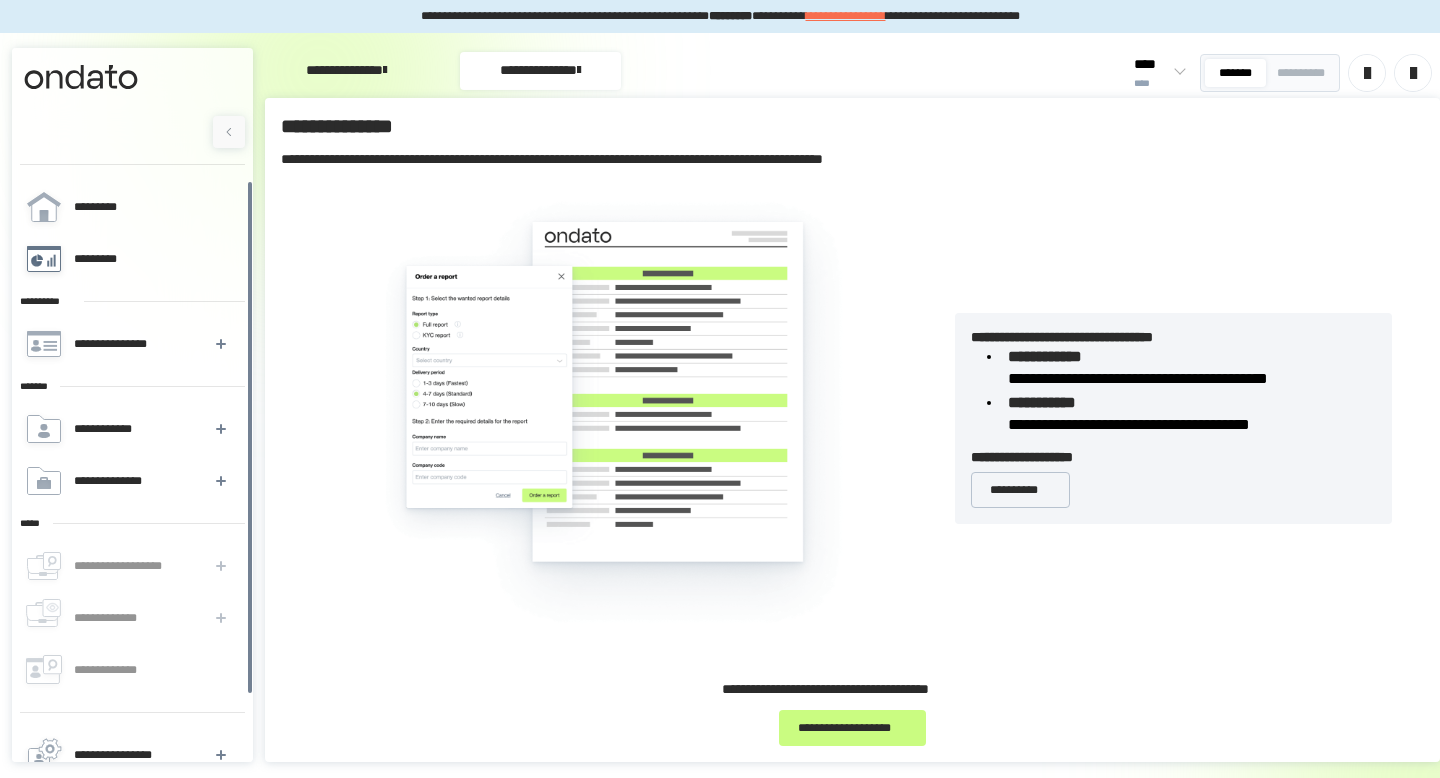 click on "*********" at bounding box center (105, 259) 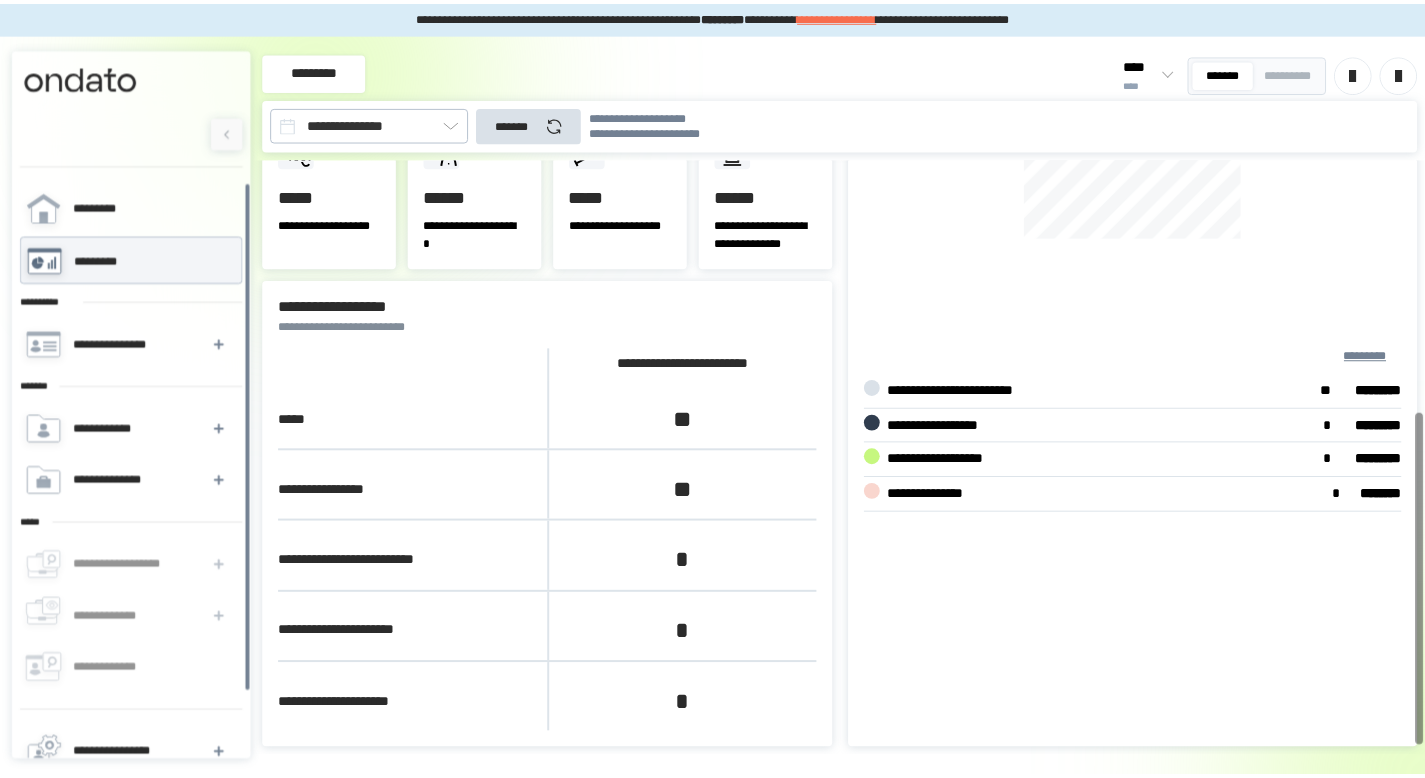 scroll, scrollTop: 0, scrollLeft: 0, axis: both 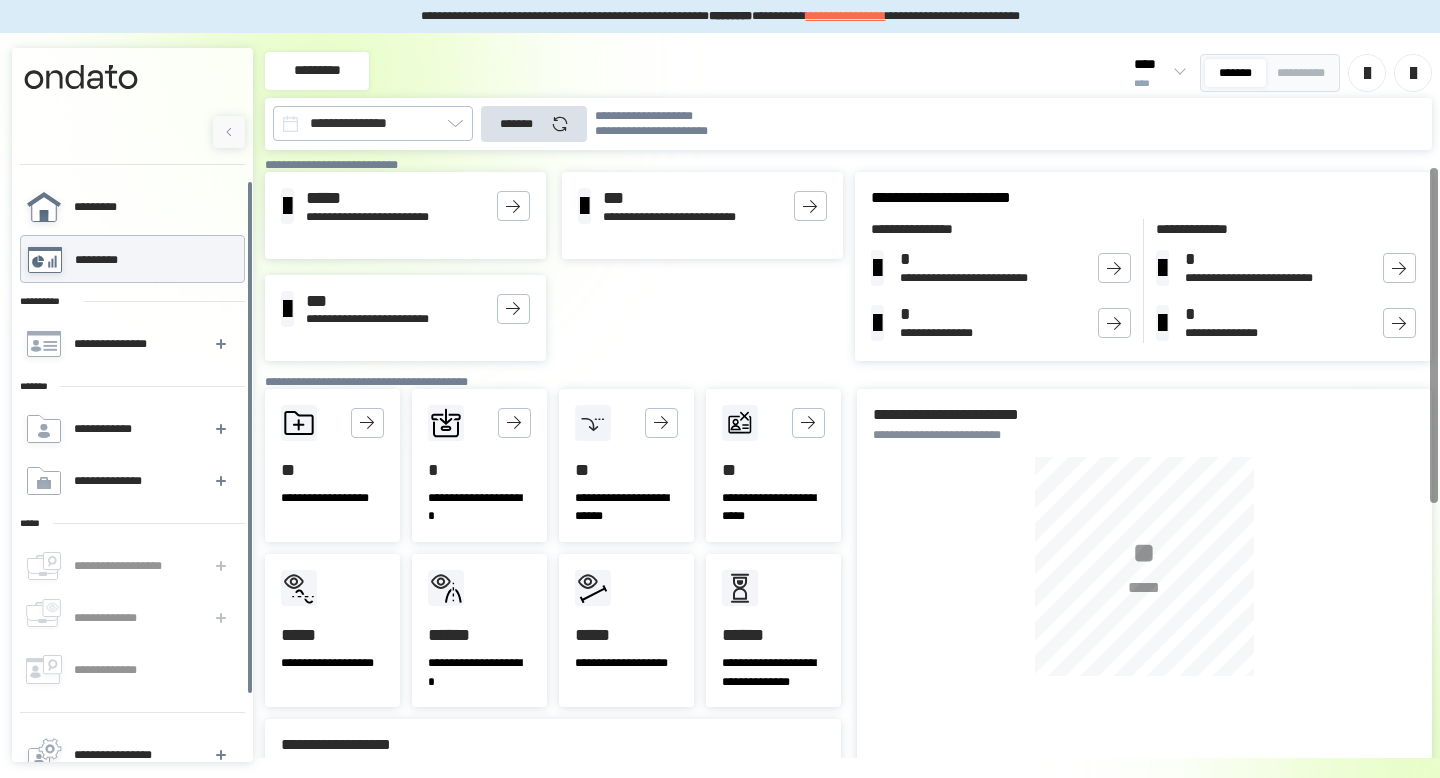 click on "*********" at bounding box center [107, 207] 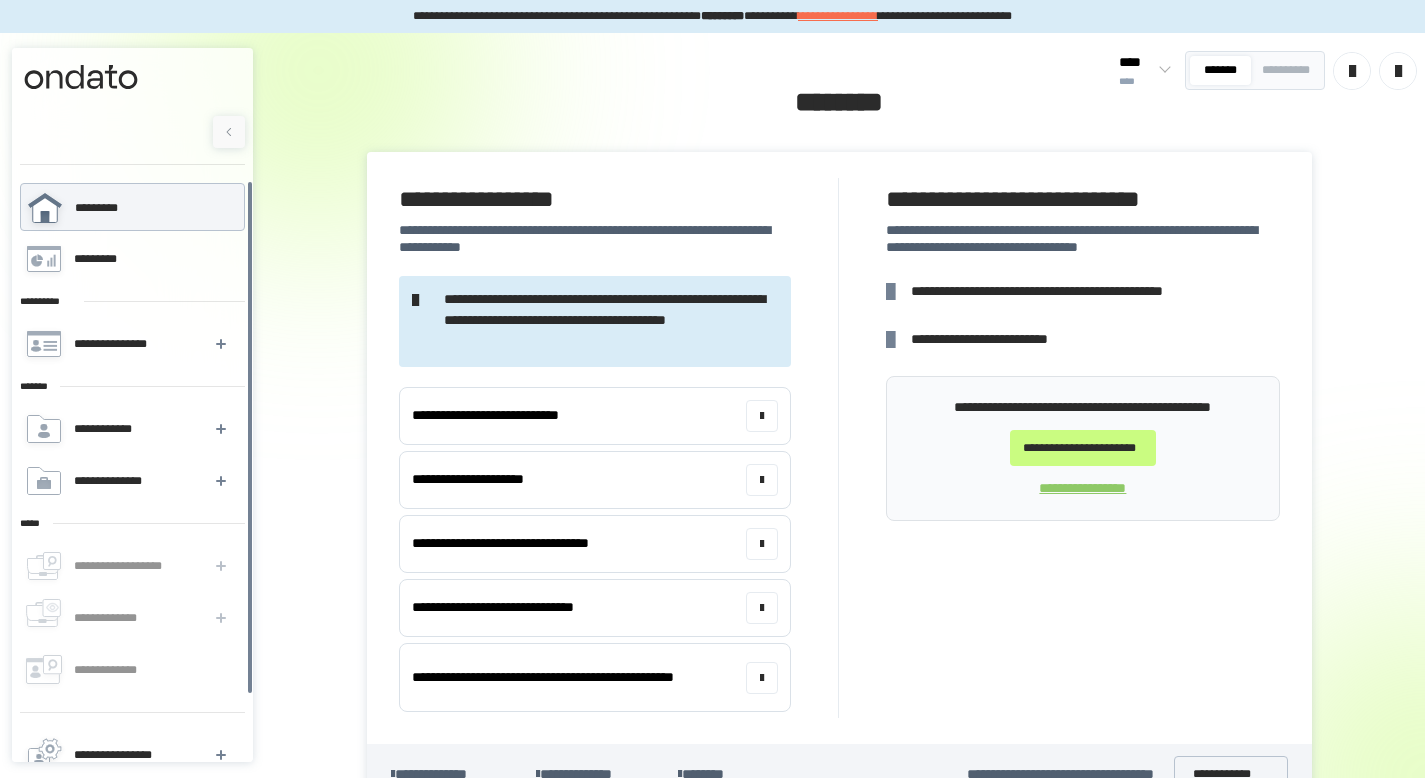 scroll, scrollTop: 34, scrollLeft: 0, axis: vertical 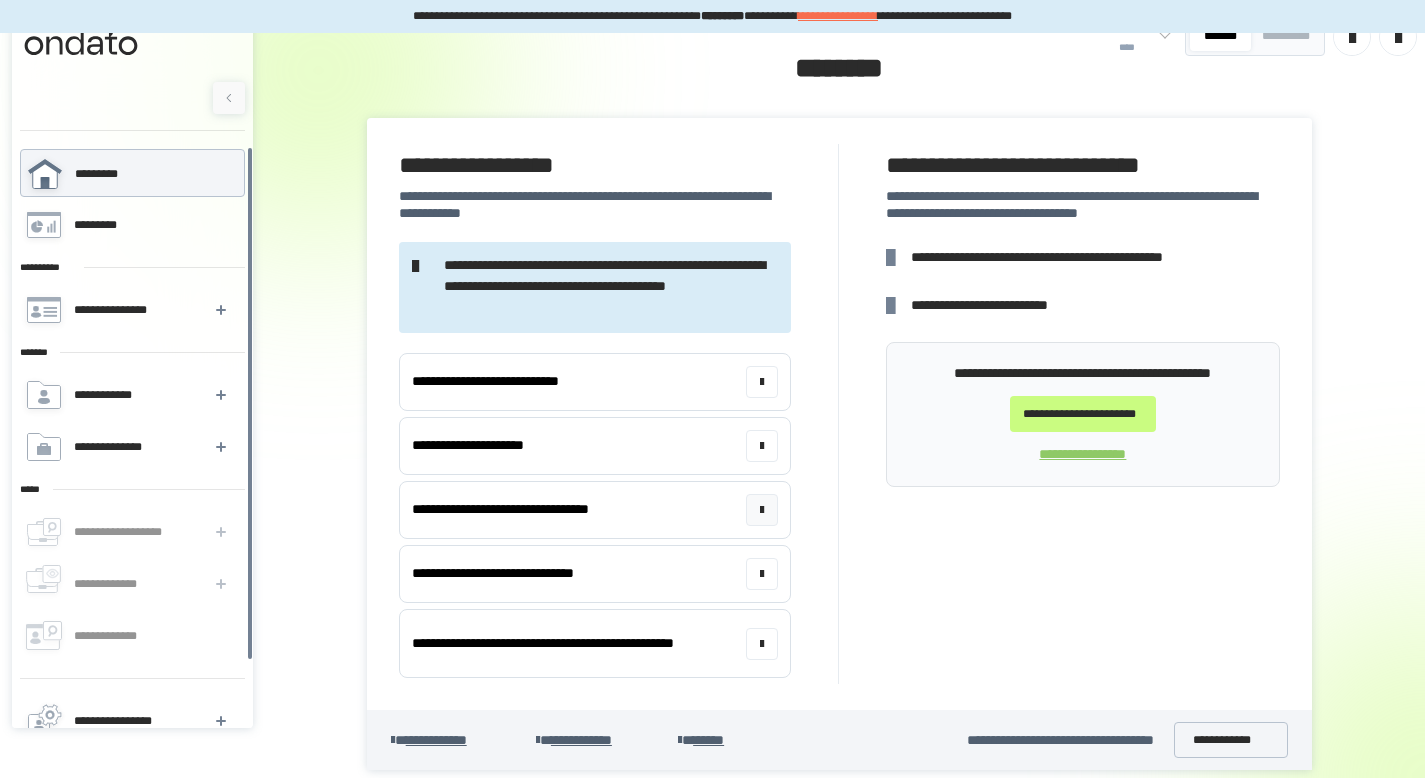 click on "**********" at bounding box center [595, 510] 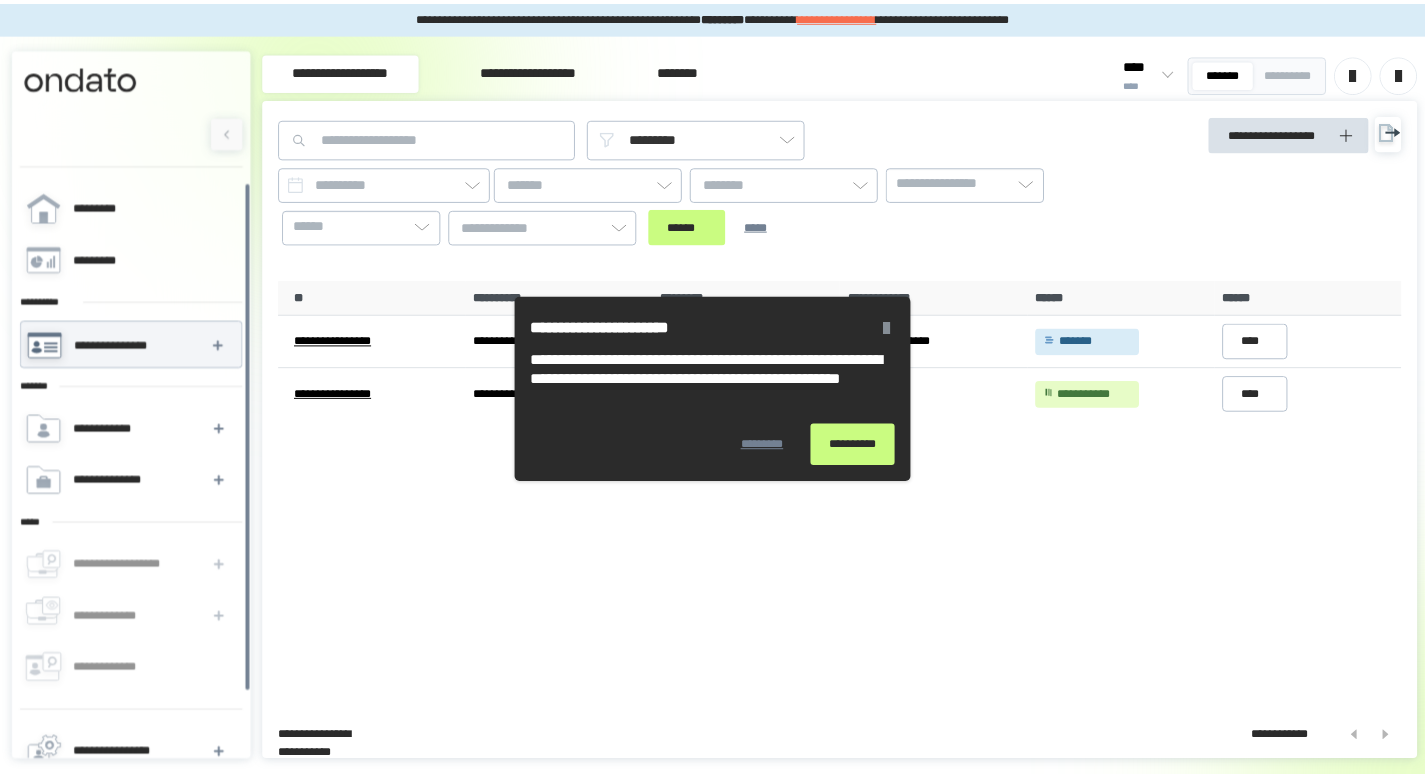 scroll, scrollTop: 0, scrollLeft: 0, axis: both 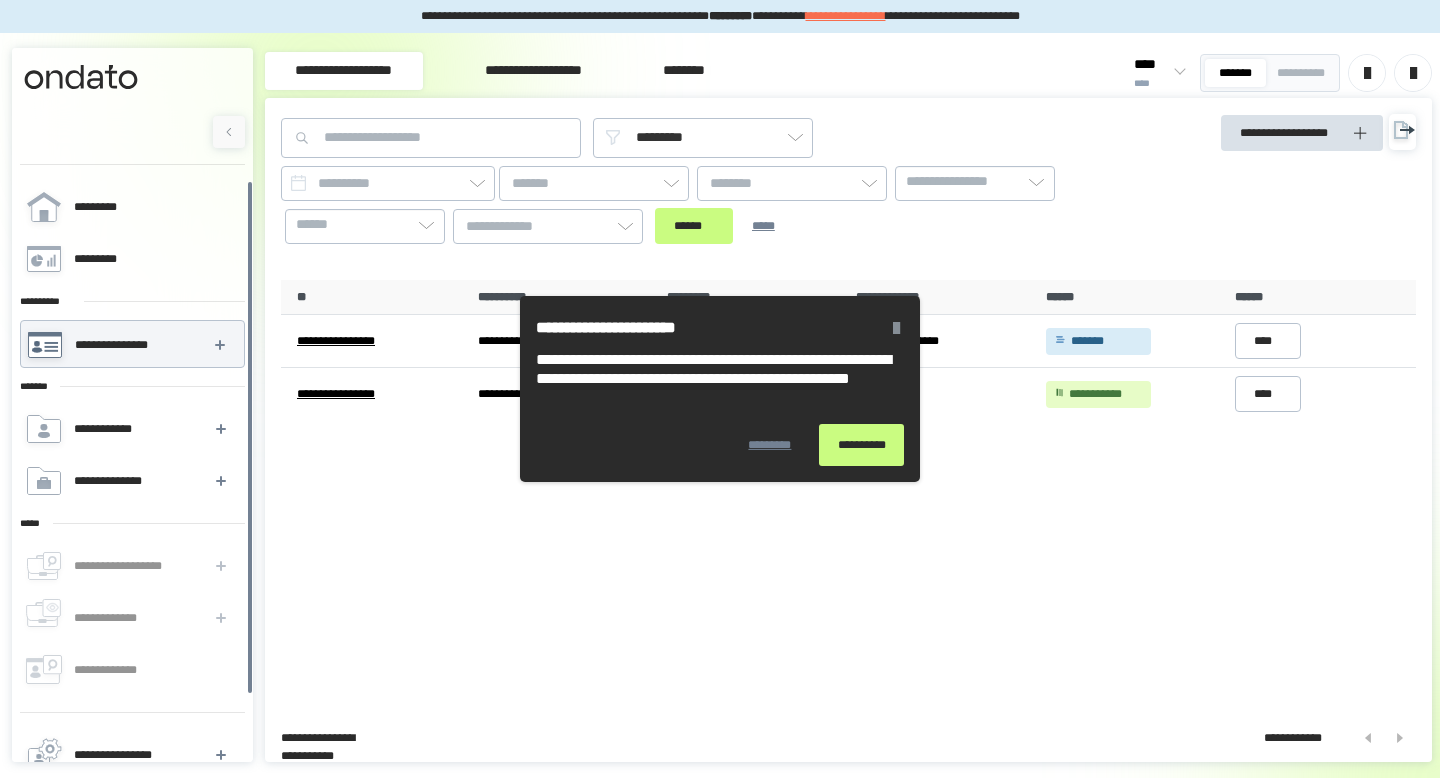 click 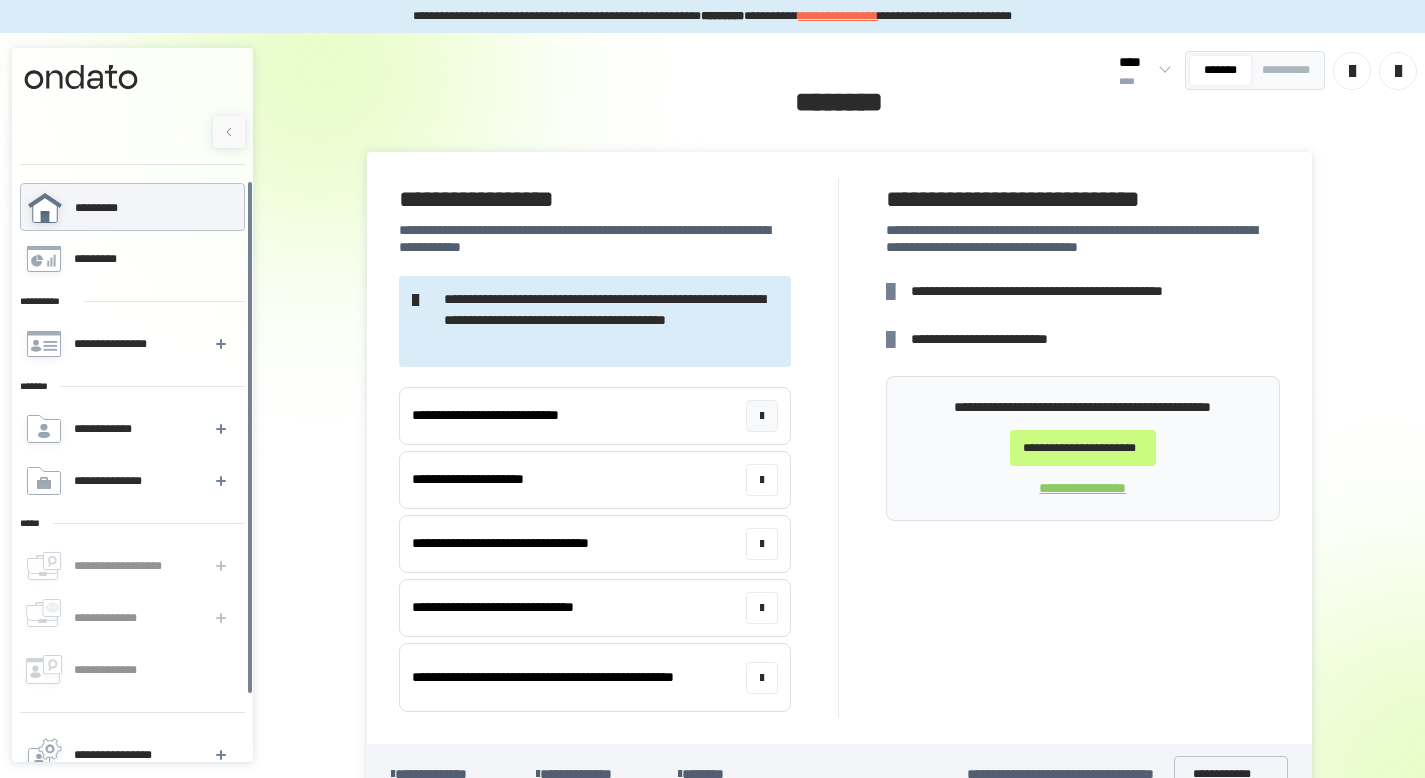 scroll, scrollTop: 34, scrollLeft: 0, axis: vertical 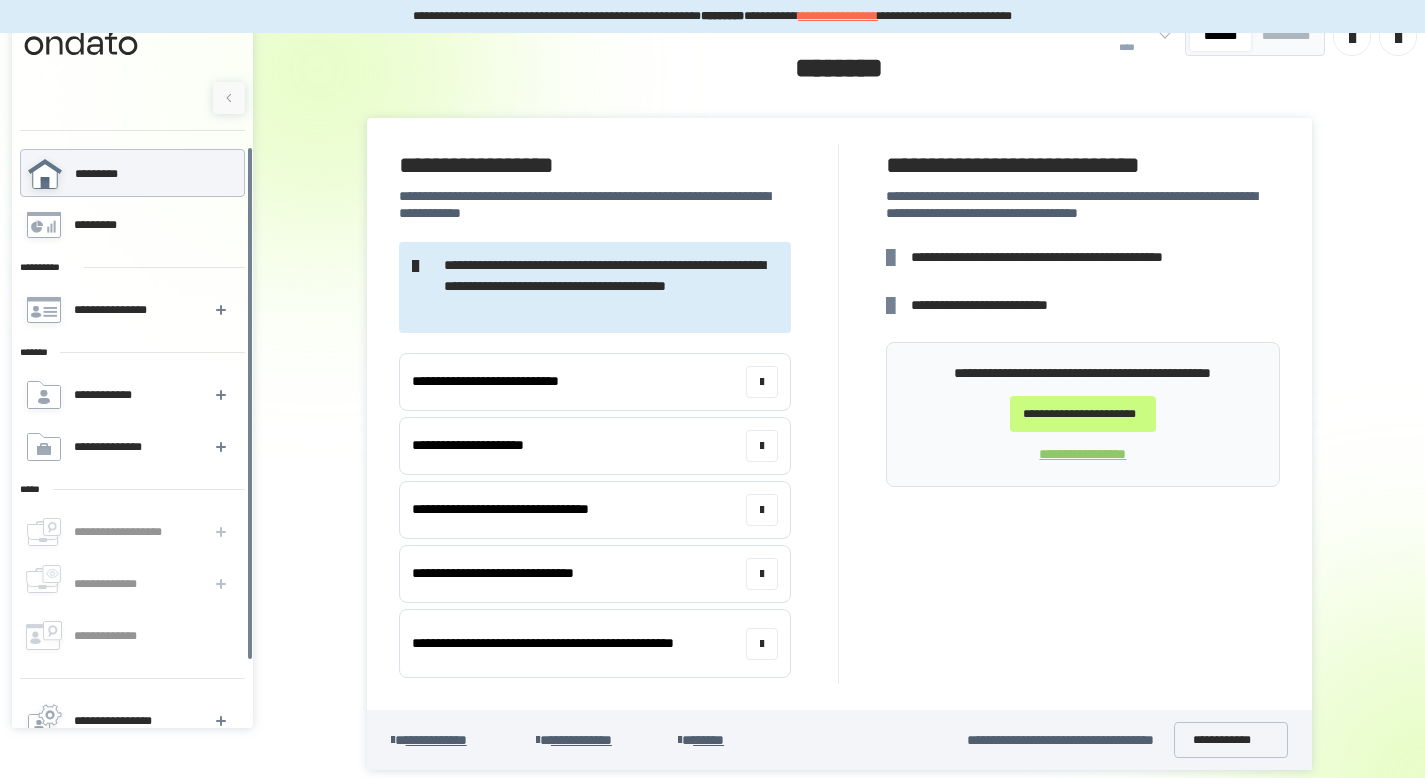 click on "**********" at bounding box center [436, 740] 